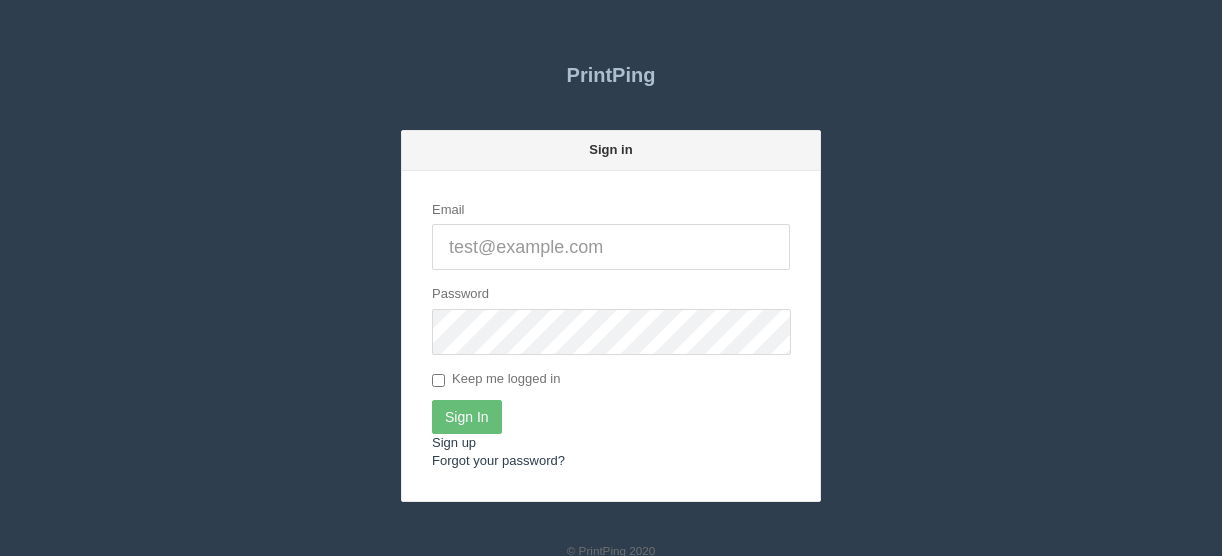 scroll, scrollTop: 0, scrollLeft: 0, axis: both 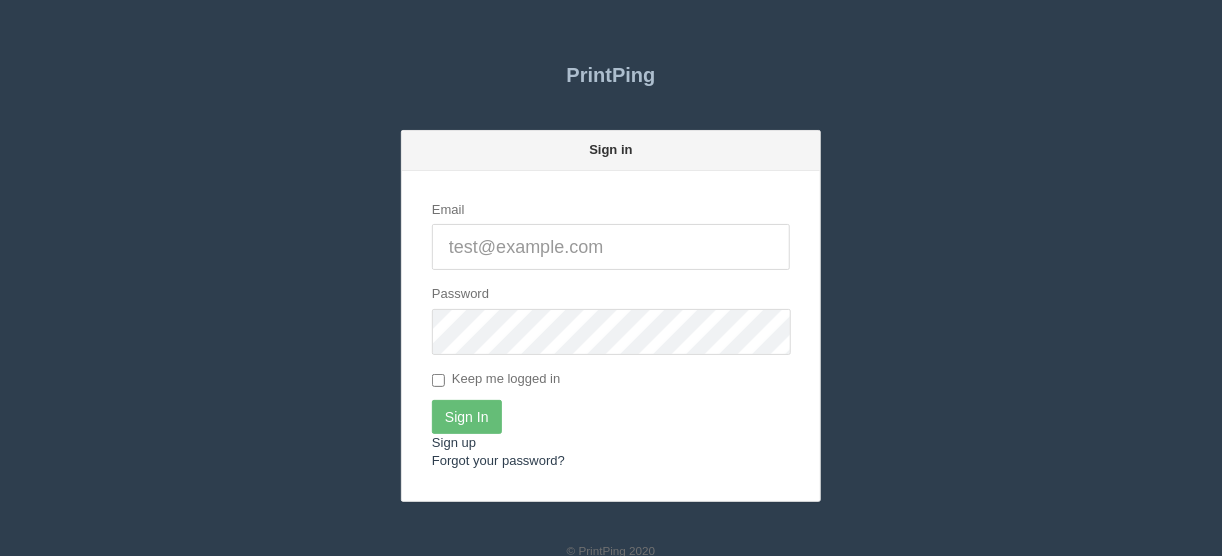 click on "Email" at bounding box center [611, 247] 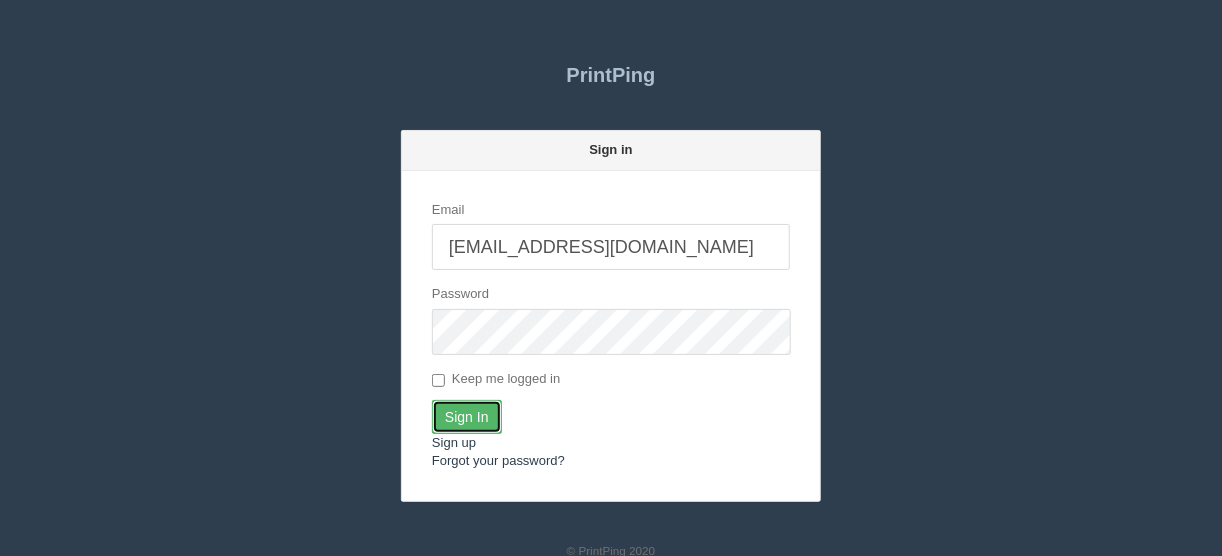 click on "Sign In" at bounding box center [467, 417] 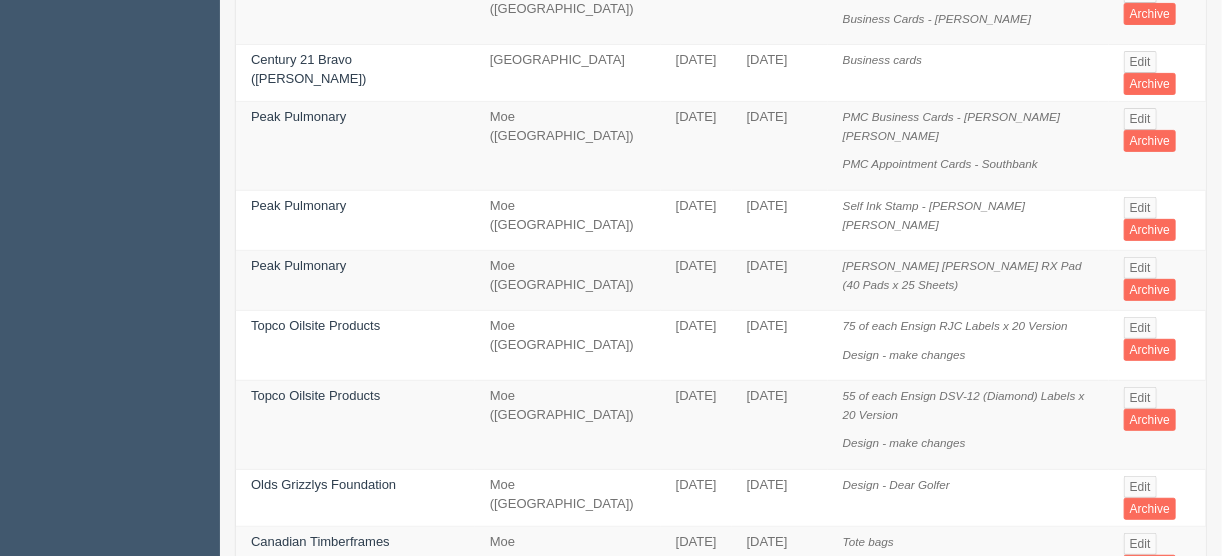scroll, scrollTop: 240, scrollLeft: 0, axis: vertical 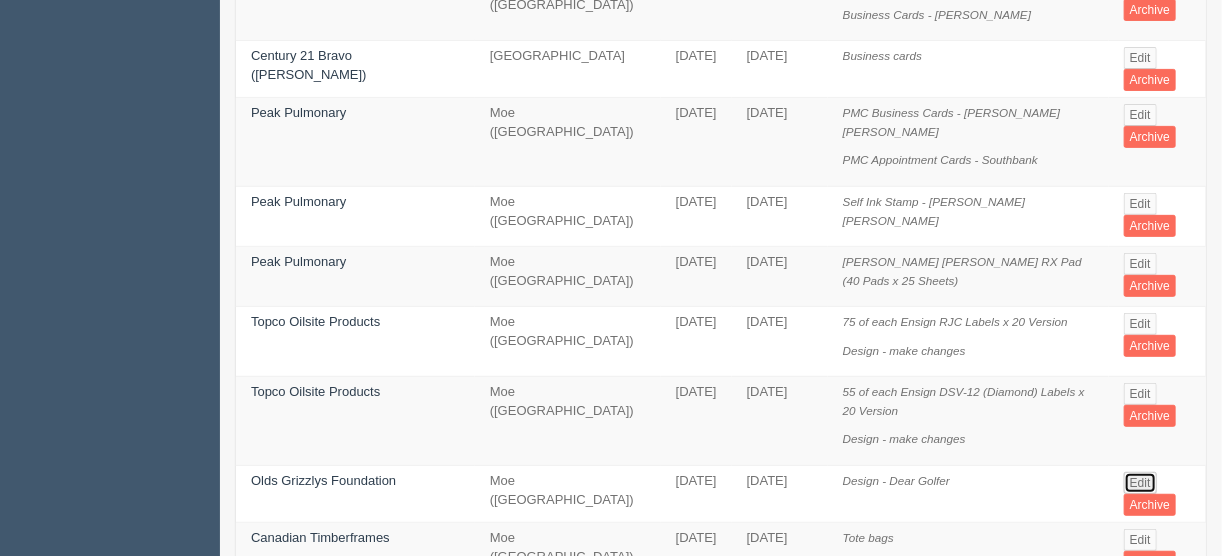 click on "Edit" at bounding box center [1140, 483] 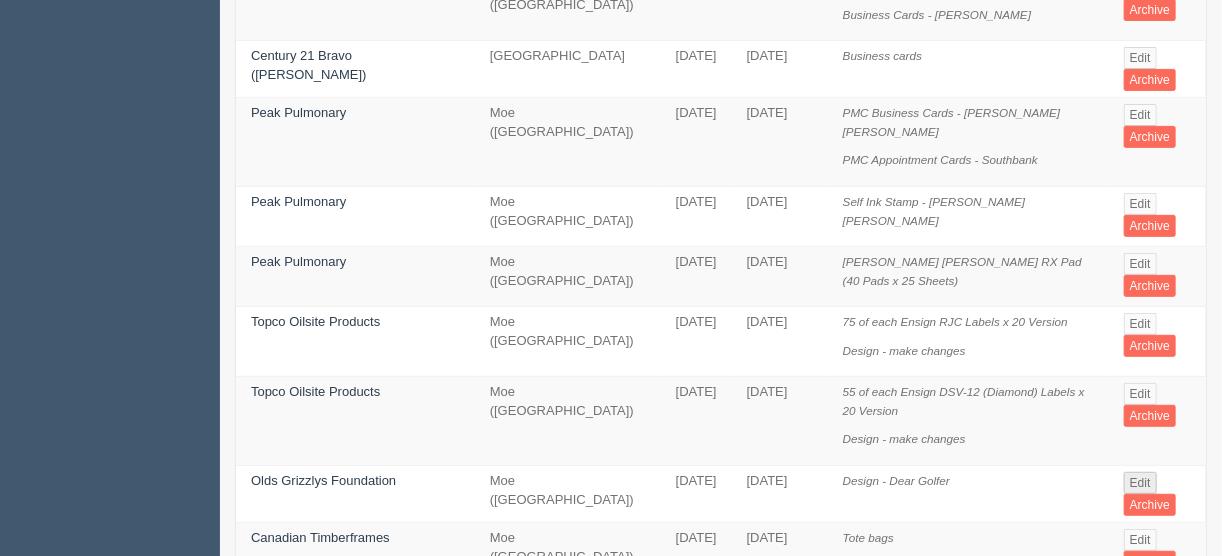 scroll, scrollTop: 0, scrollLeft: 0, axis: both 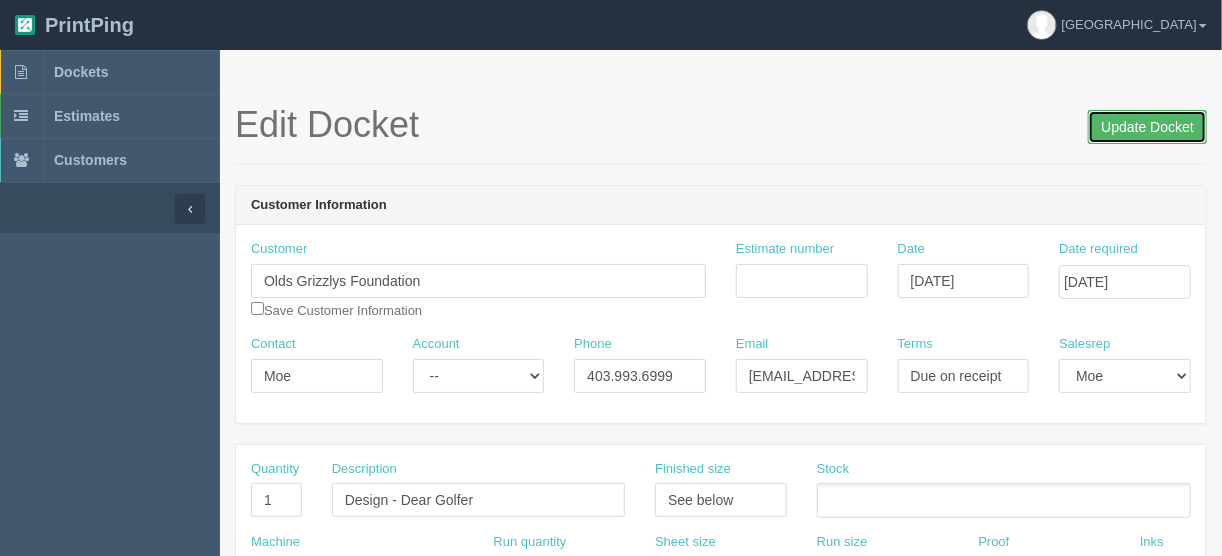 click on "Update Docket" at bounding box center [1147, 127] 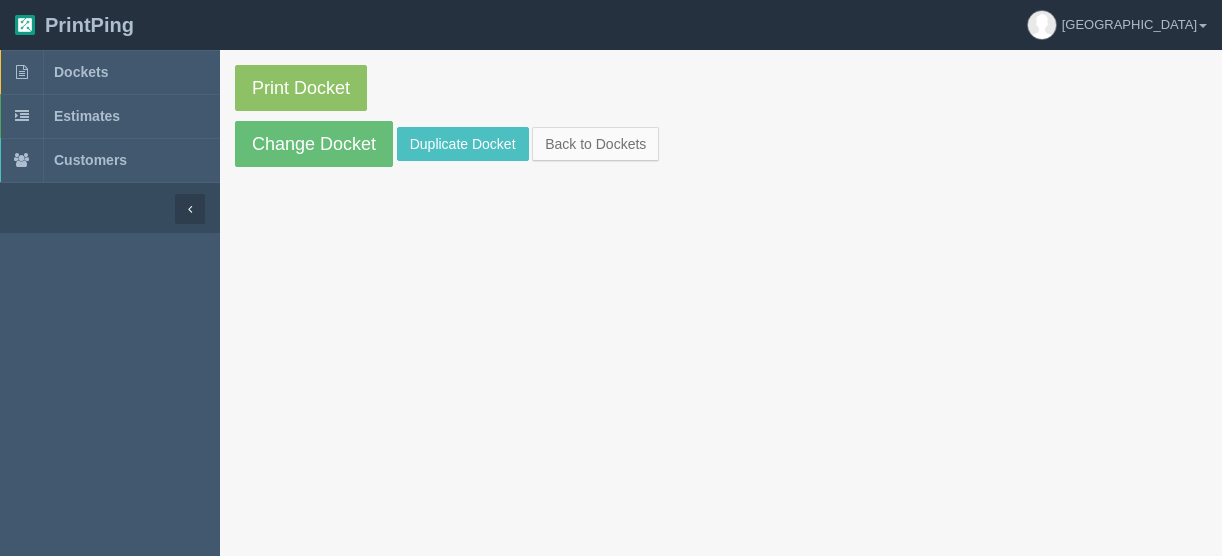 scroll, scrollTop: 0, scrollLeft: 0, axis: both 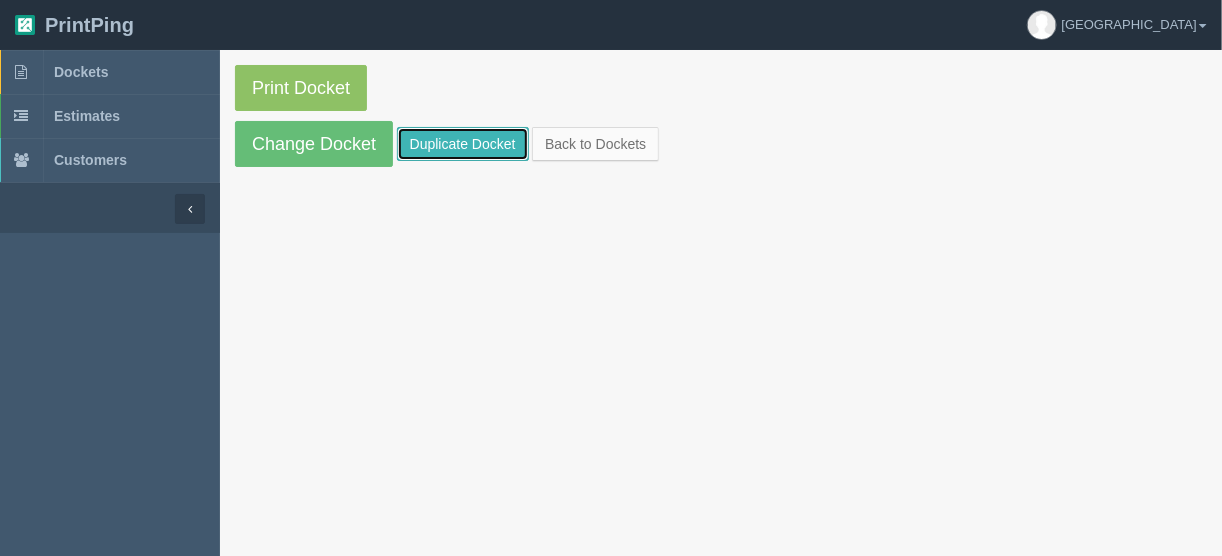 click on "Duplicate Docket" at bounding box center [463, 144] 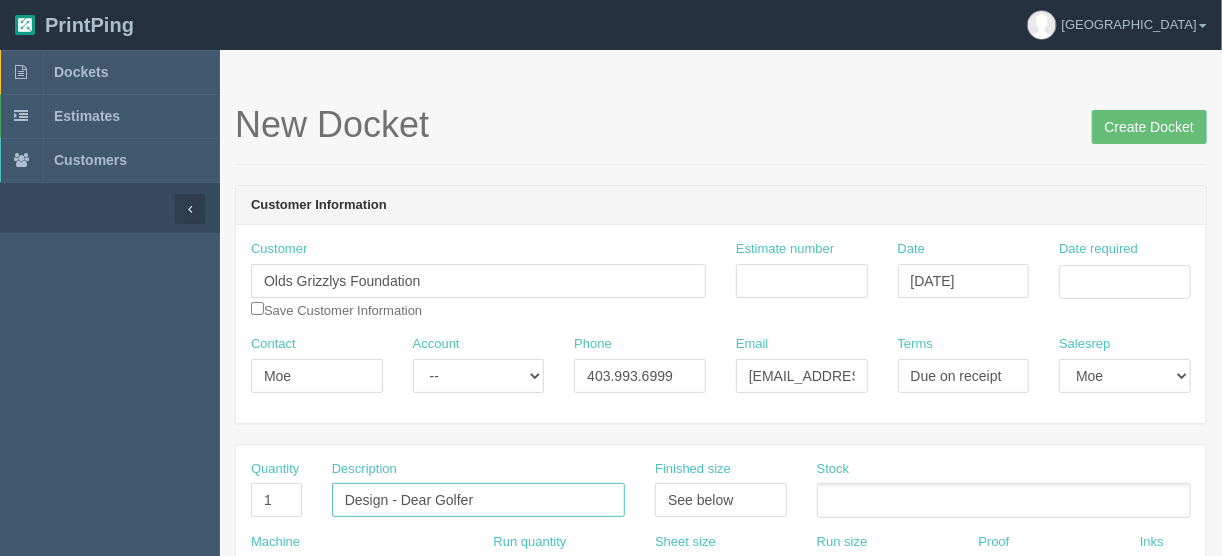 click on "Design - Dear Golfer" at bounding box center [478, 500] 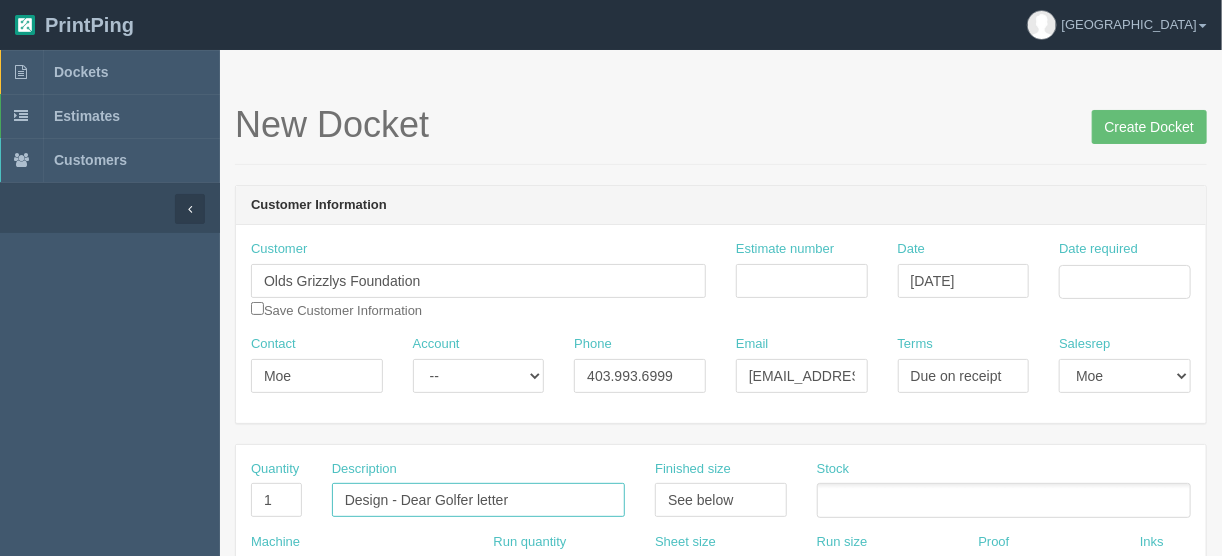 type on "Design - Dear Golfer letter" 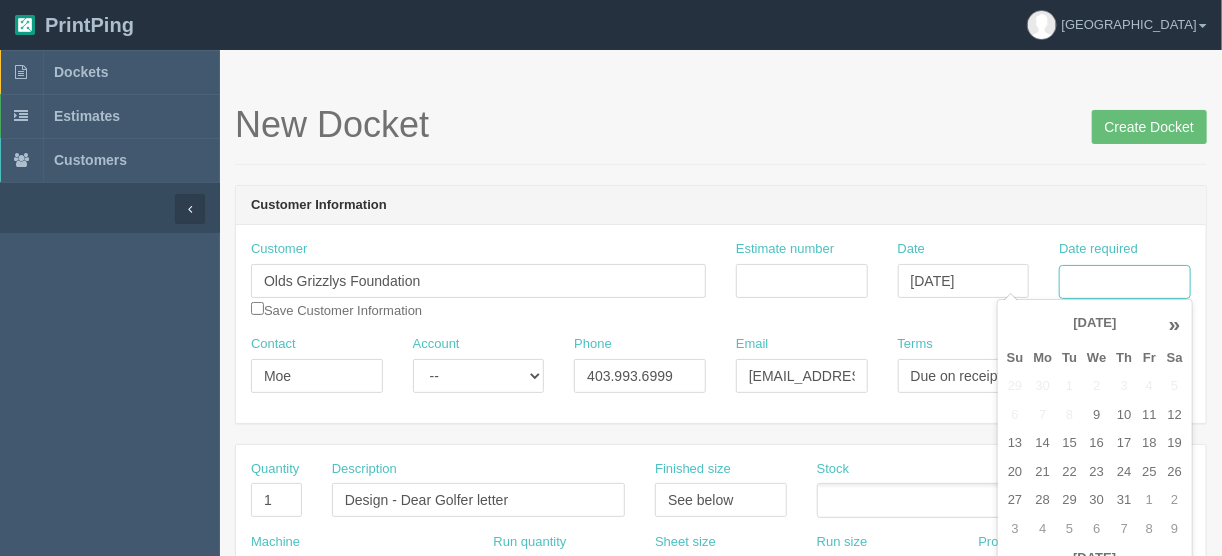 click on "Date required" at bounding box center (1125, 282) 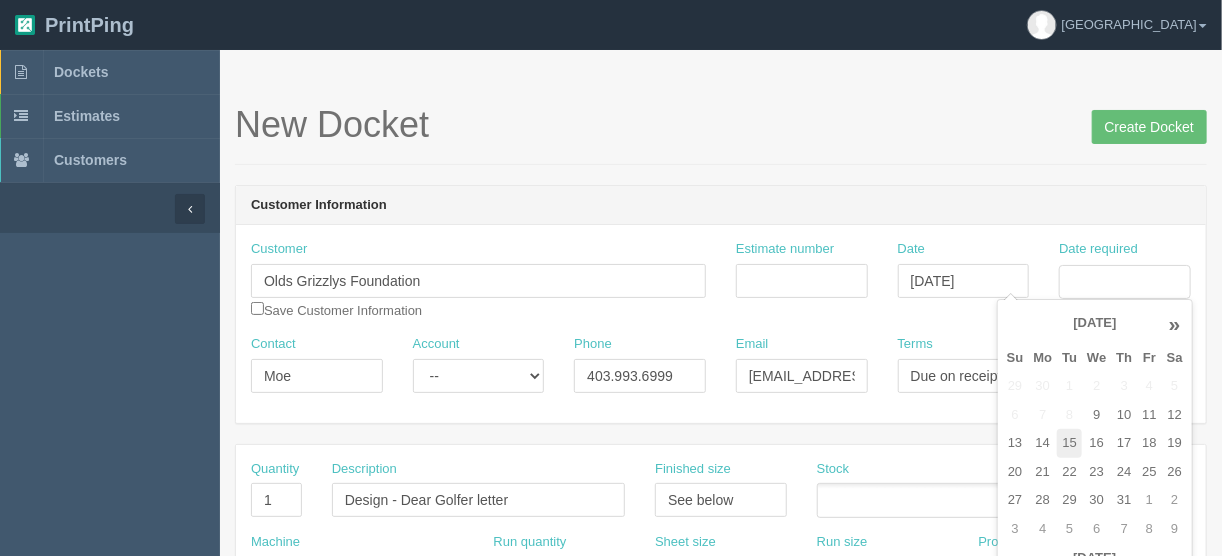 click on "15" at bounding box center [1069, 443] 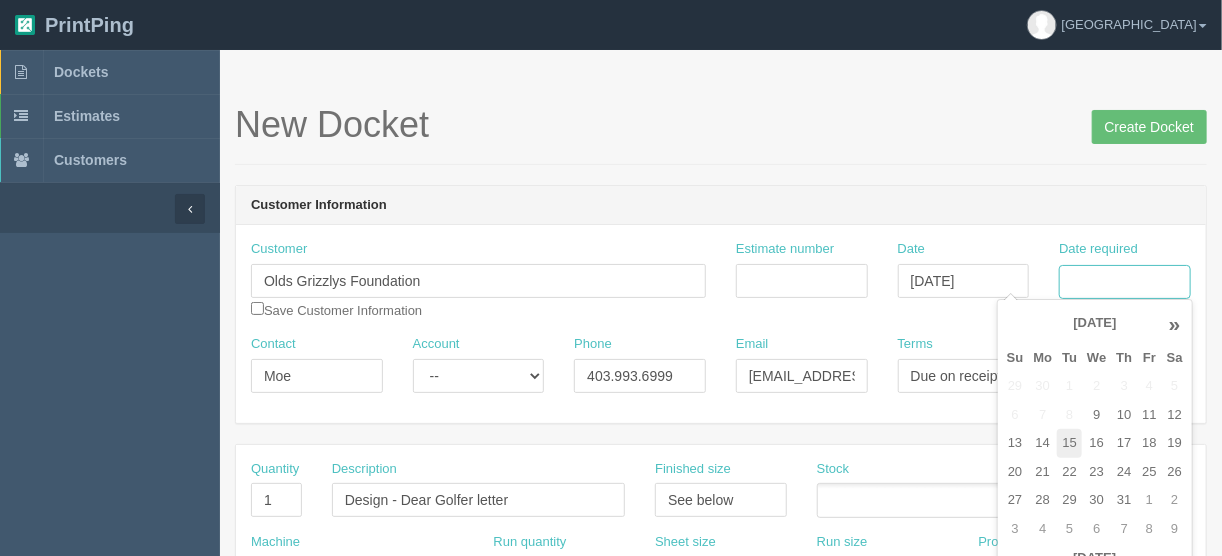 type on "July 15, 2025" 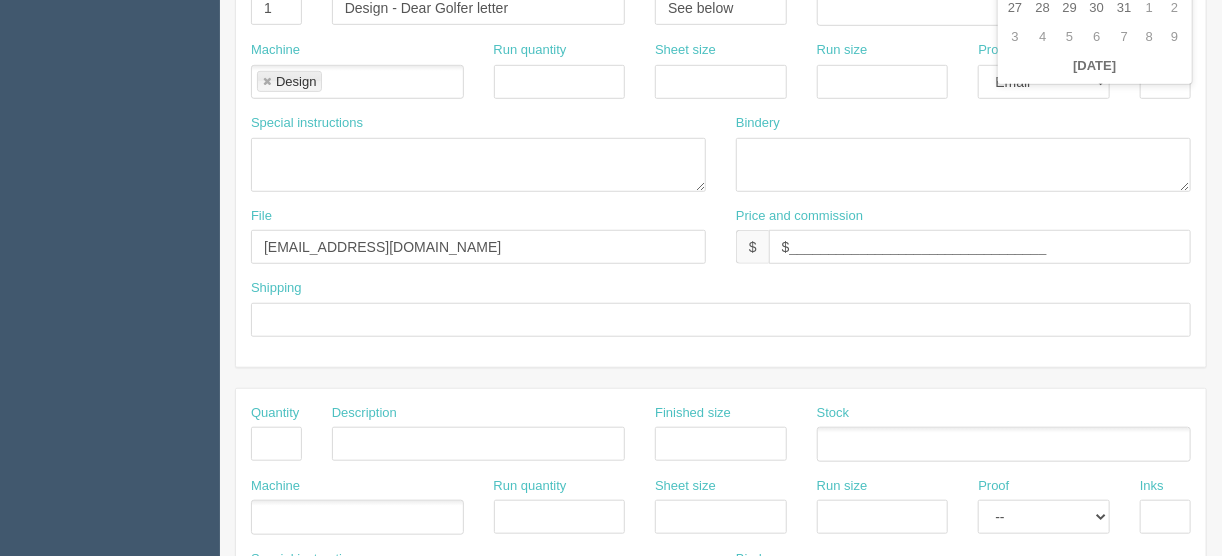 scroll, scrollTop: 480, scrollLeft: 0, axis: vertical 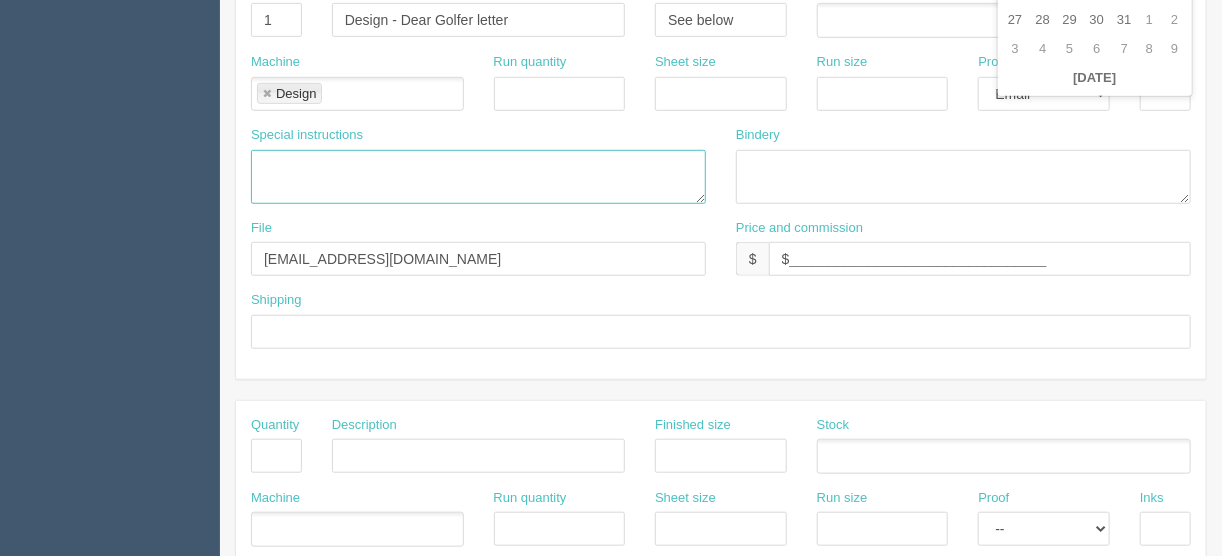 click at bounding box center (478, 177) 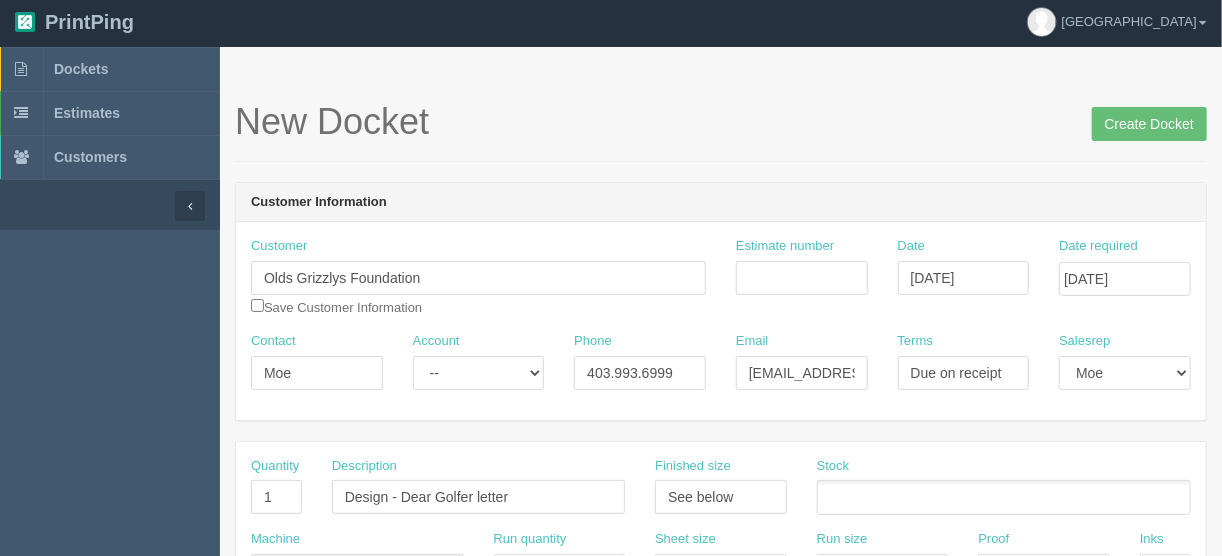 scroll, scrollTop: 0, scrollLeft: 0, axis: both 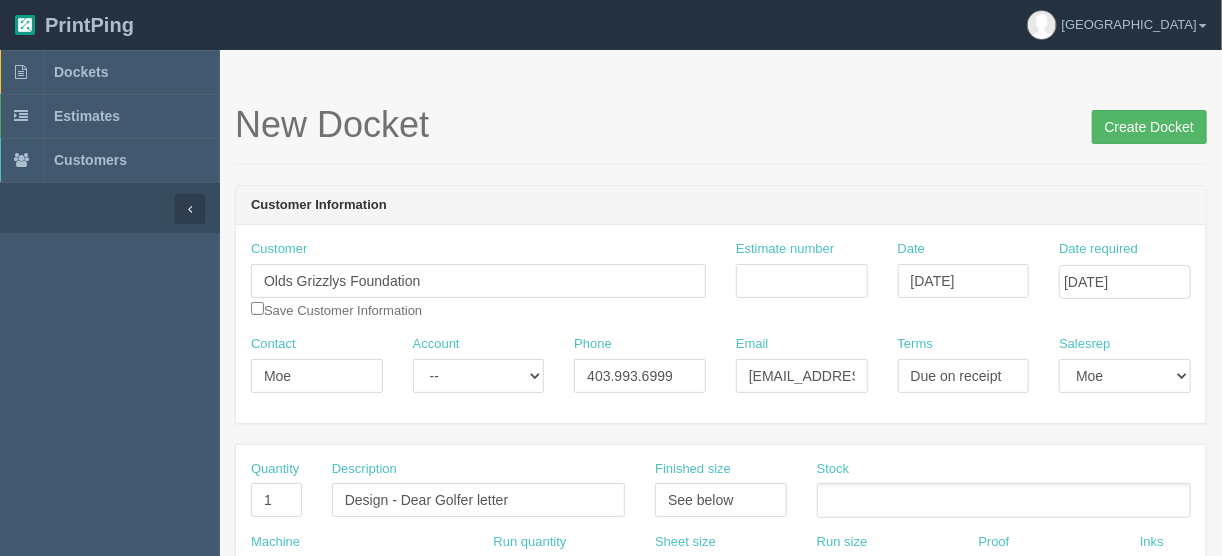 type on "Call Moe for instructions" 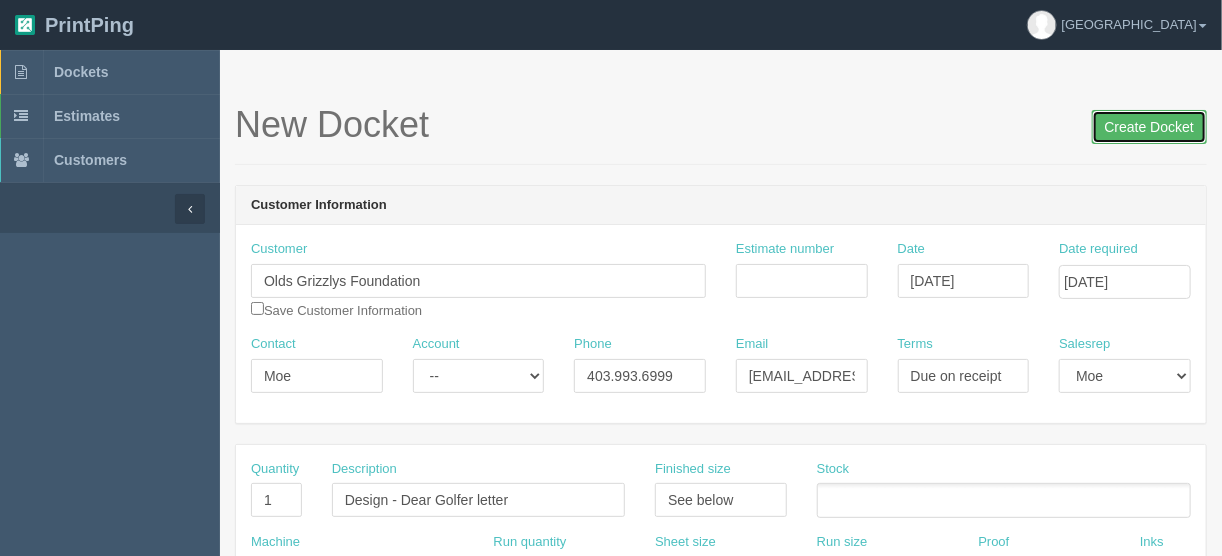click on "Create Docket" at bounding box center (1149, 127) 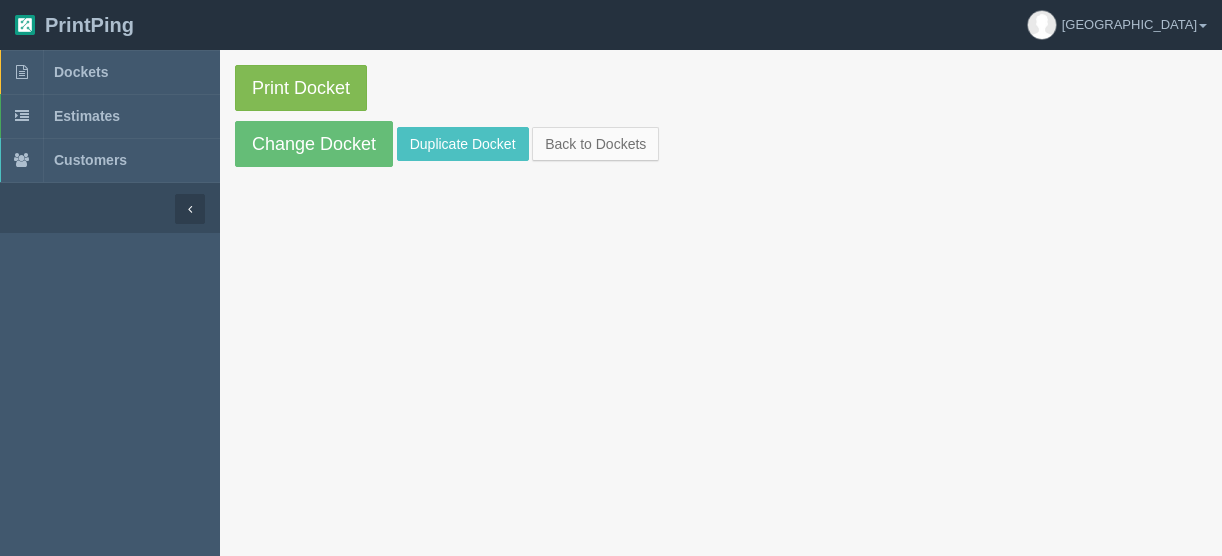 scroll, scrollTop: 0, scrollLeft: 0, axis: both 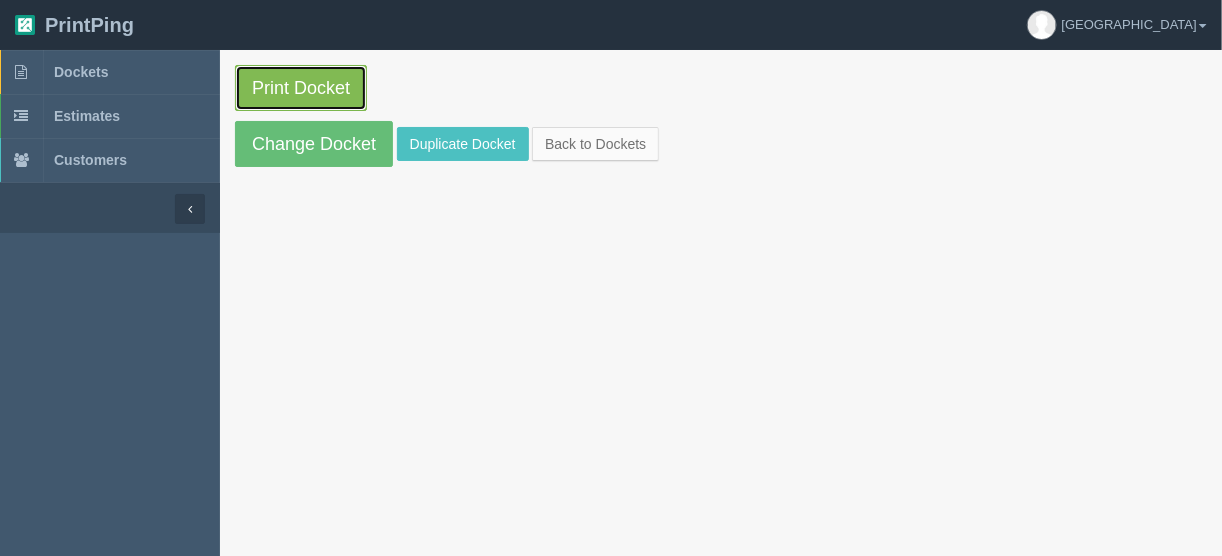 click on "Print Docket" at bounding box center [301, 88] 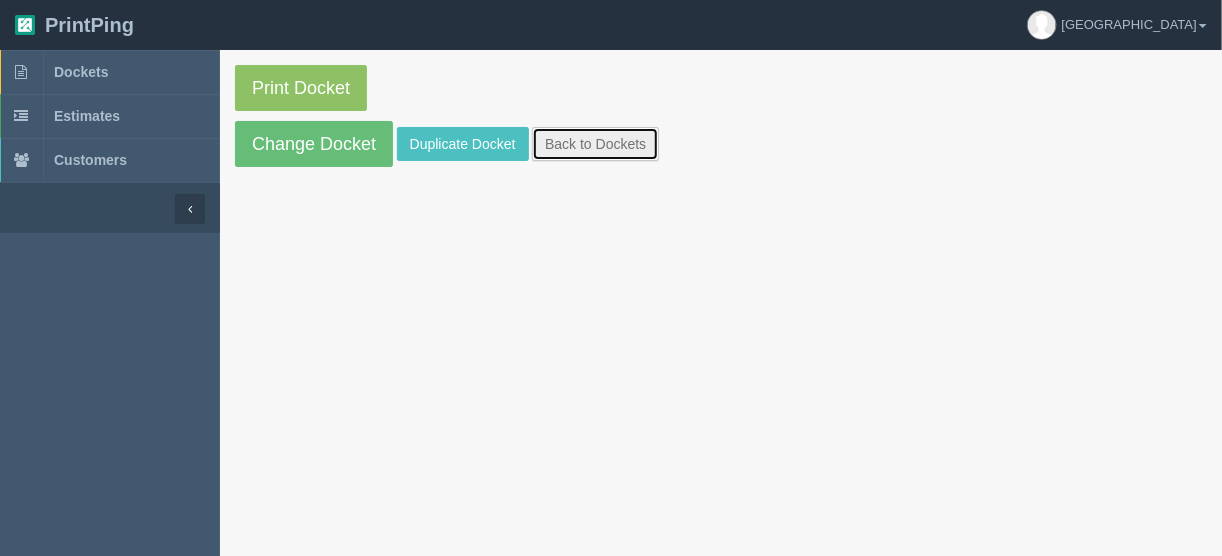 click on "Back to Dockets" at bounding box center [595, 144] 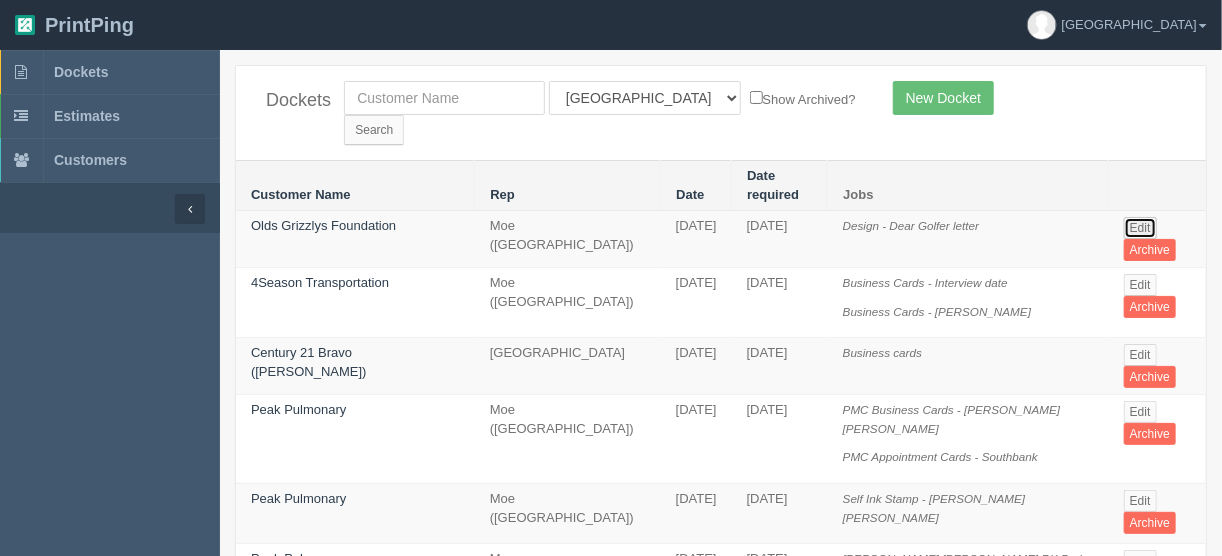 click on "Edit" at bounding box center (1140, 228) 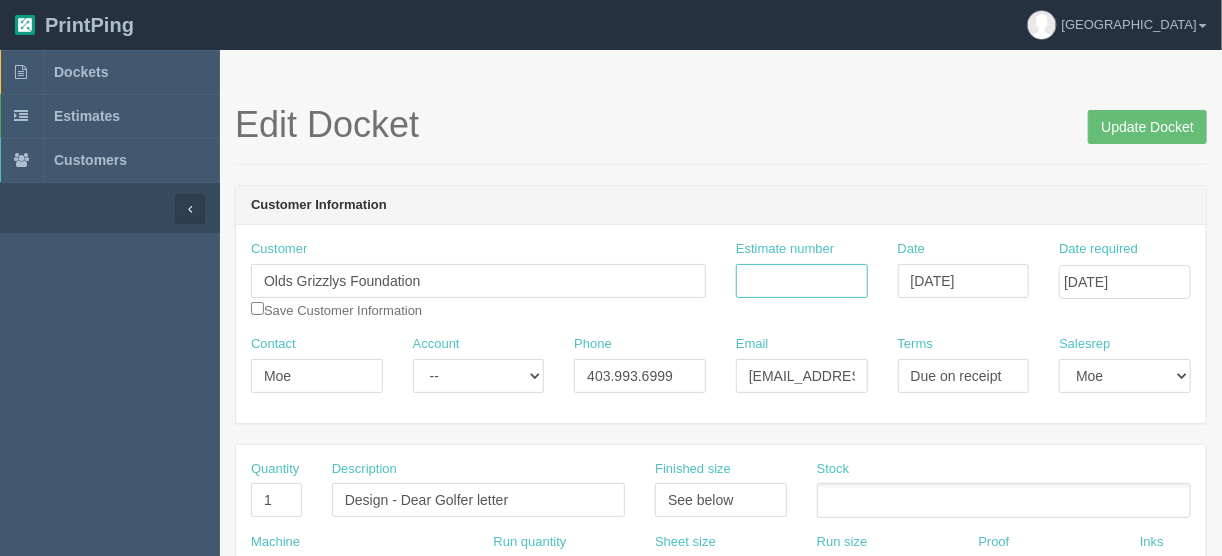click on "Estimate number" at bounding box center (802, 281) 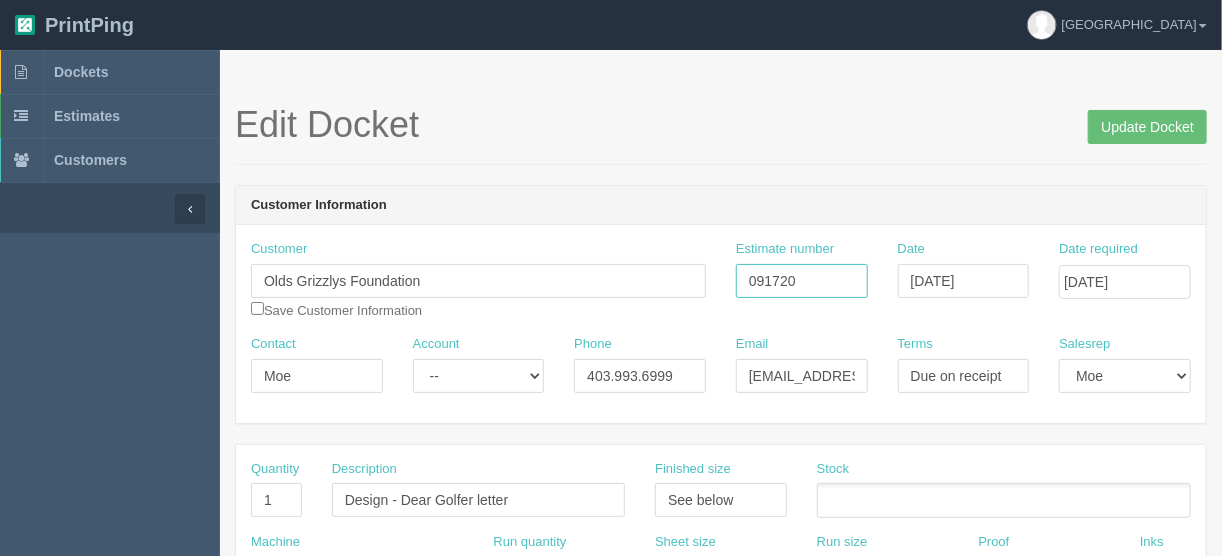 type on "091720" 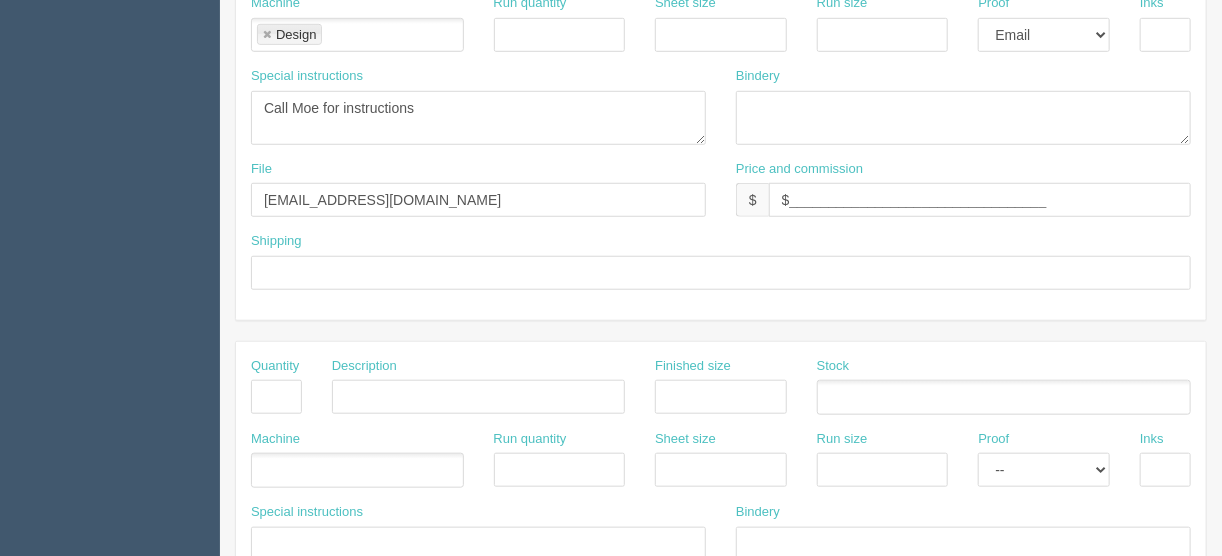 scroll, scrollTop: 560, scrollLeft: 0, axis: vertical 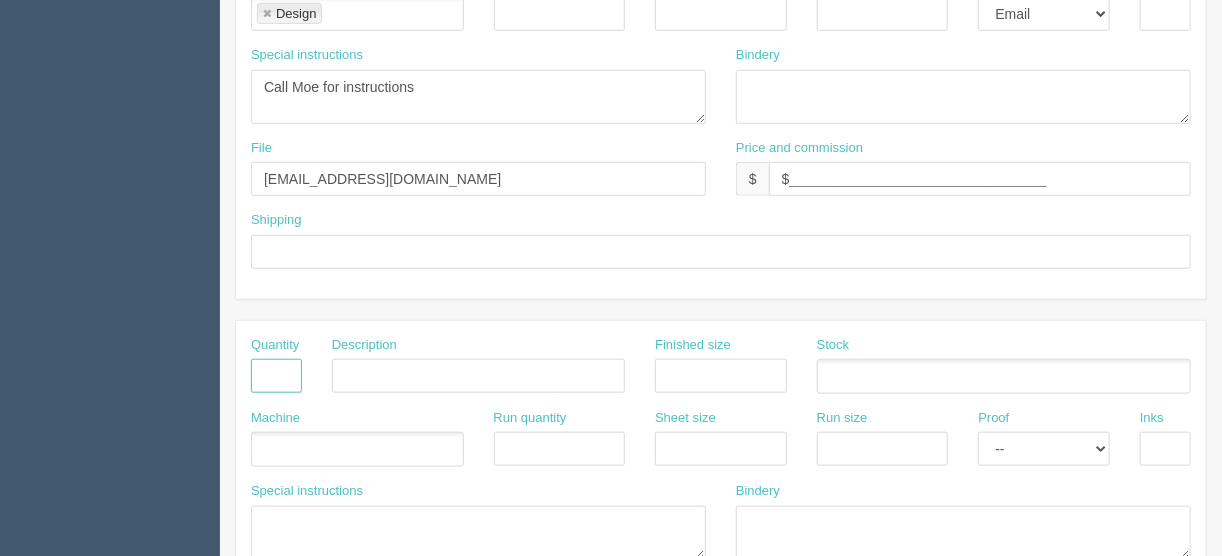 click at bounding box center (276, 376) 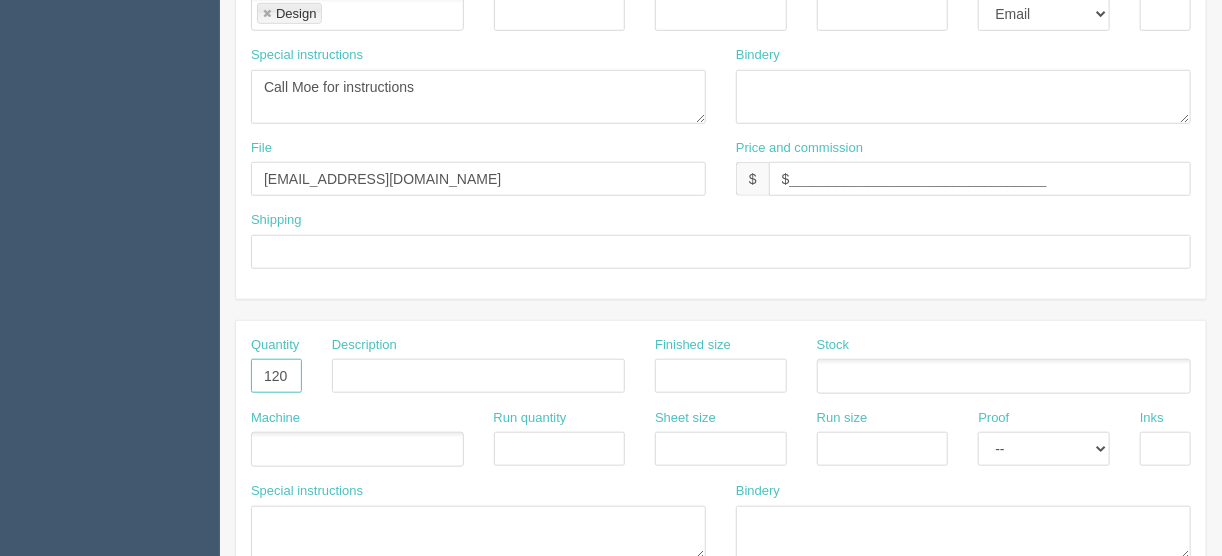 type on "120" 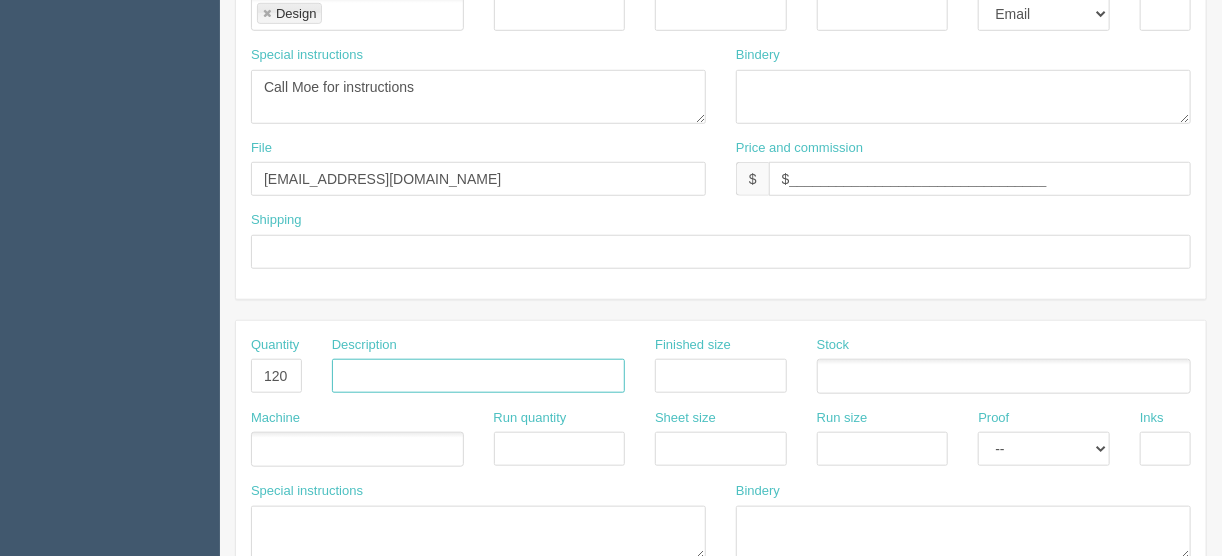click at bounding box center [478, 376] 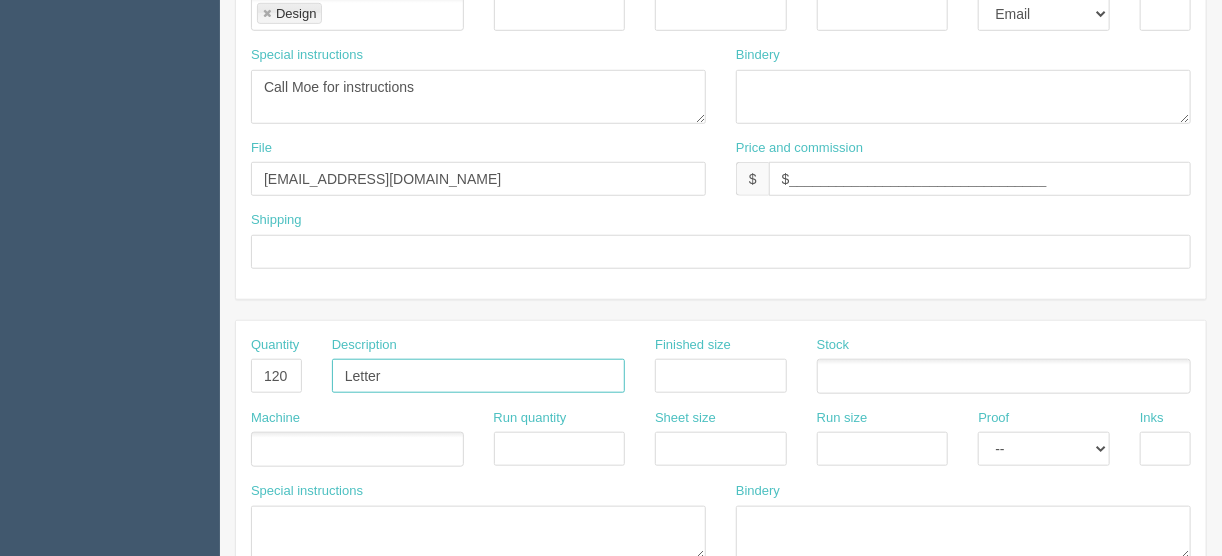 type on "Letter" 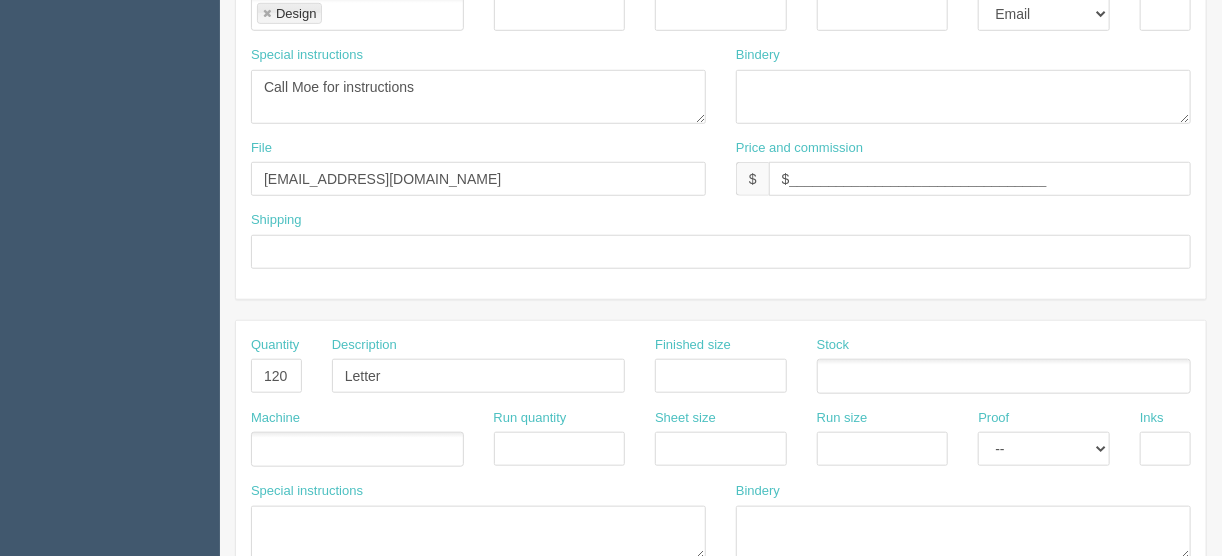 click at bounding box center (357, 449) 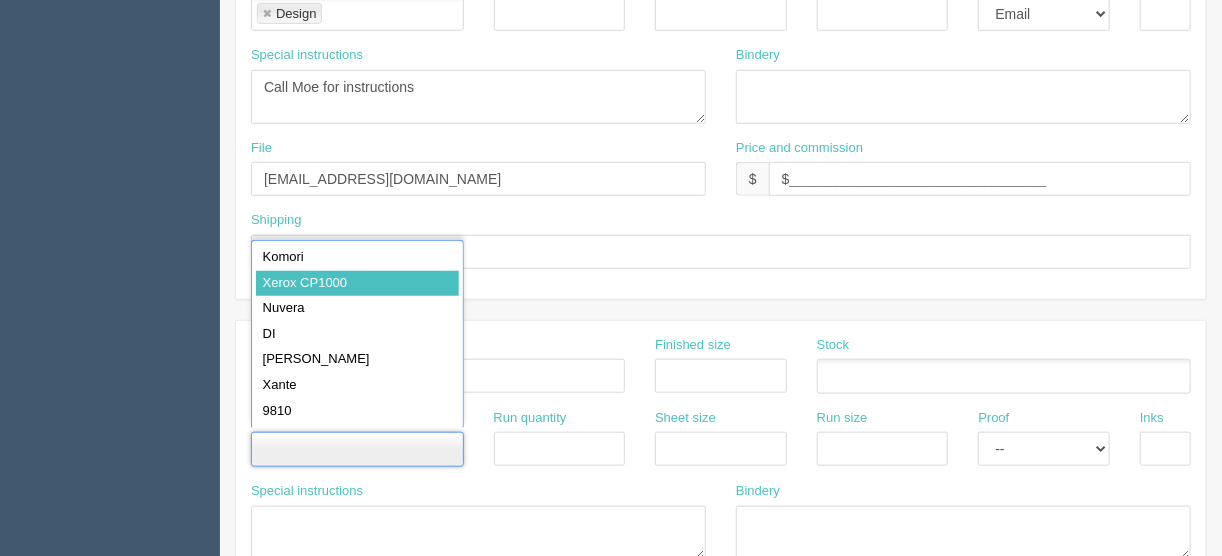 type on "Xerox CP1000" 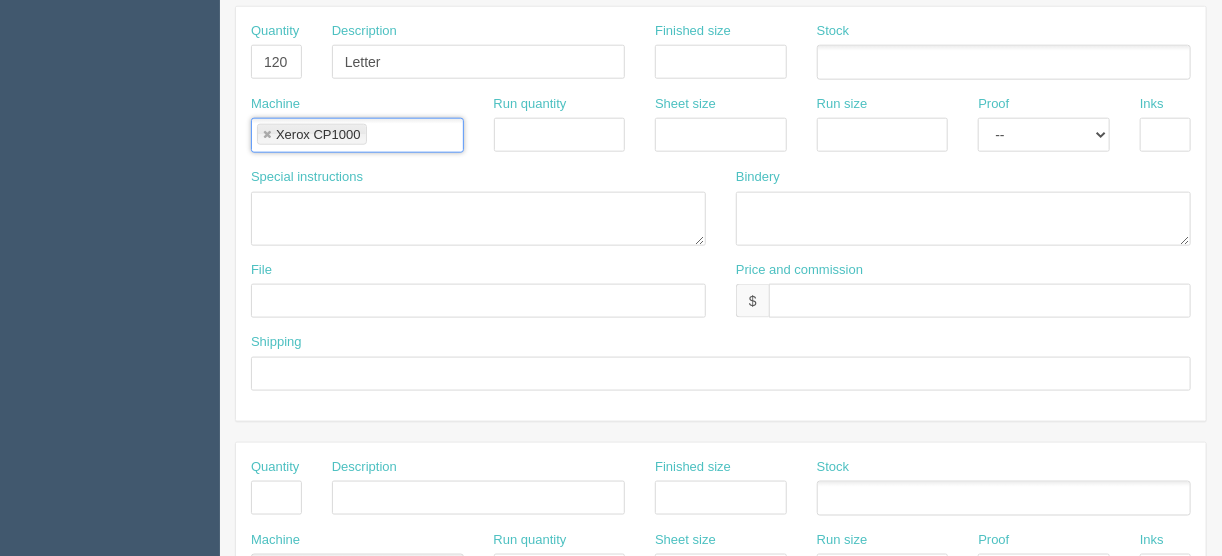 scroll, scrollTop: 960, scrollLeft: 0, axis: vertical 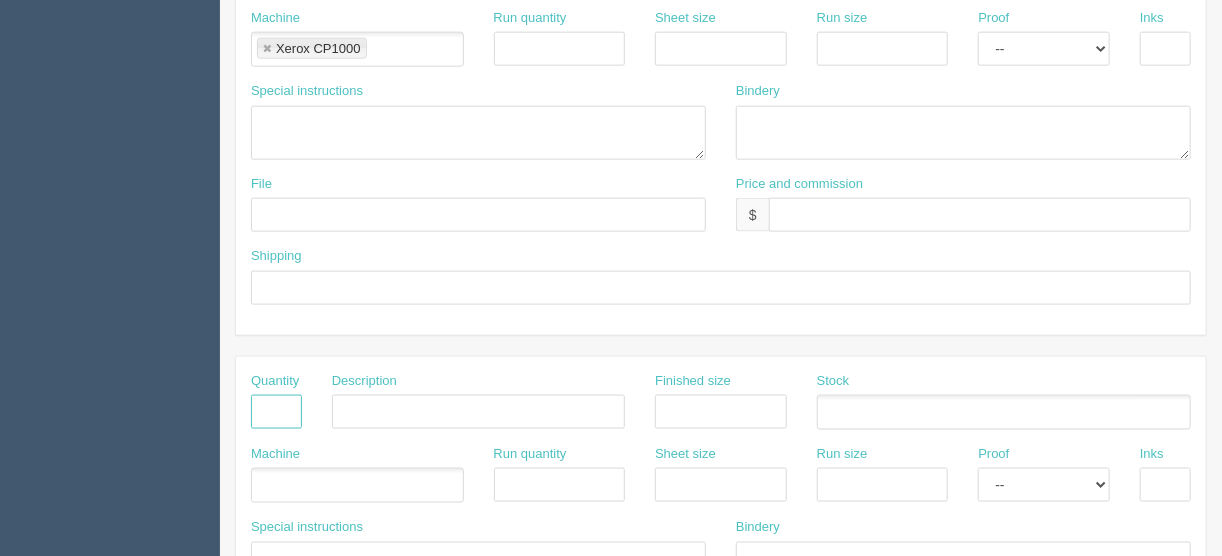 drag, startPoint x: 271, startPoint y: 397, endPoint x: 289, endPoint y: 397, distance: 18 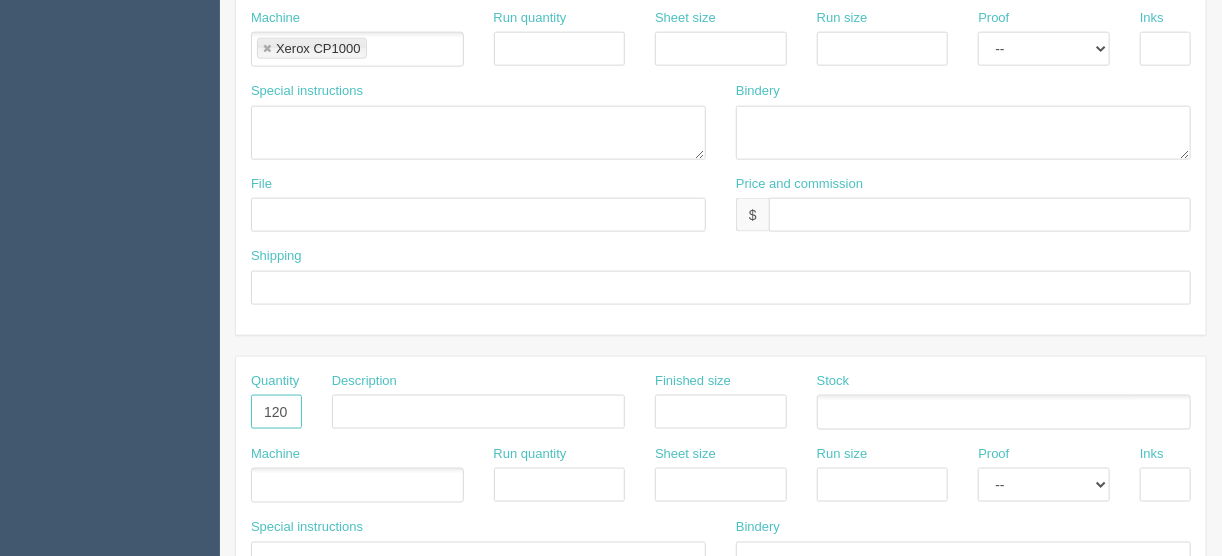 type on "120" 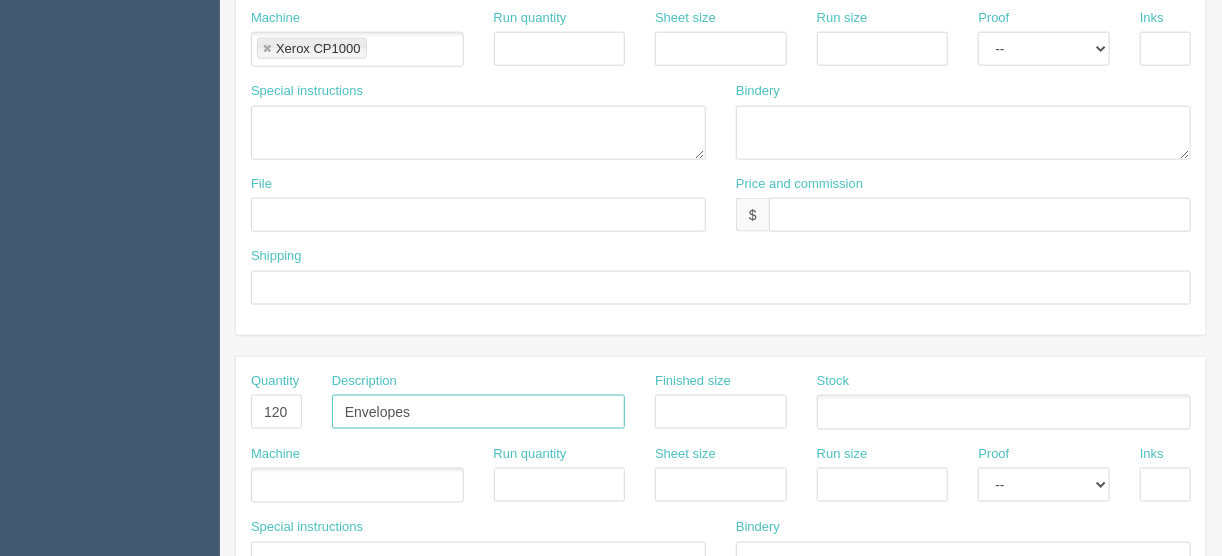 type on "Envelopes" 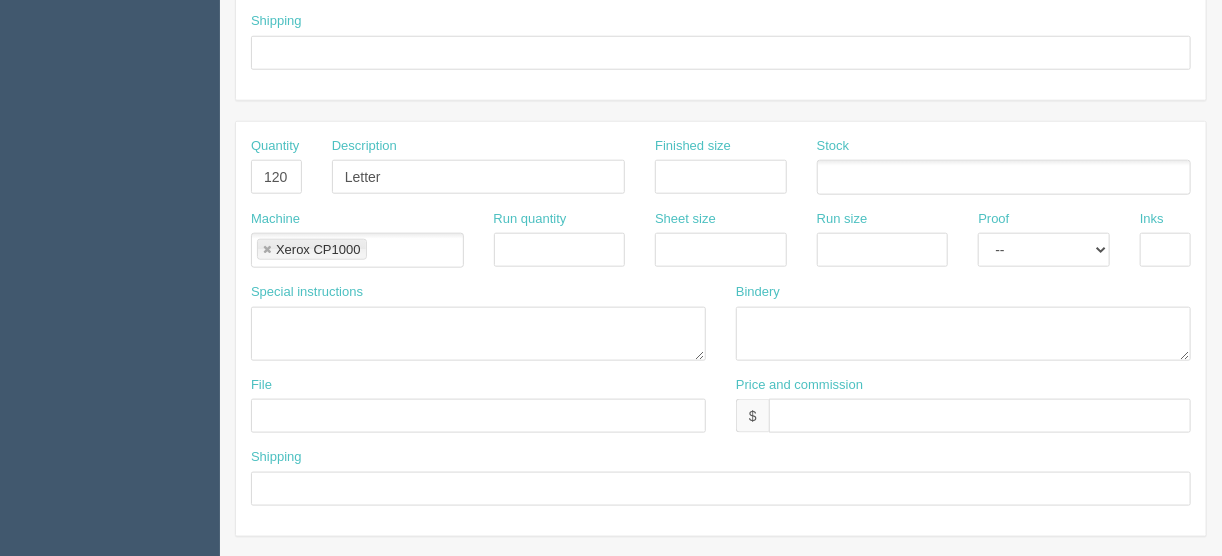 scroll, scrollTop: 720, scrollLeft: 0, axis: vertical 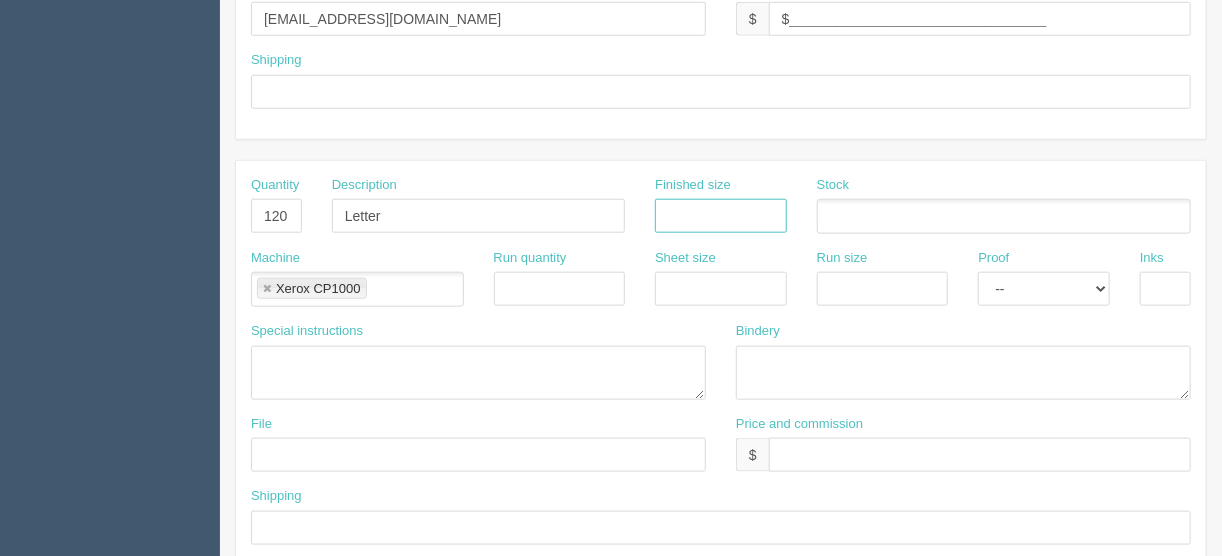 click at bounding box center (721, 216) 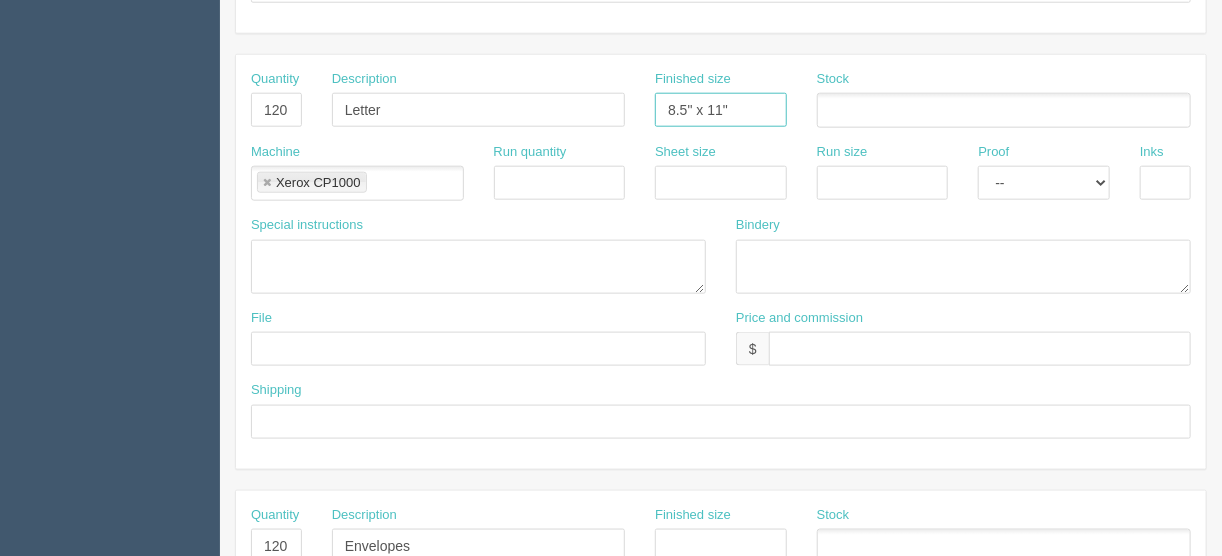 scroll, scrollTop: 960, scrollLeft: 0, axis: vertical 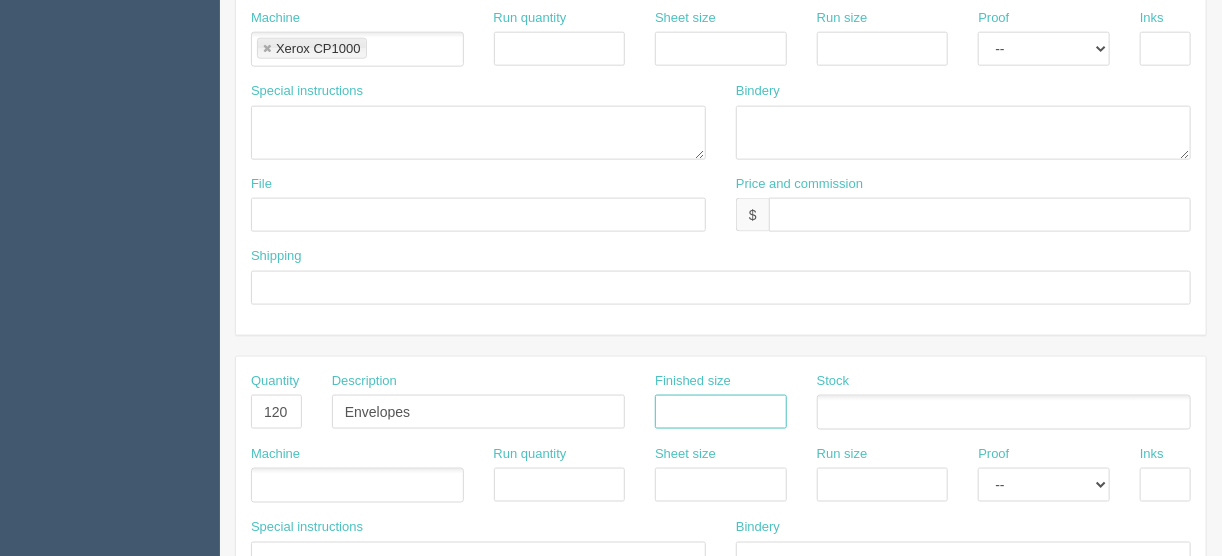 click at bounding box center (721, 412) 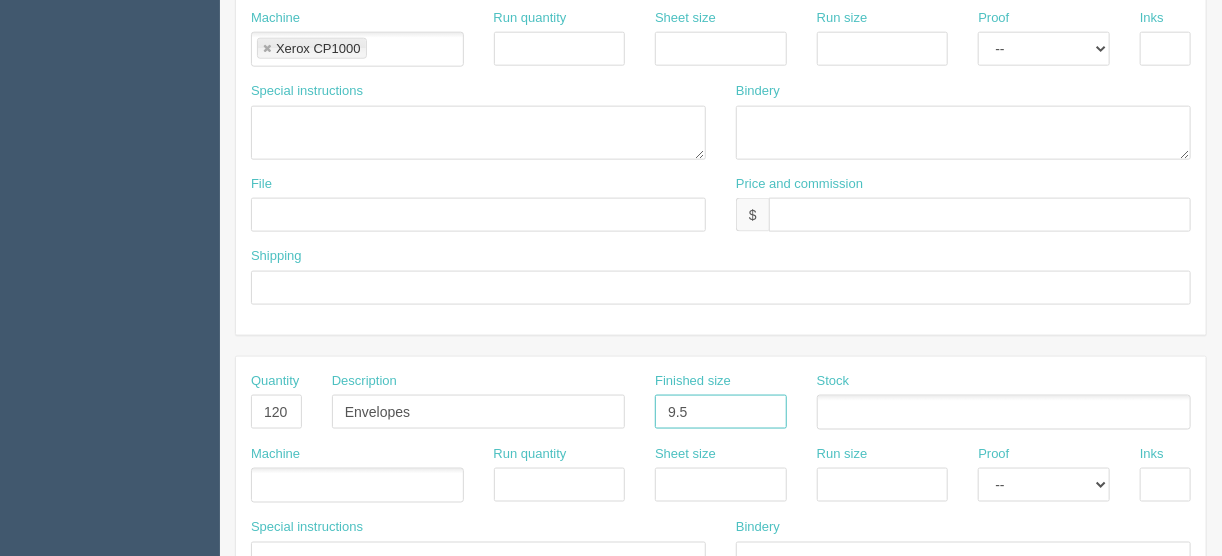 type on "9.5" x 4.125"" 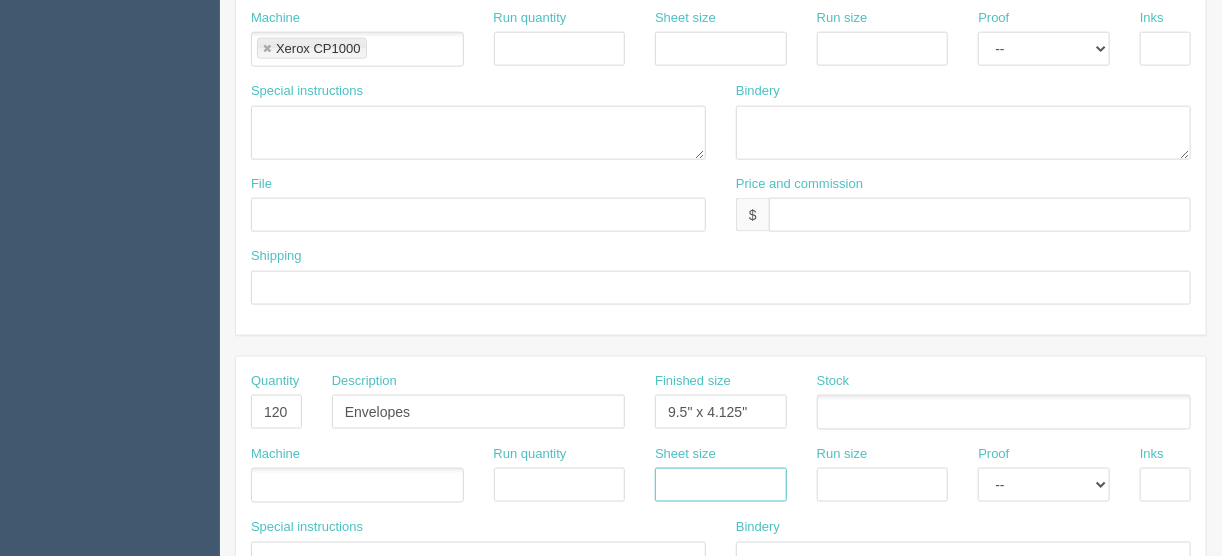 click at bounding box center (721, 485) 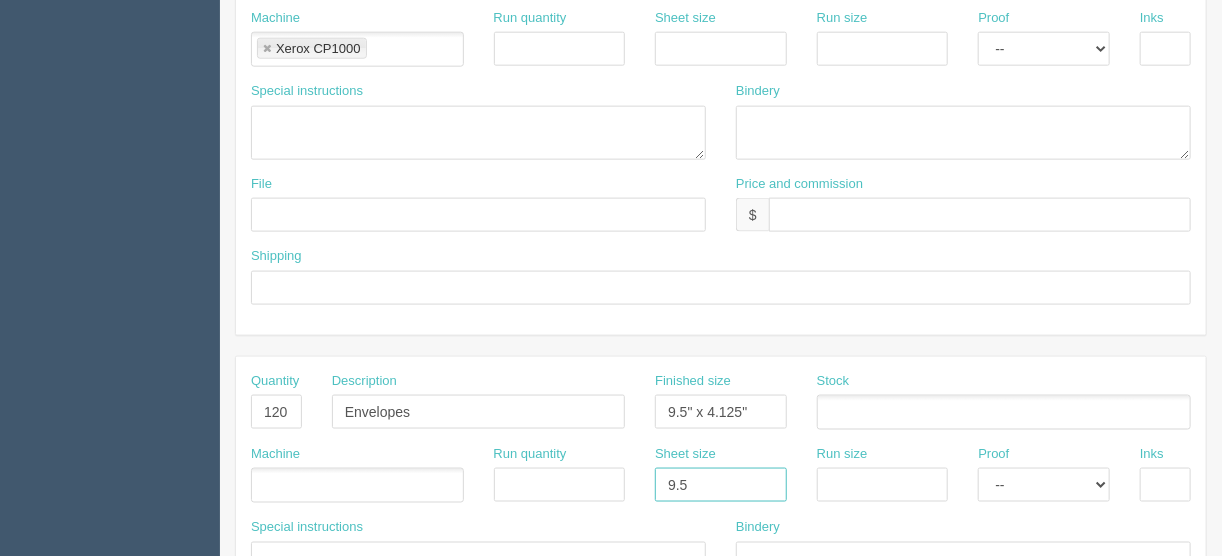 type on "9.5" x 4.125"" 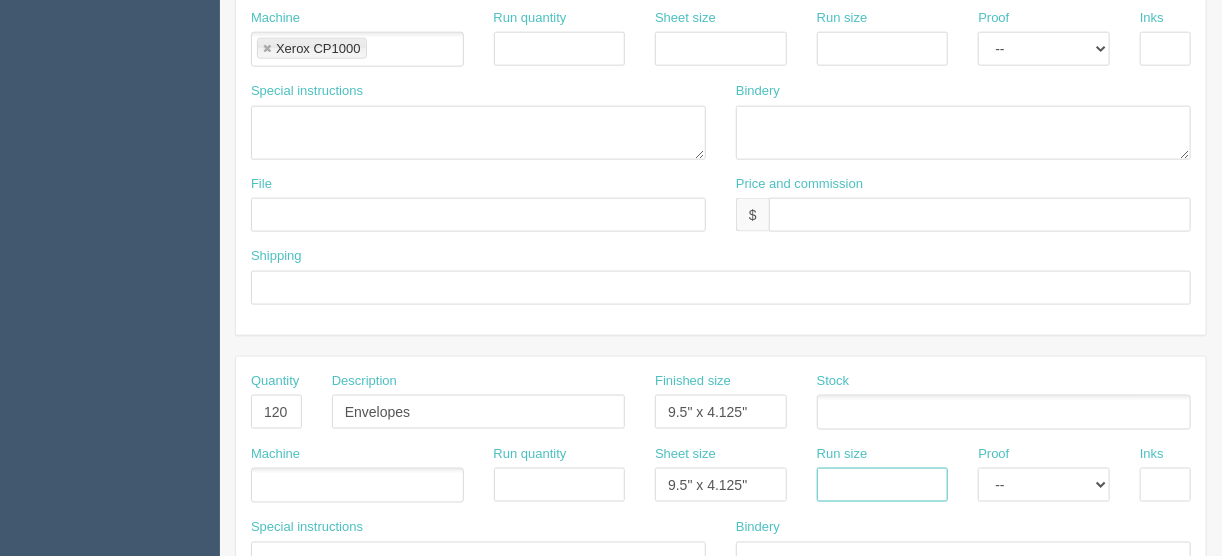 drag, startPoint x: 871, startPoint y: 463, endPoint x: 854, endPoint y: 470, distance: 18.384777 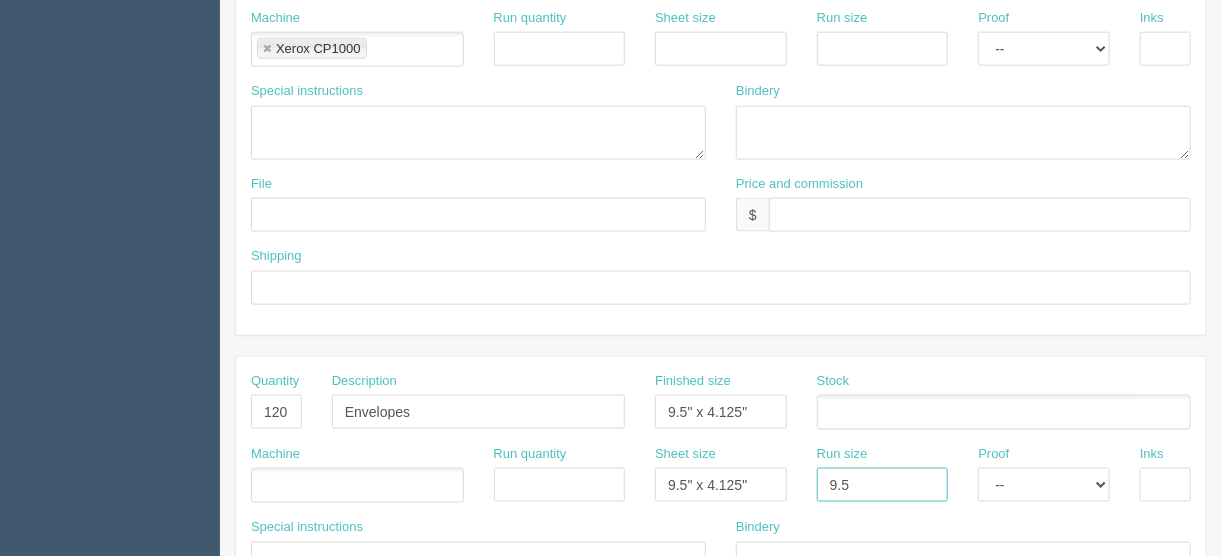 type on "9.5" x 4.125"" 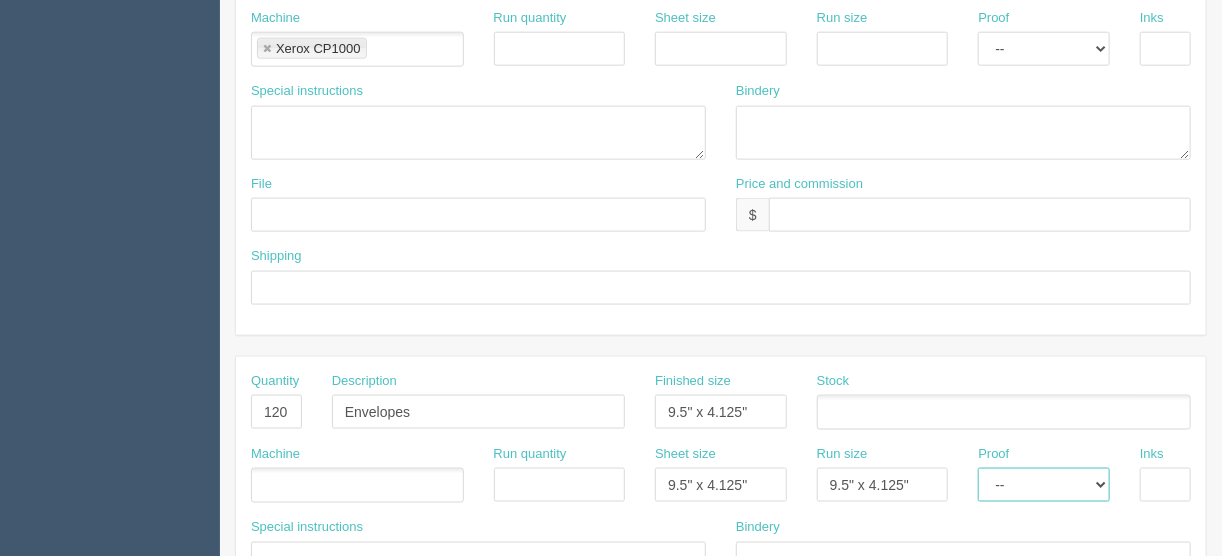 click on "--
Email
Hard Copy" at bounding box center (1044, 485) 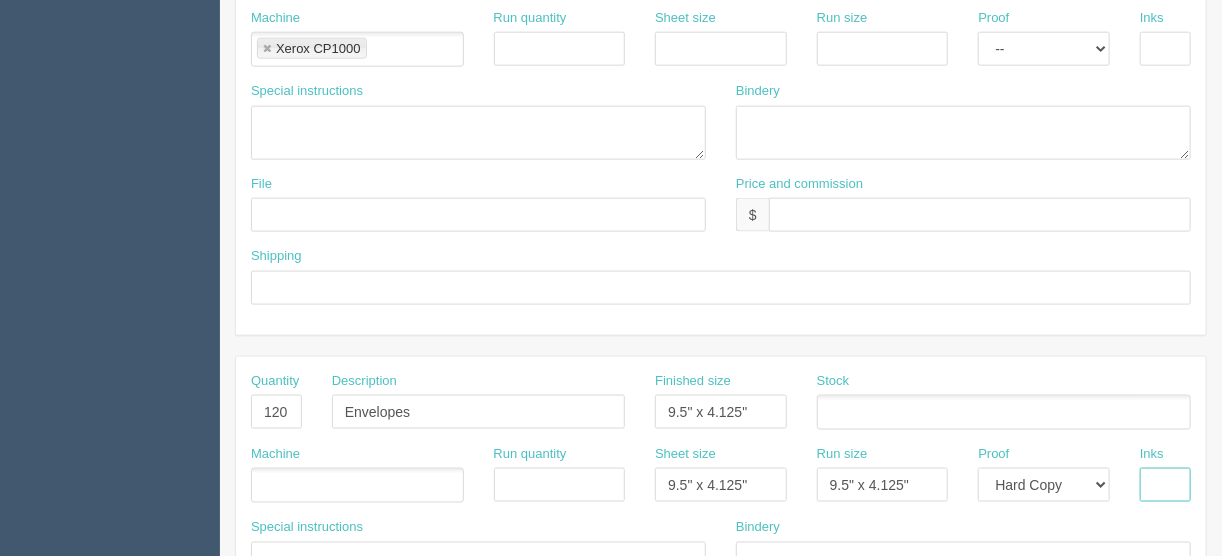 click at bounding box center (1165, 485) 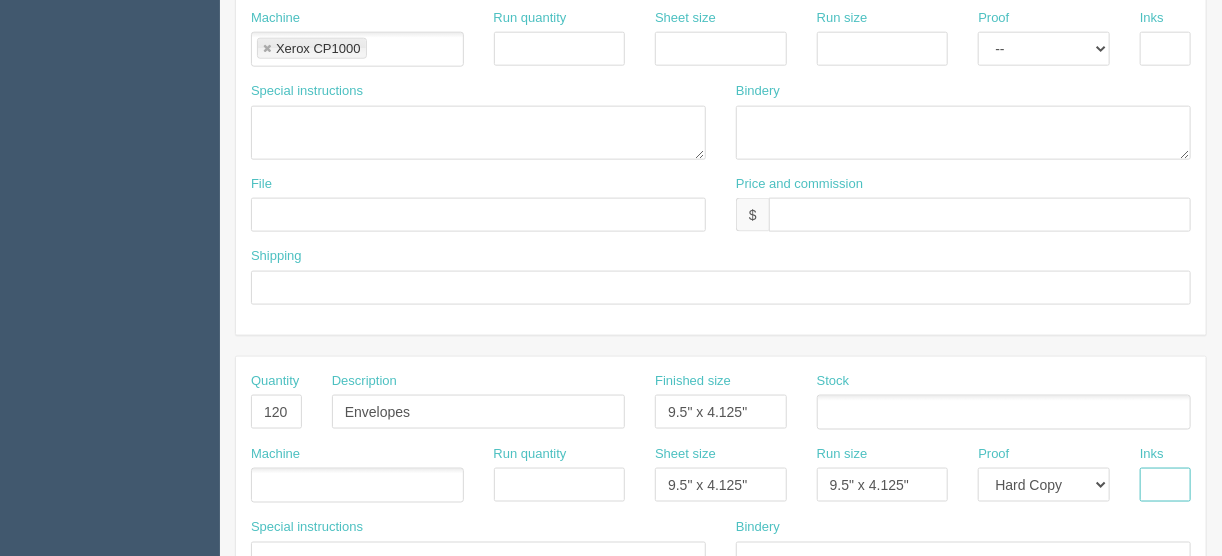 type on "4/0" 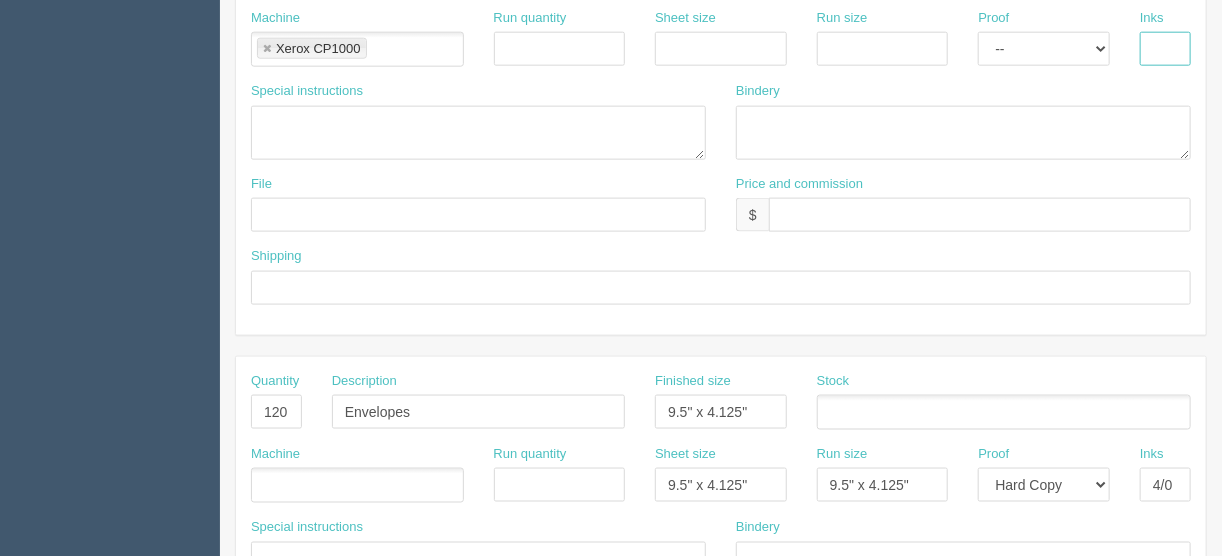 click at bounding box center [1165, 49] 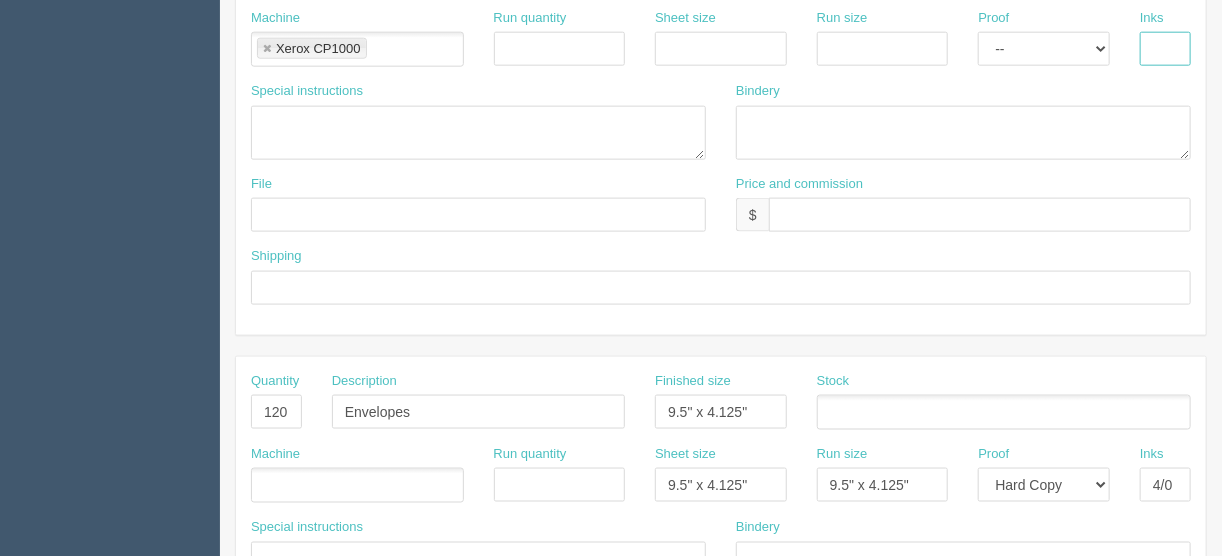 type on "4/0" 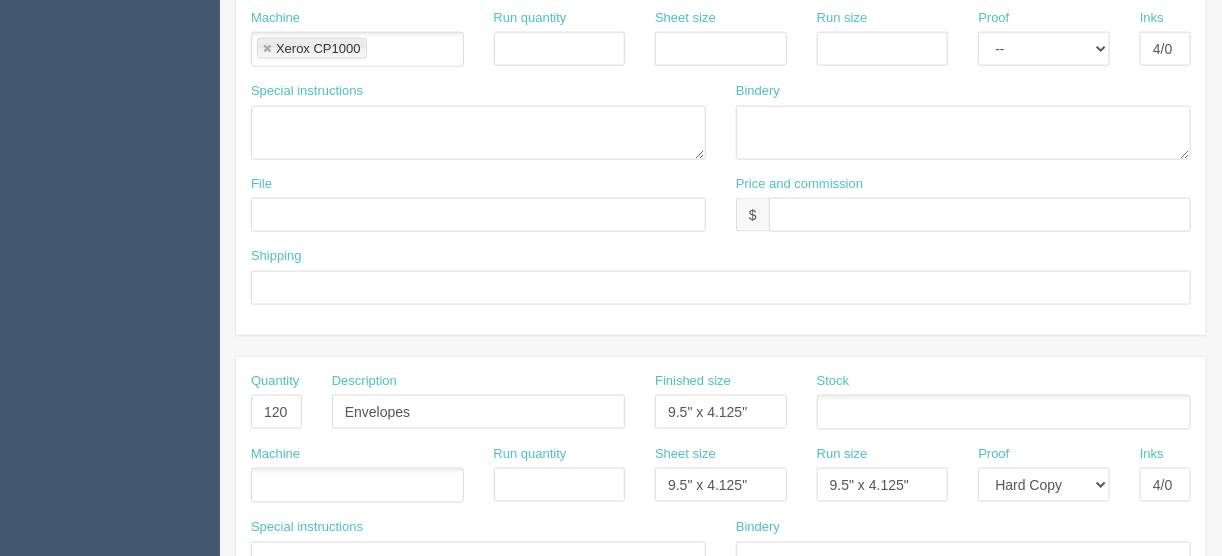 click at bounding box center (357, 485) 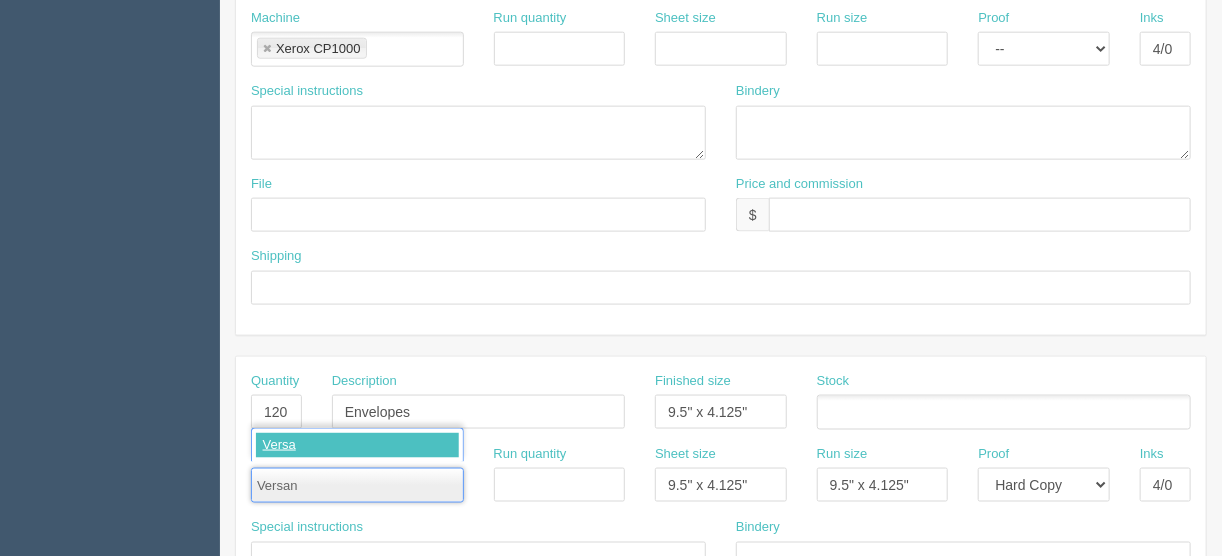 type on "Versant" 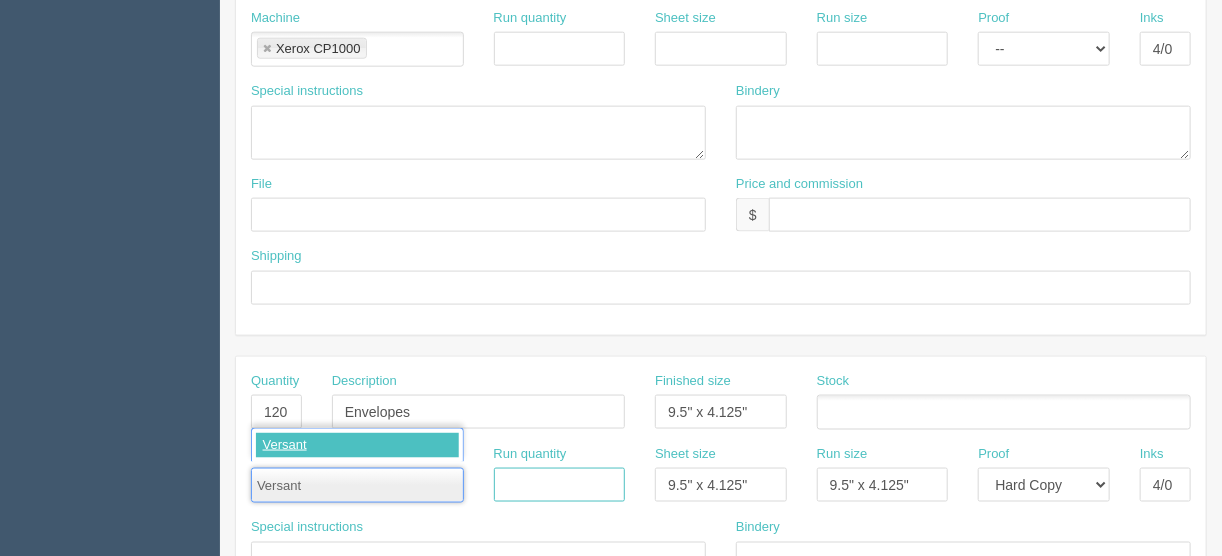 type 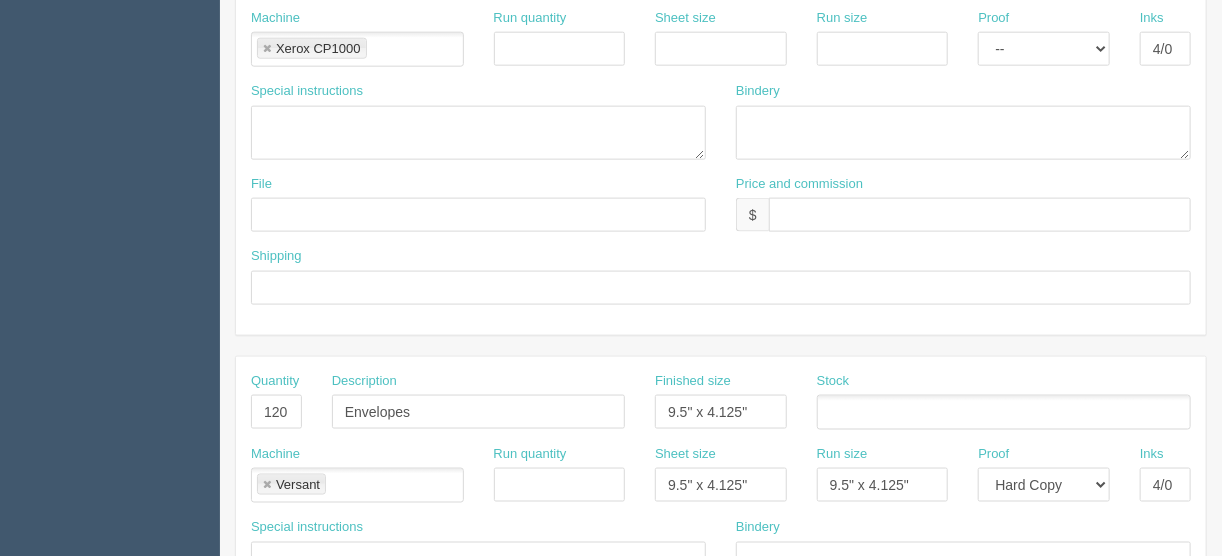 click at bounding box center [1004, 412] 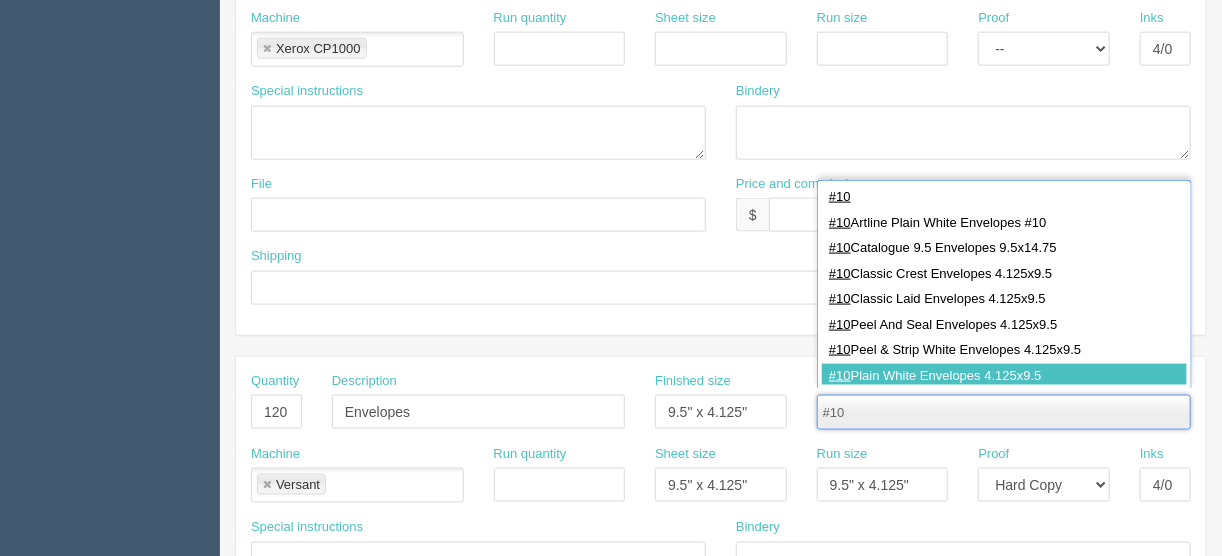 type on "#10" 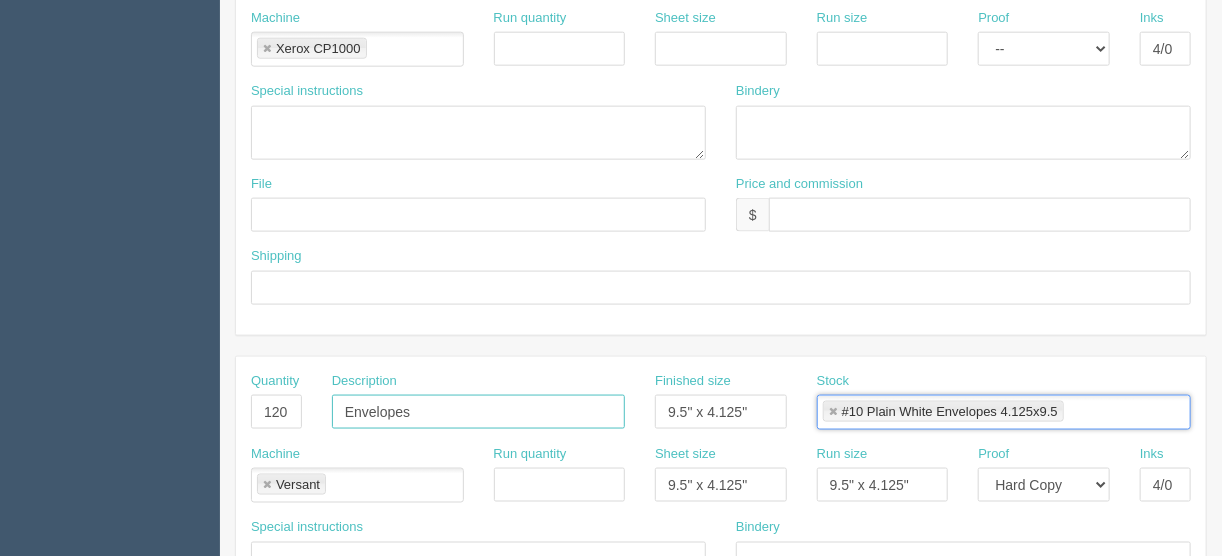 click on "Envelopes" at bounding box center [478, 412] 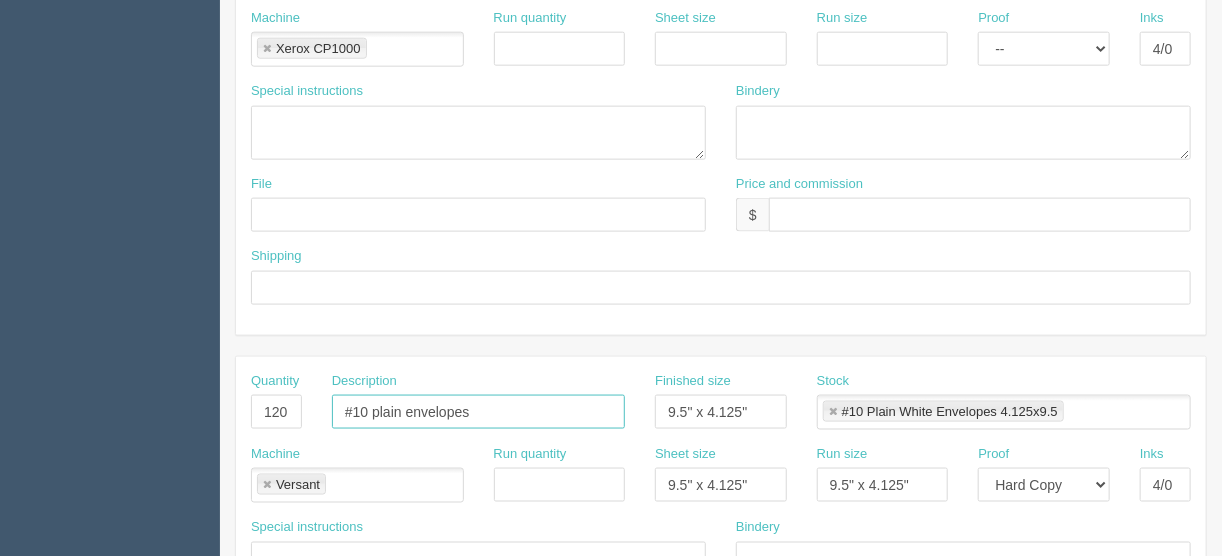 type on "#10 plain envelopes" 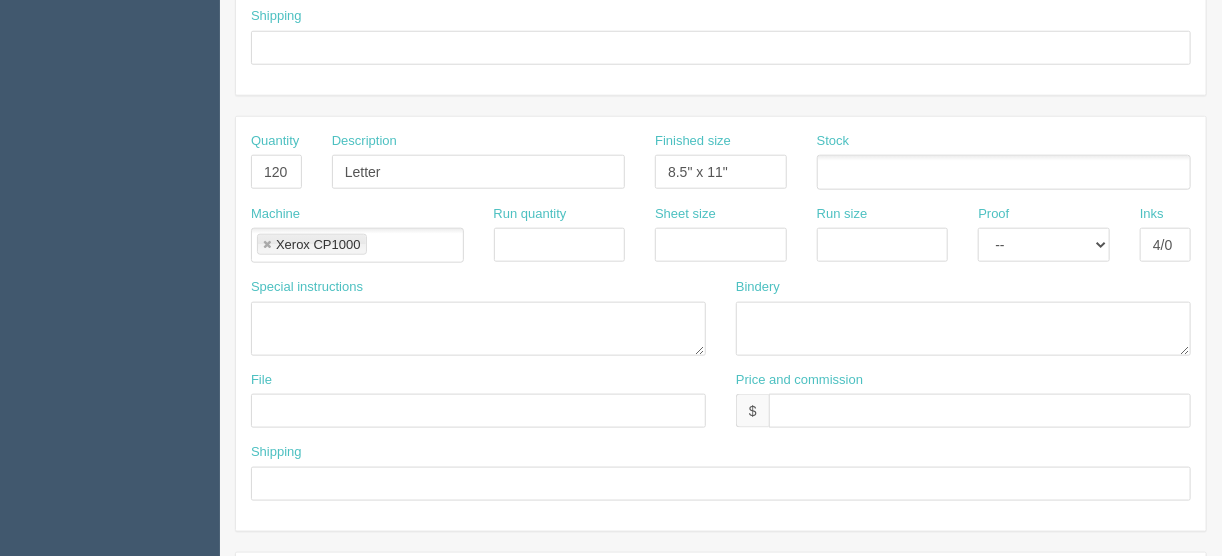 scroll, scrollTop: 720, scrollLeft: 0, axis: vertical 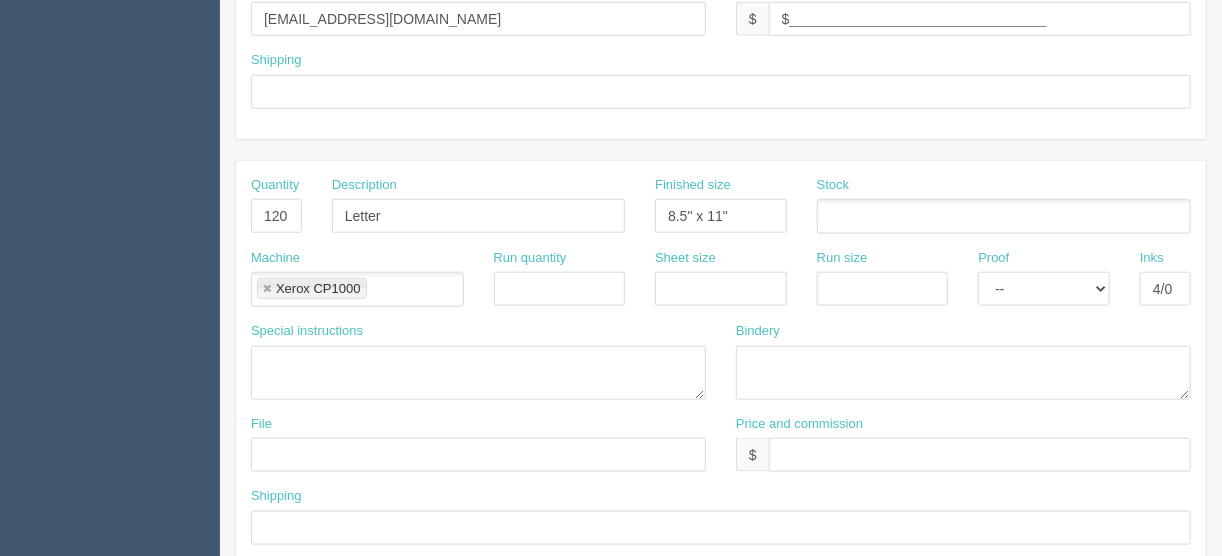 click at bounding box center (1004, 216) 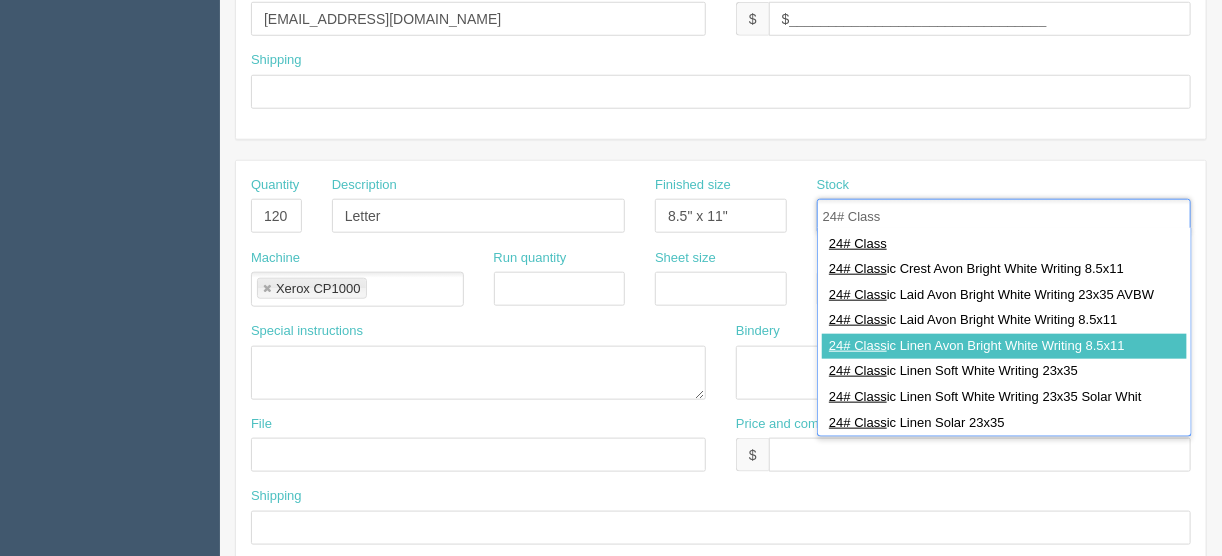 type on "24# Class" 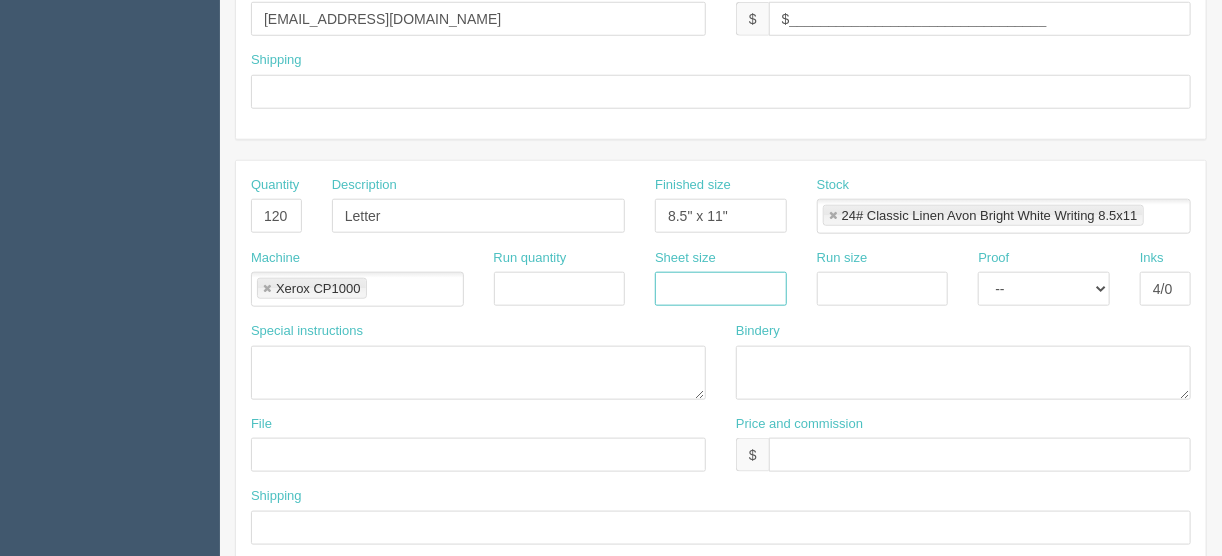 click at bounding box center [721, 289] 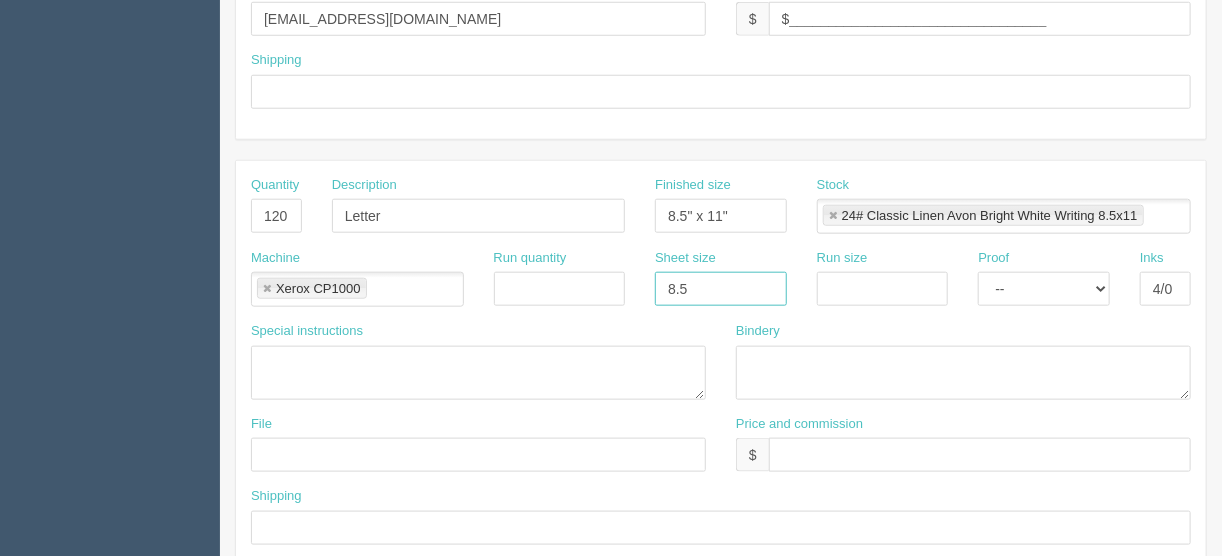 type on "8.5" x 11"" 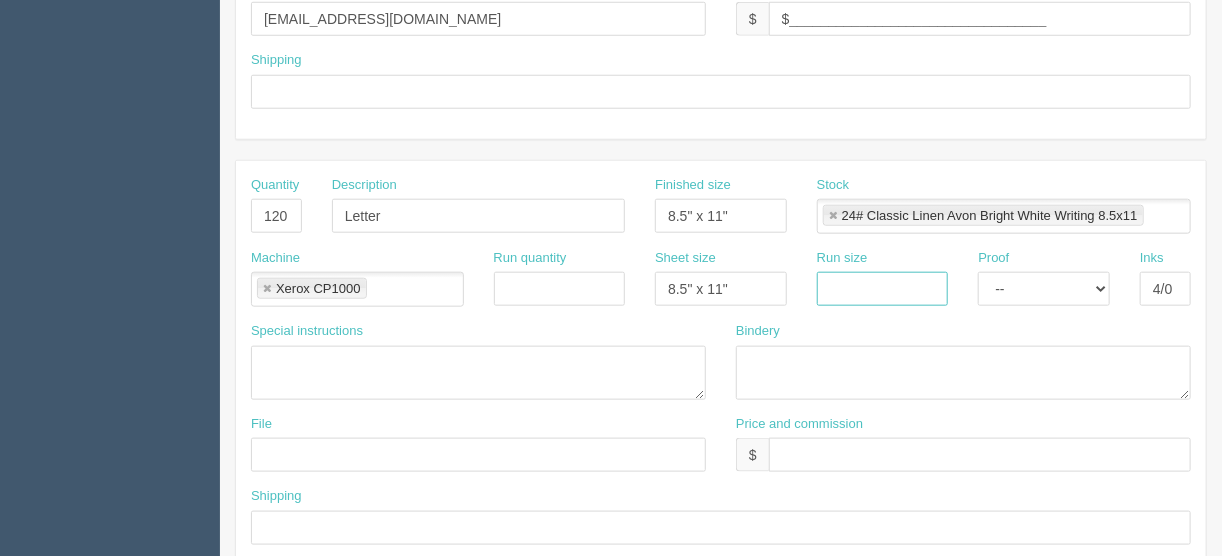 click at bounding box center (883, 289) 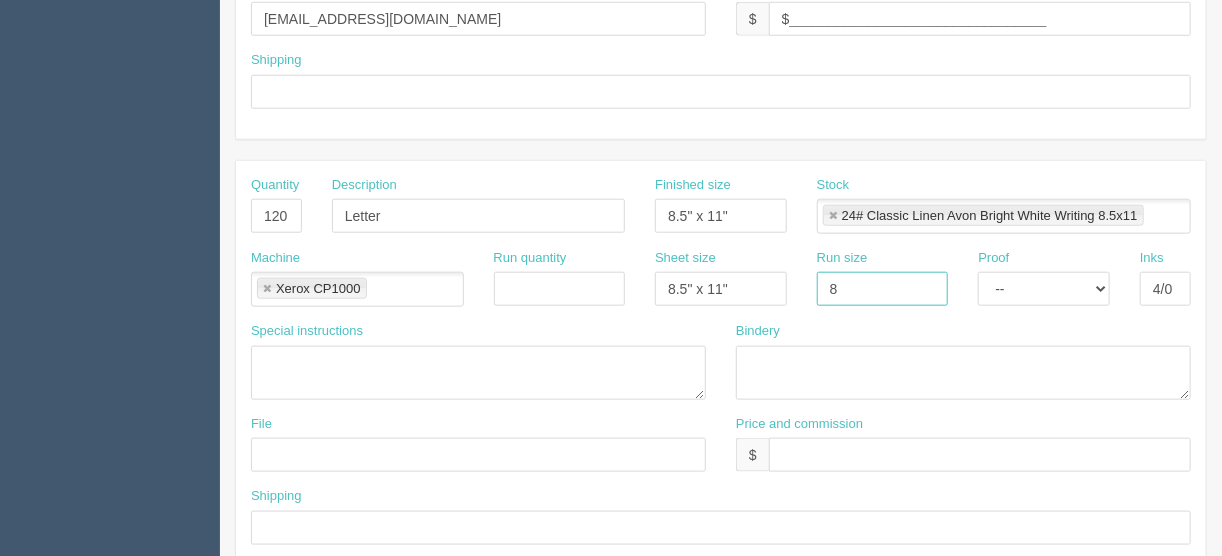 type on "8.5" x 11"" 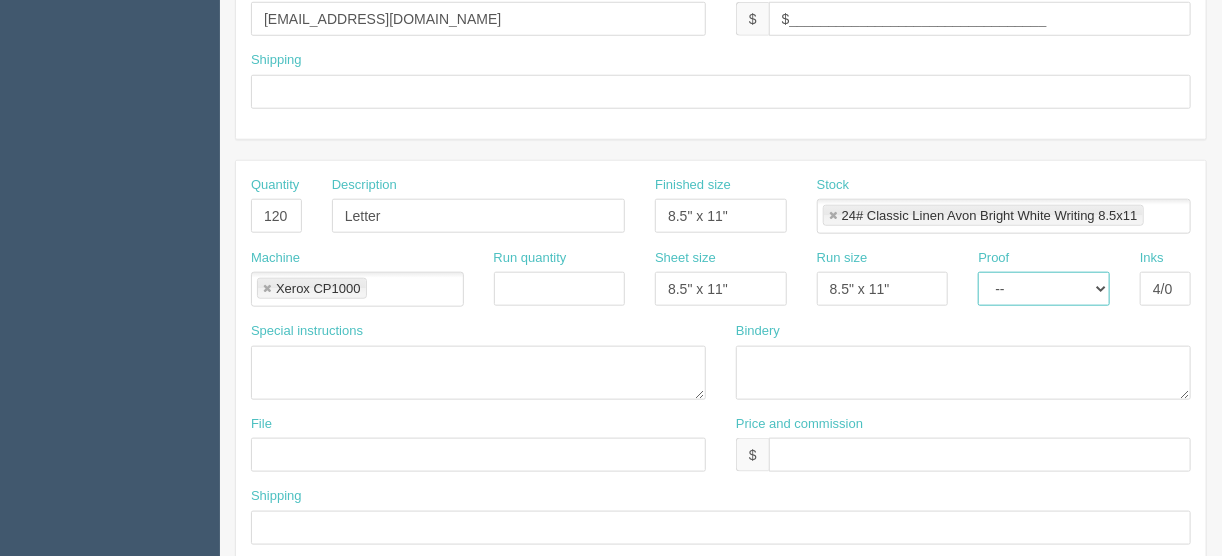 click on "--
Email
Hard Copy" at bounding box center [1044, 289] 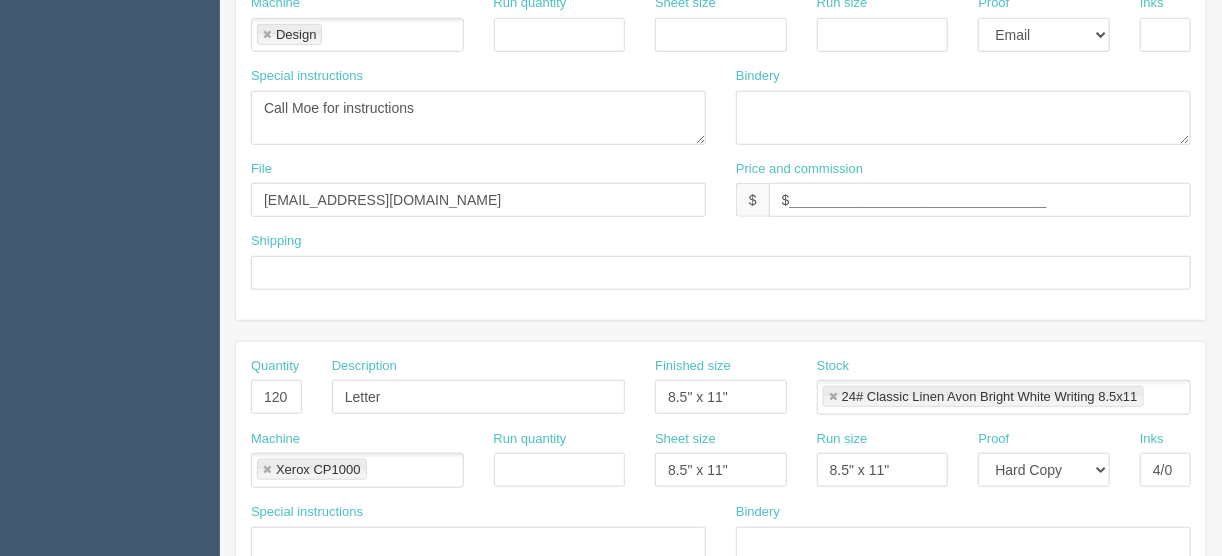 scroll, scrollTop: 720, scrollLeft: 0, axis: vertical 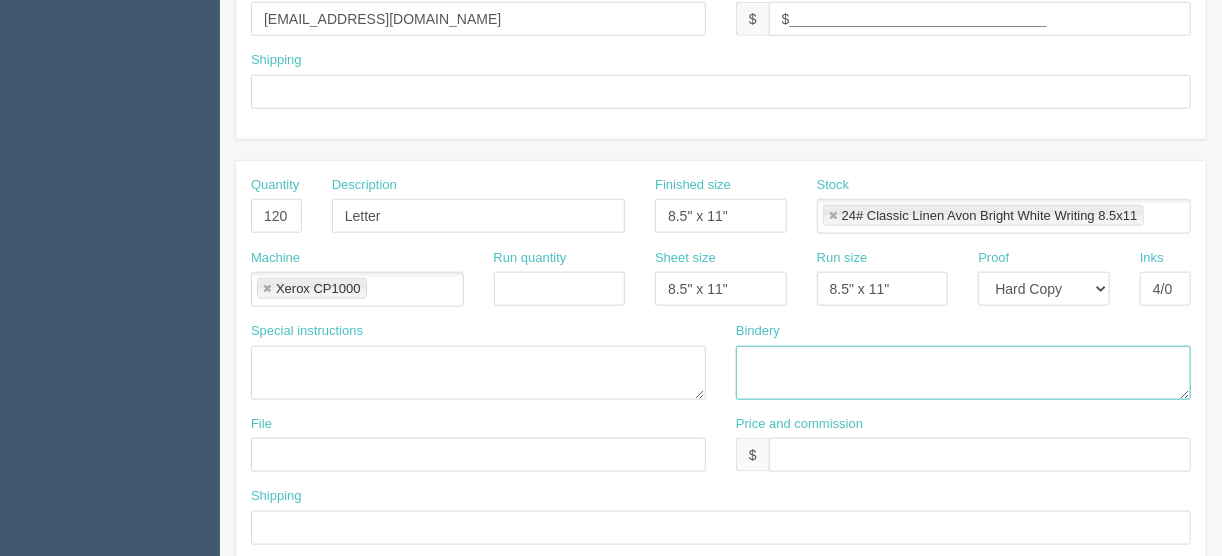 click at bounding box center [963, 373] 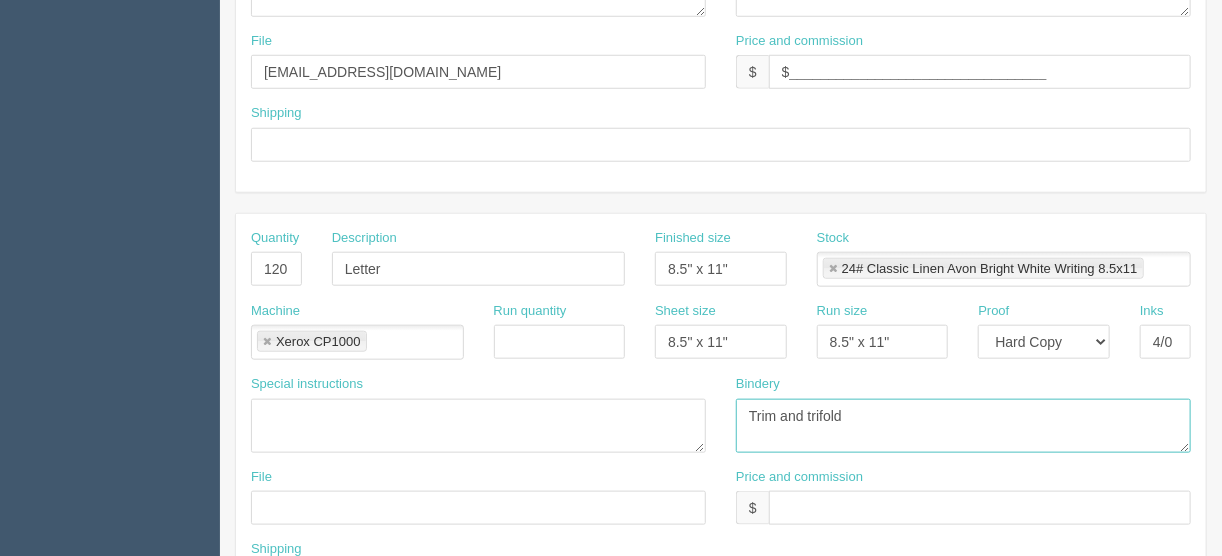 scroll, scrollTop: 640, scrollLeft: 0, axis: vertical 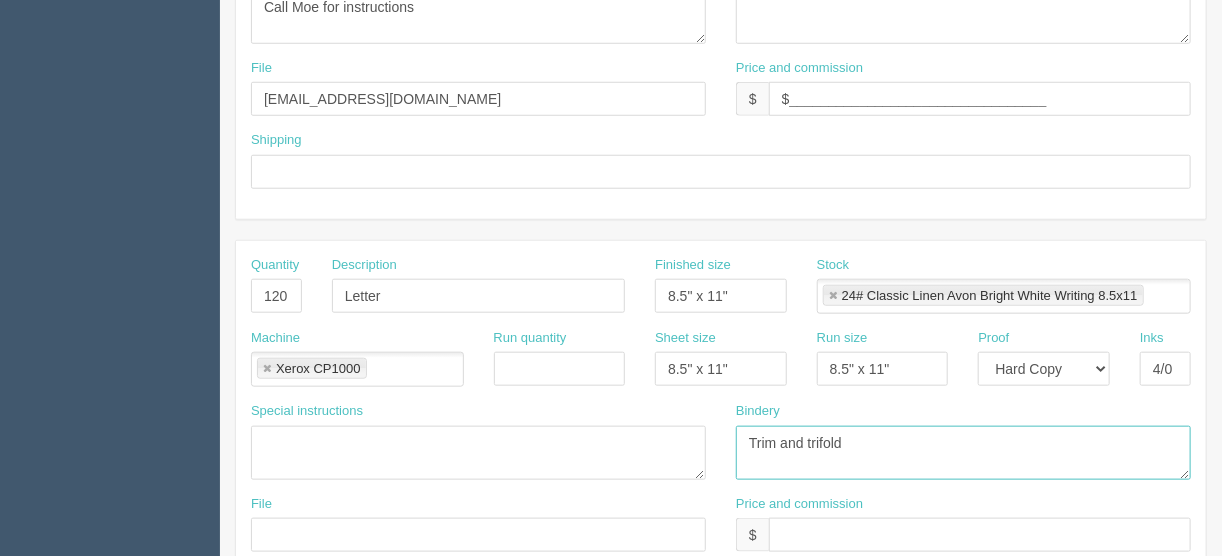 type on "Trim and trifold" 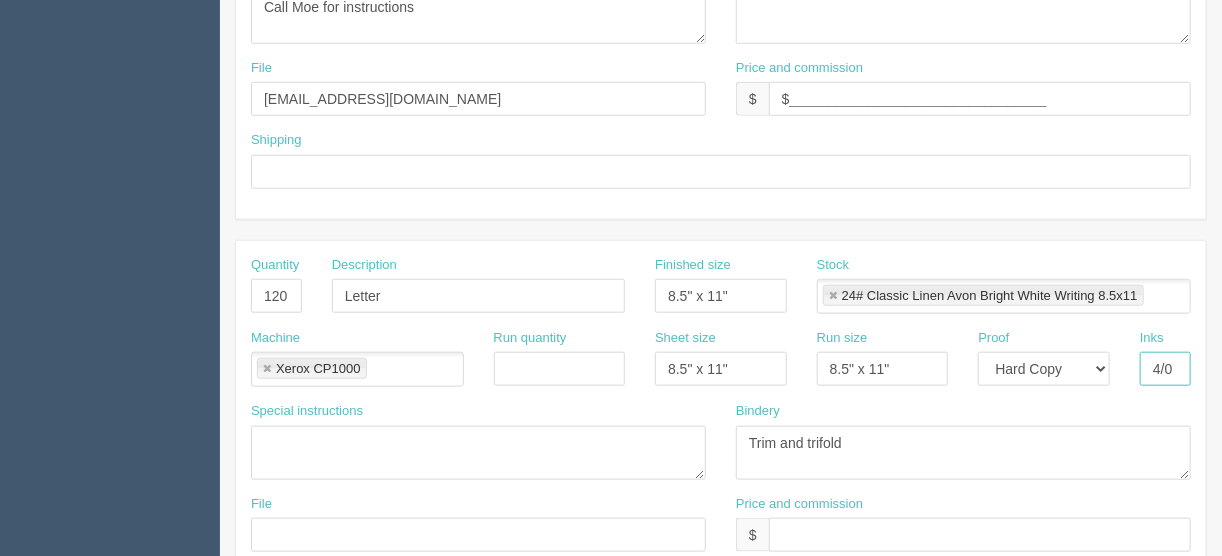 click on "4/0" at bounding box center (1165, 369) 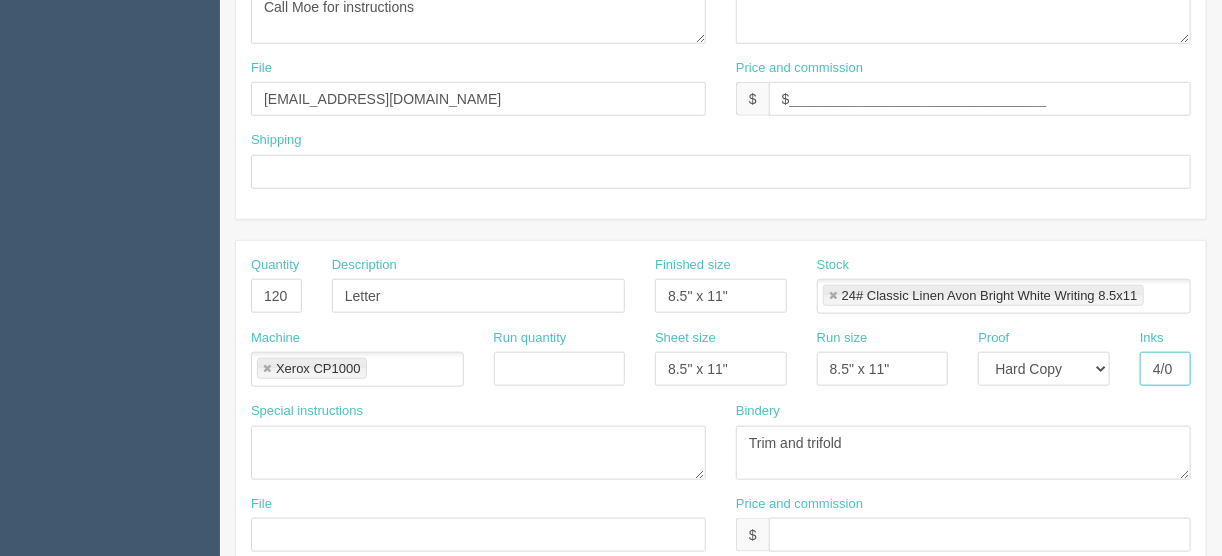type on "4/0 + VI" 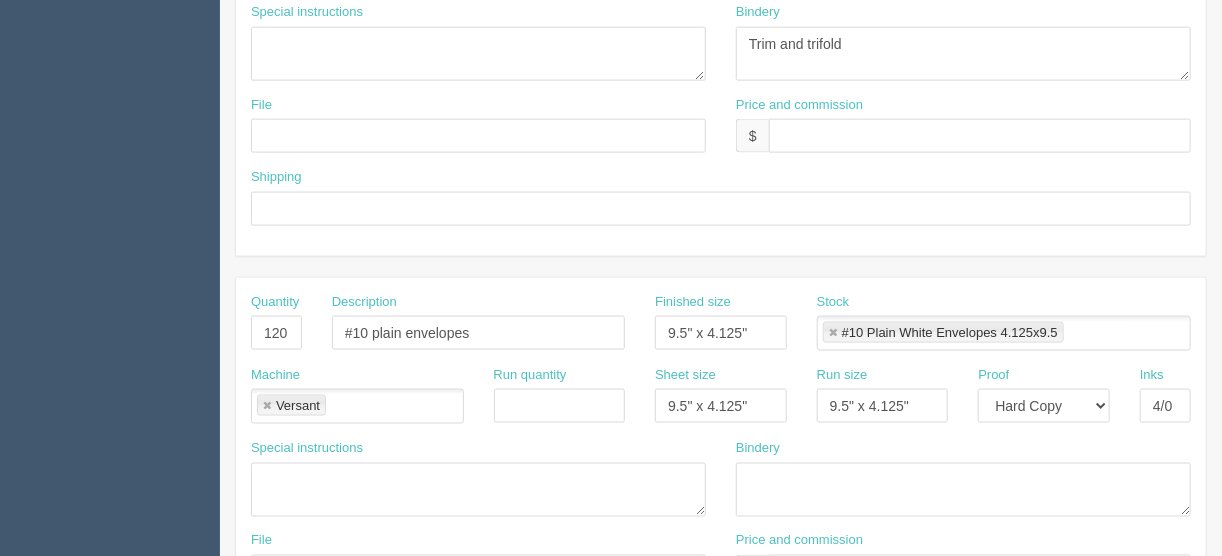 scroll, scrollTop: 1040, scrollLeft: 0, axis: vertical 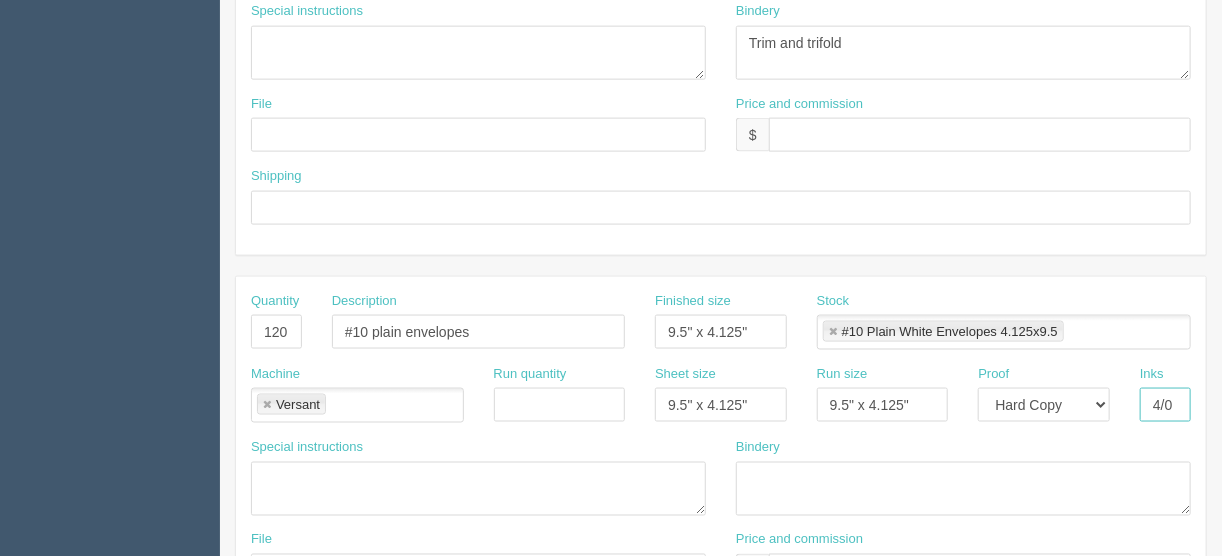 click on "4/0" at bounding box center (1165, 405) 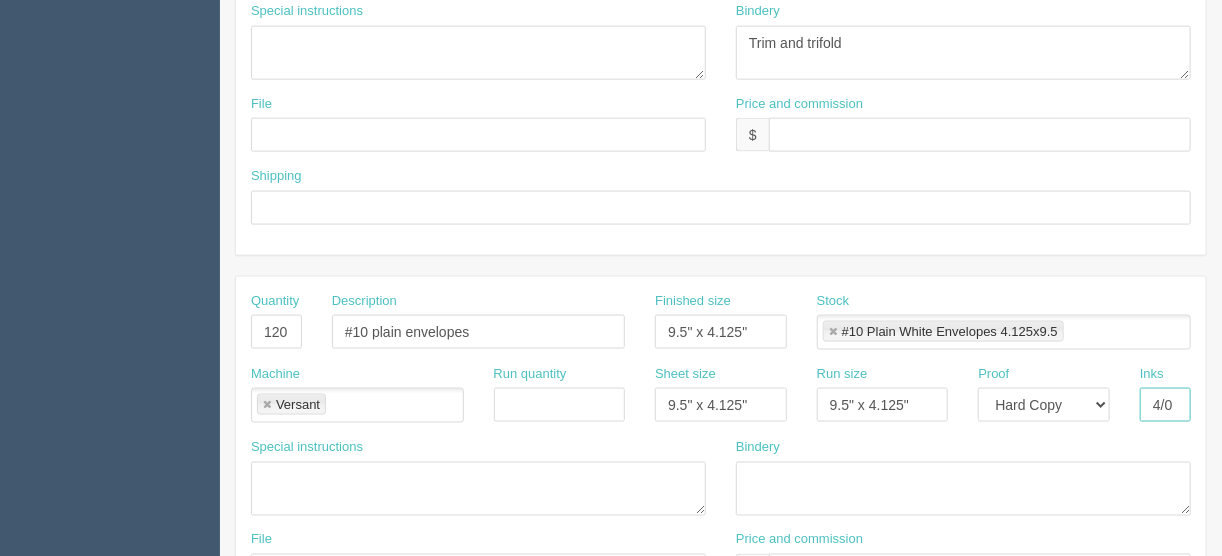 type on "4/0 + VI" 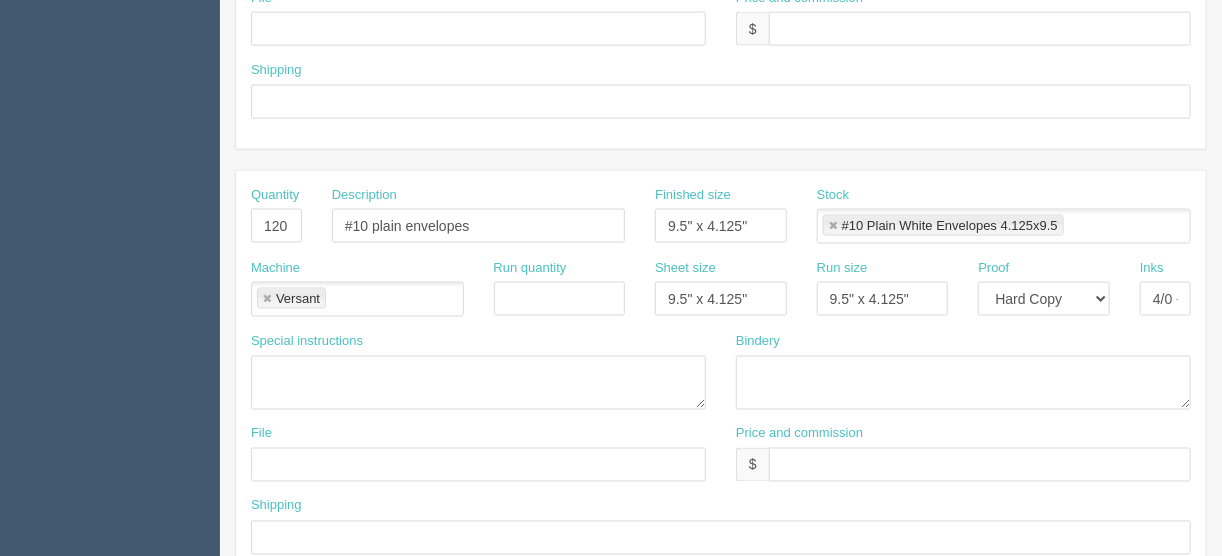 scroll, scrollTop: 929, scrollLeft: 0, axis: vertical 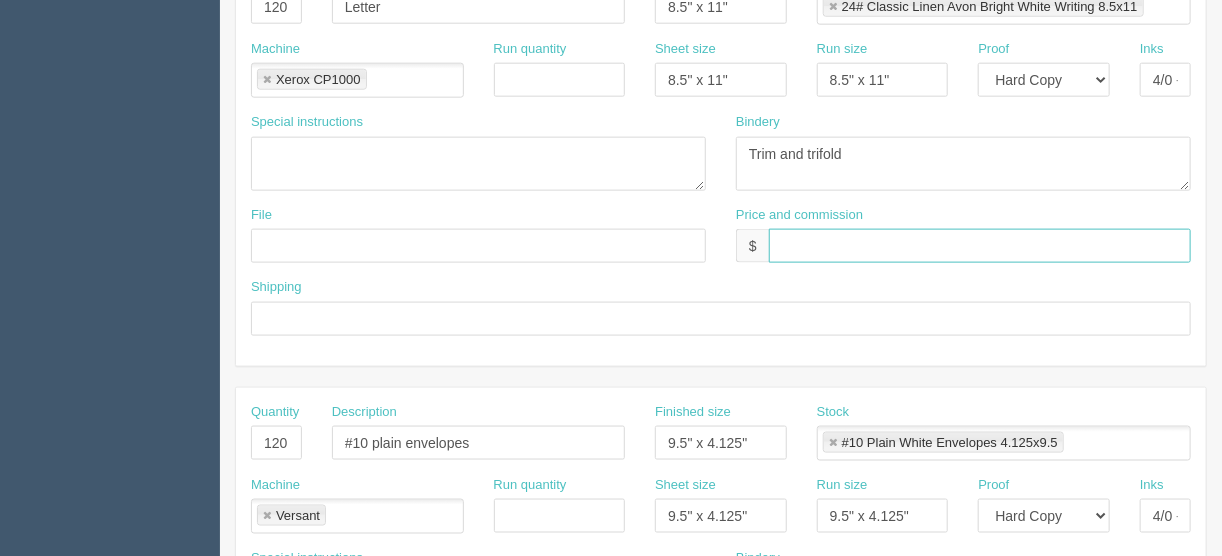 click at bounding box center (980, 246) 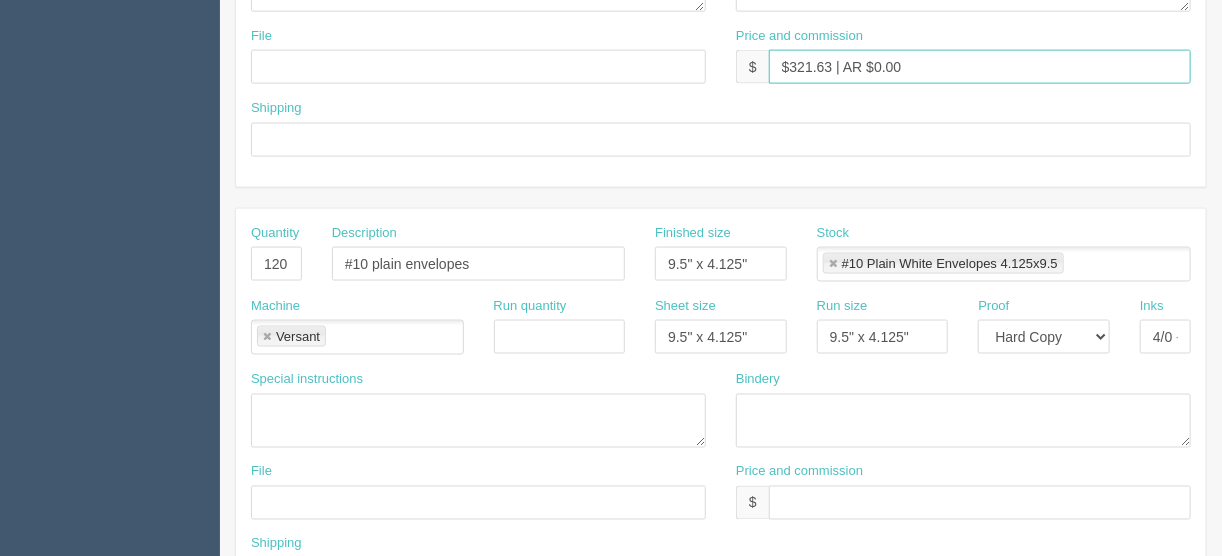 scroll, scrollTop: 1249, scrollLeft: 0, axis: vertical 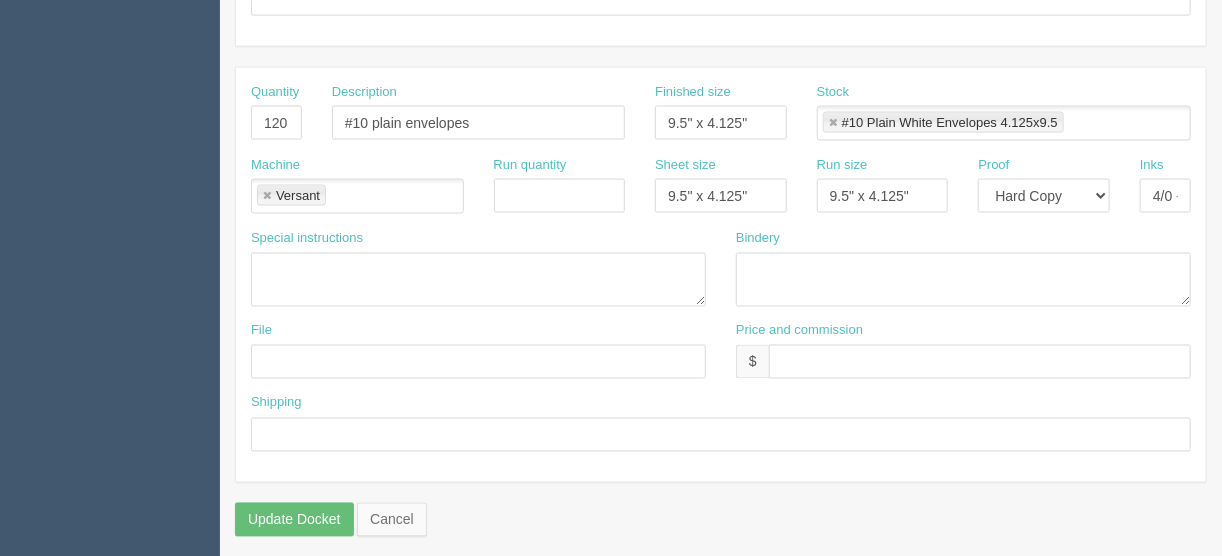 type on "$321.63 | AR $0.00" 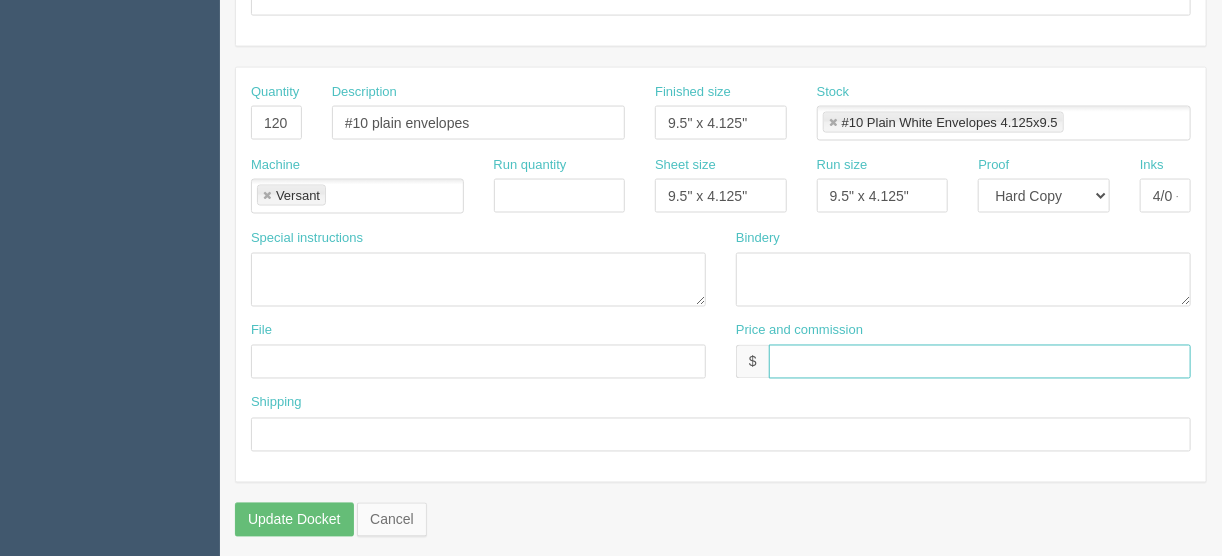 click at bounding box center (980, 362) 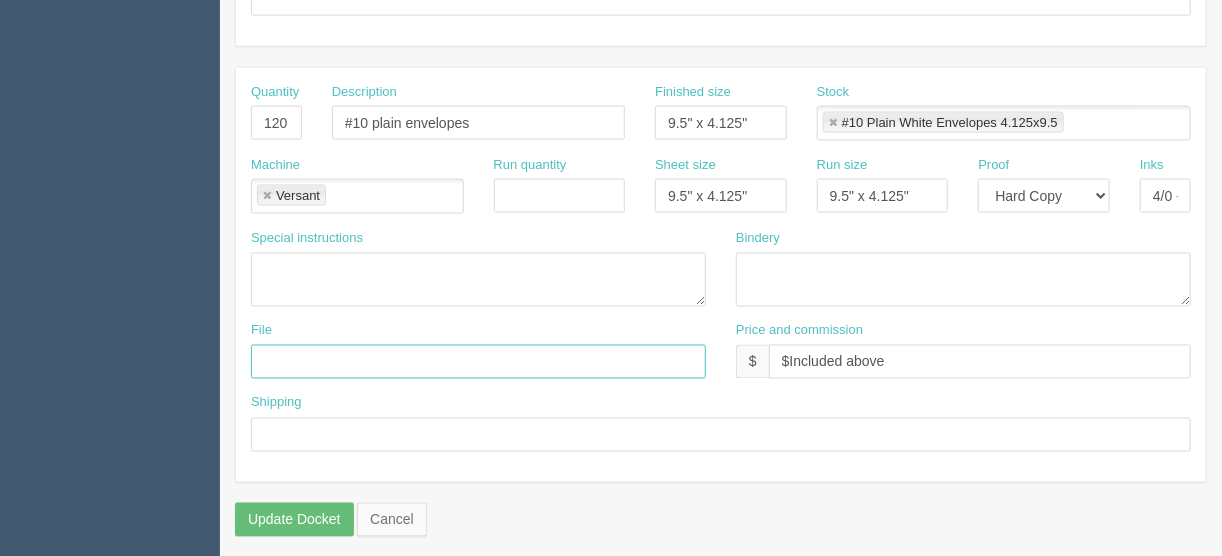 click at bounding box center [478, 362] 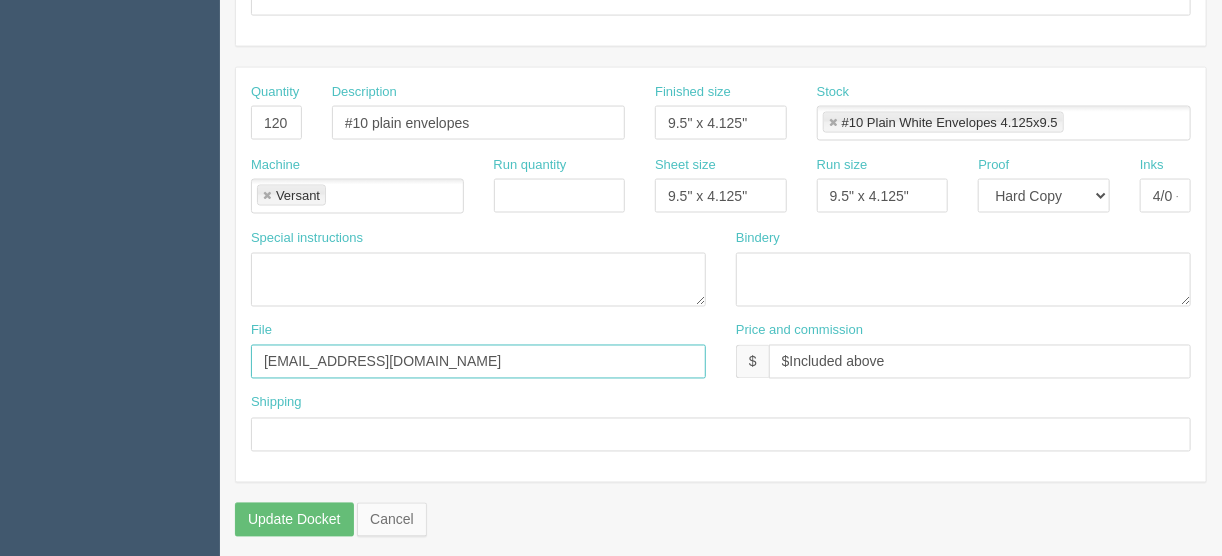 drag, startPoint x: 375, startPoint y: 354, endPoint x: 159, endPoint y: 350, distance: 216.03703 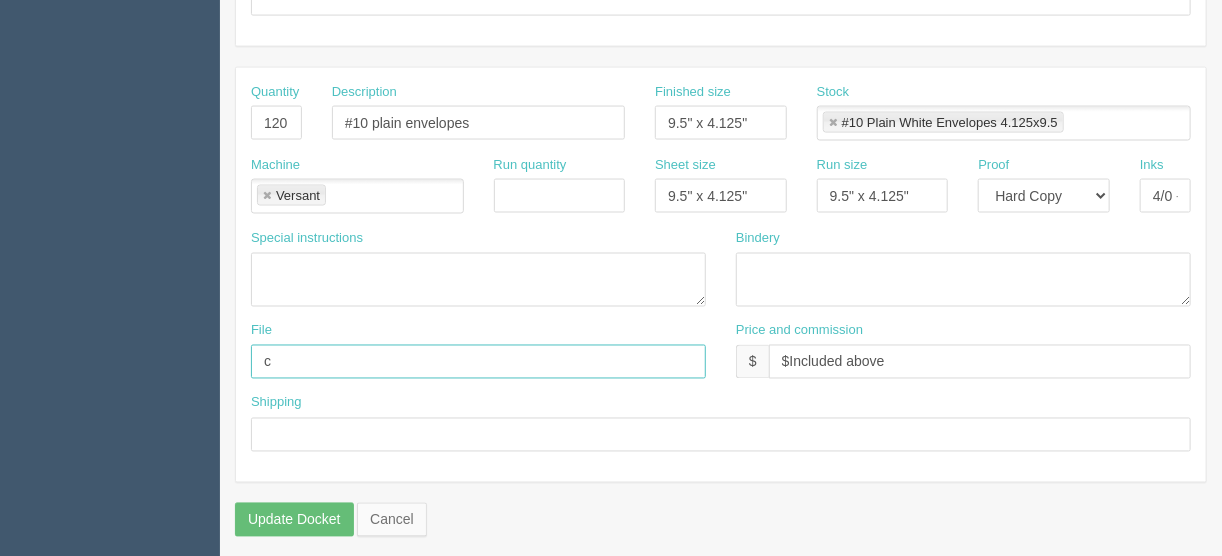 type on "Client files" 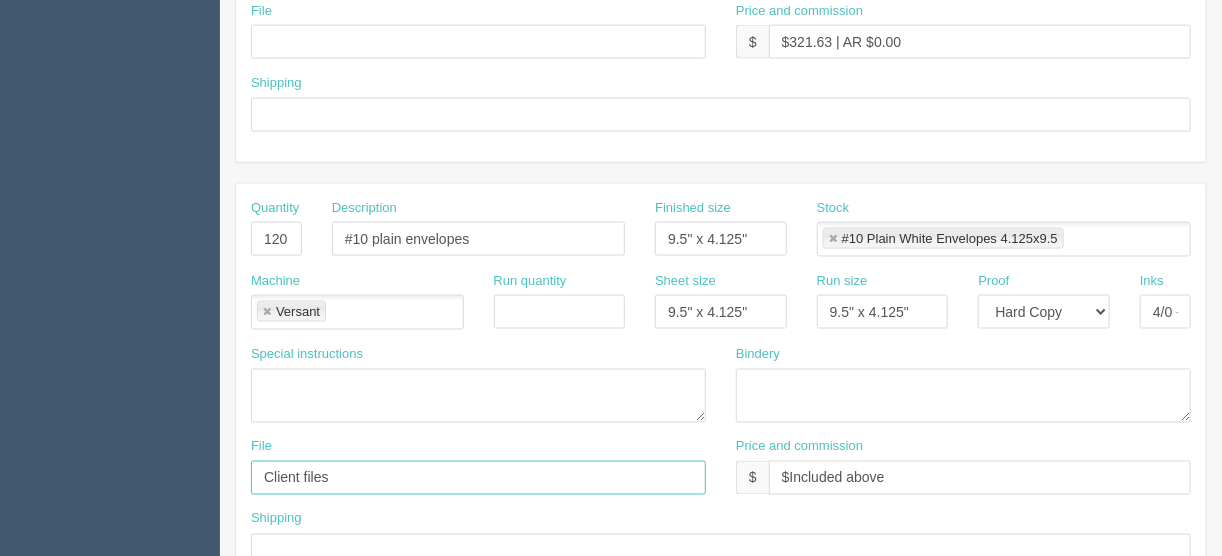 scroll, scrollTop: 1009, scrollLeft: 0, axis: vertical 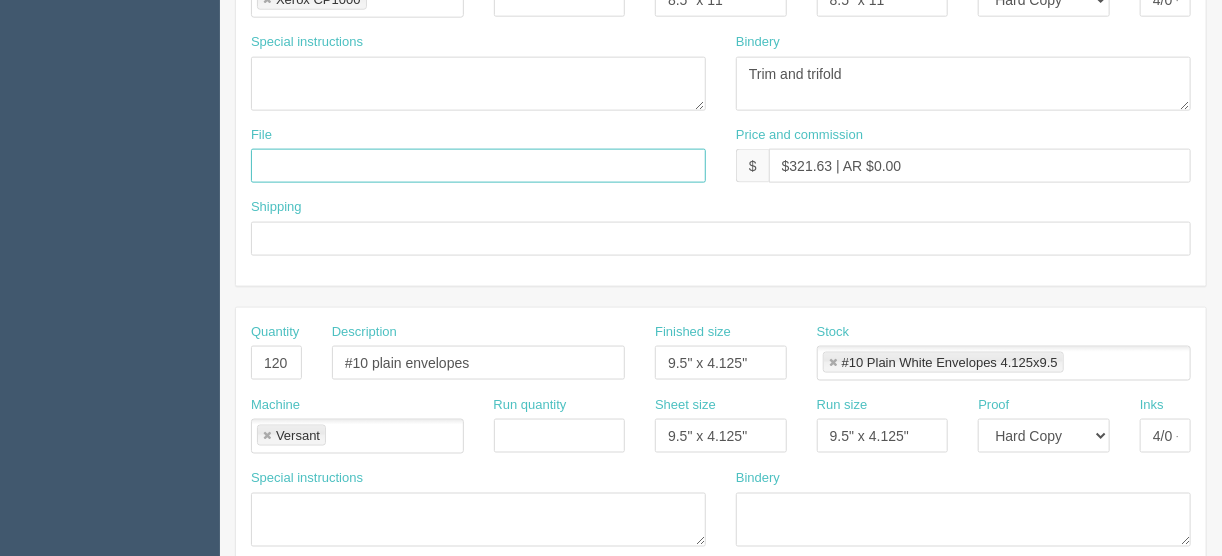 click at bounding box center [478, 166] 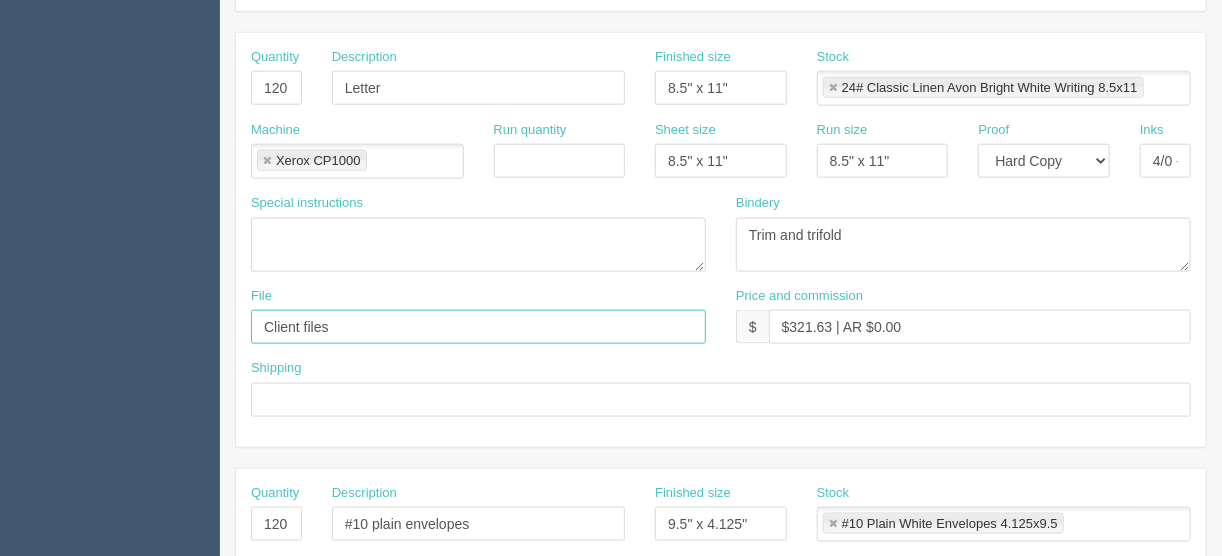 scroll, scrollTop: 849, scrollLeft: 0, axis: vertical 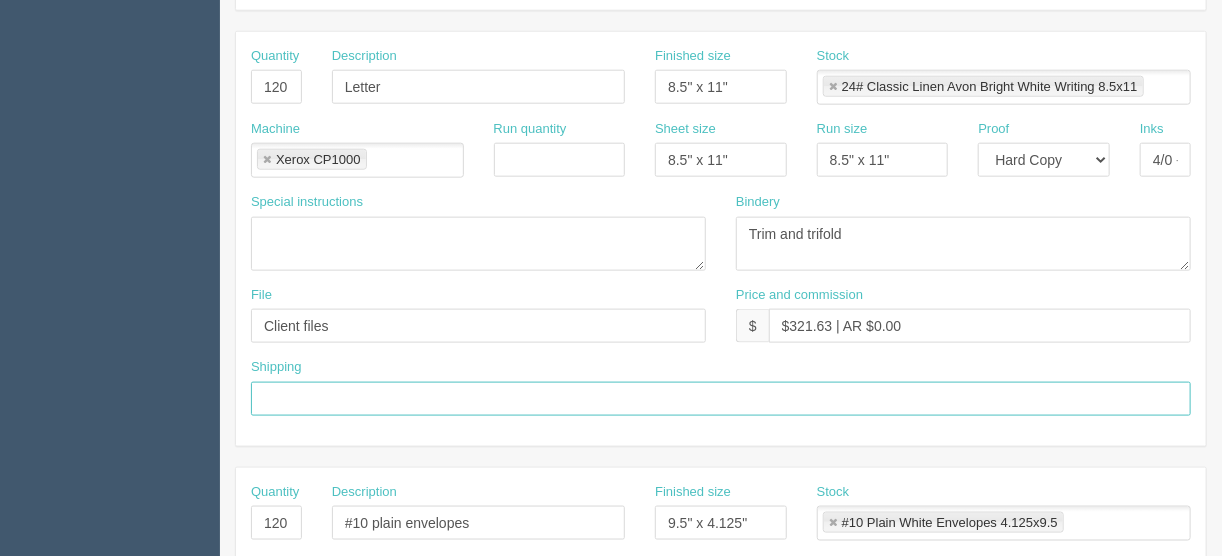 click at bounding box center (721, 399) 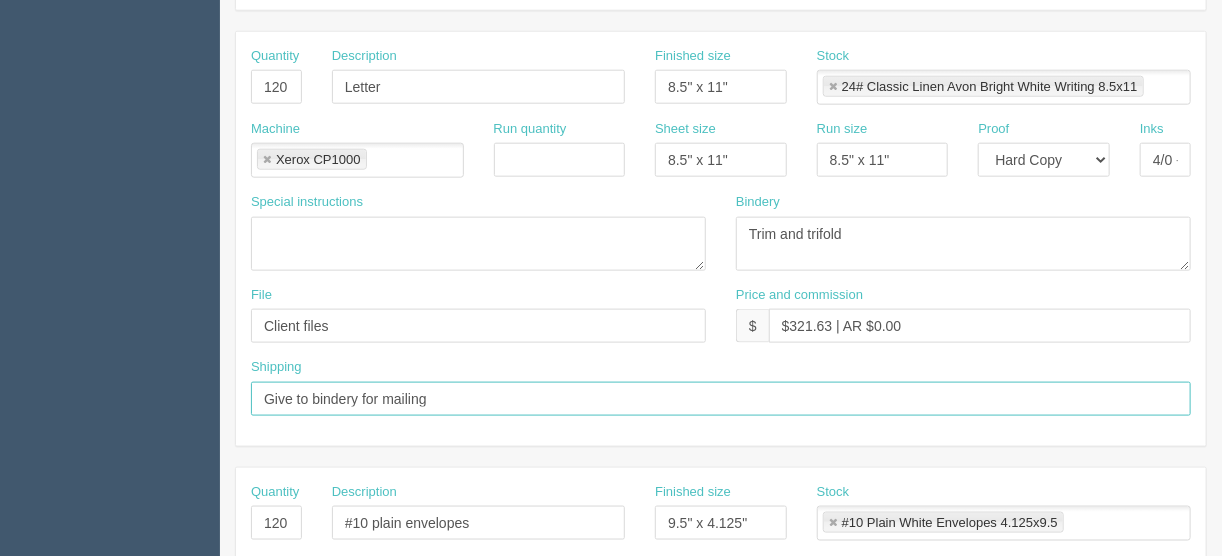 drag, startPoint x: 441, startPoint y: 397, endPoint x: 382, endPoint y: 388, distance: 59.682495 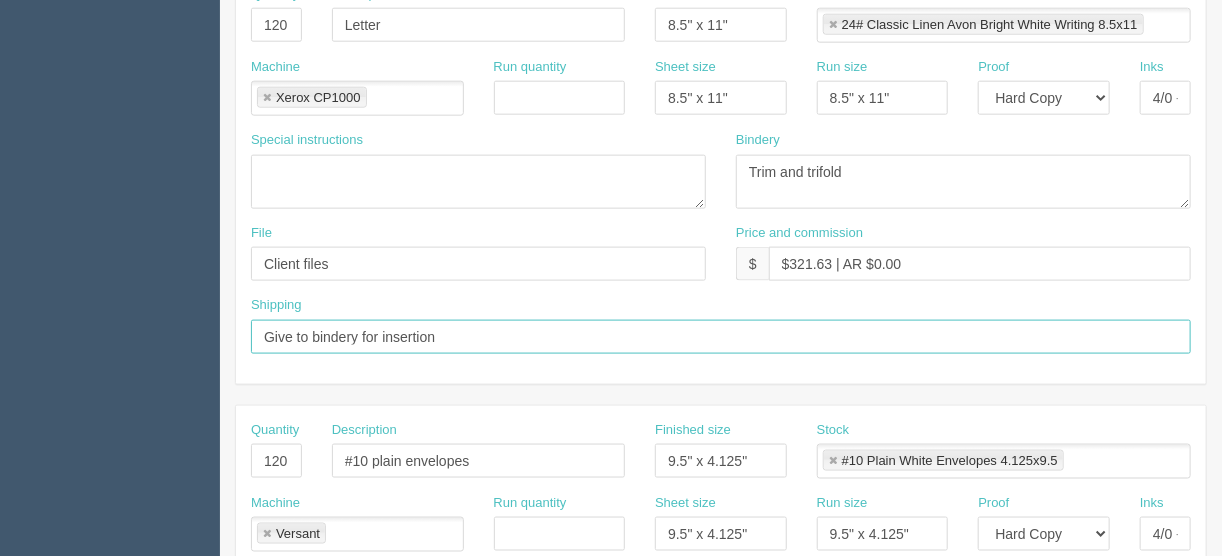 scroll, scrollTop: 1009, scrollLeft: 0, axis: vertical 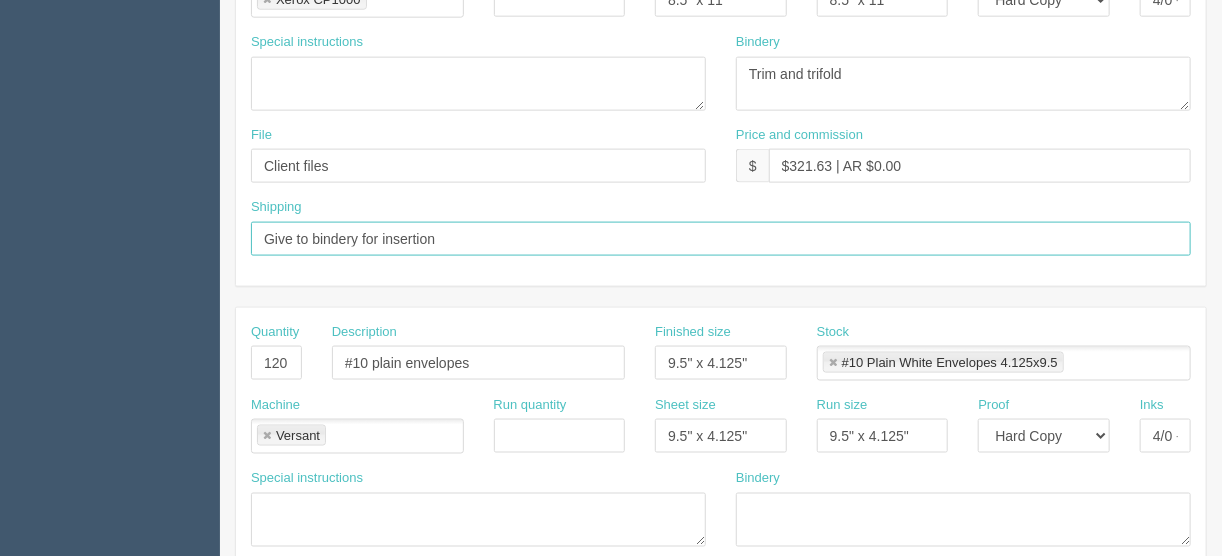 drag, startPoint x: 452, startPoint y: 230, endPoint x: 167, endPoint y: 227, distance: 285.01578 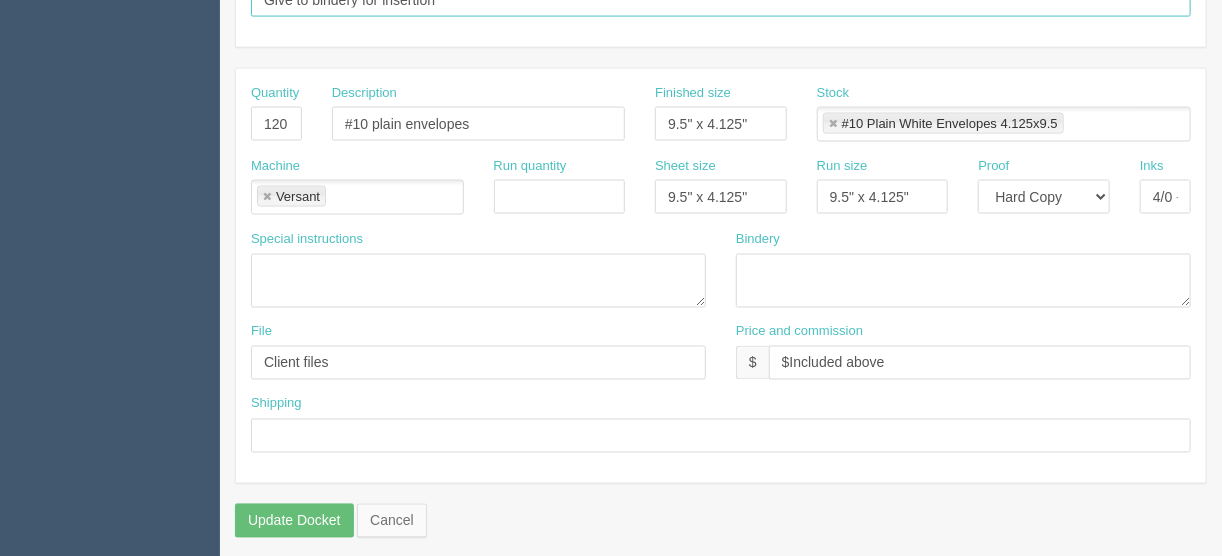 scroll, scrollTop: 1249, scrollLeft: 0, axis: vertical 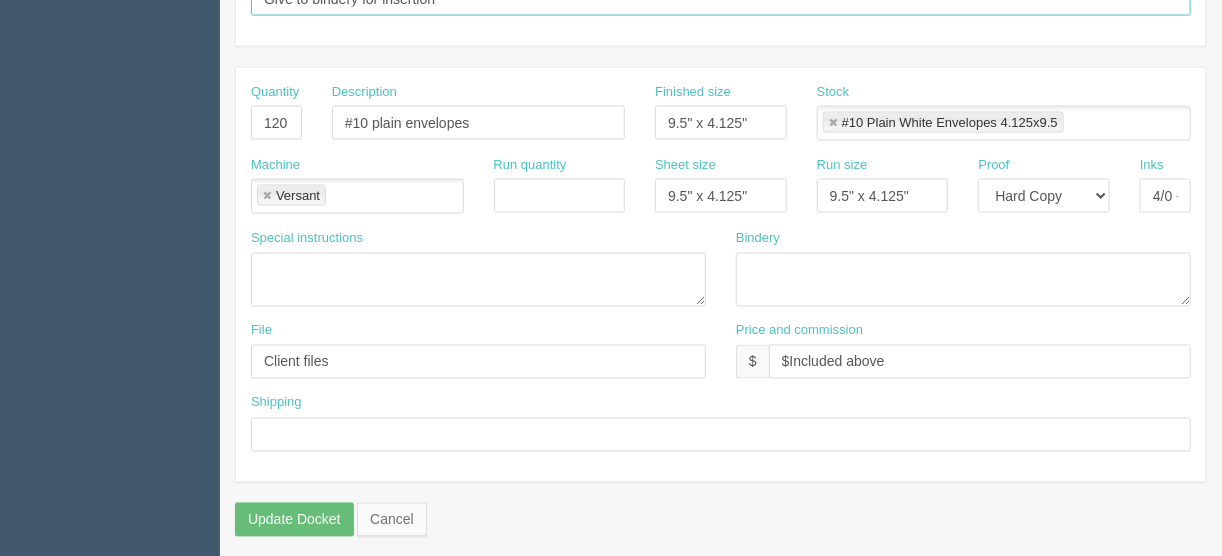type on "Give to bindery for insertion" 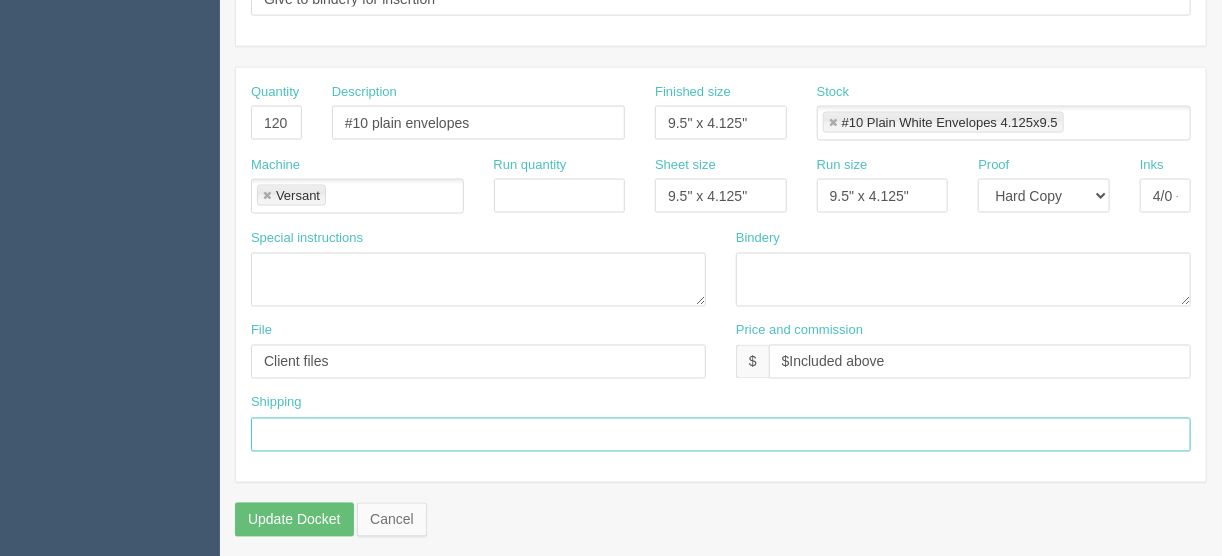 click at bounding box center [721, 435] 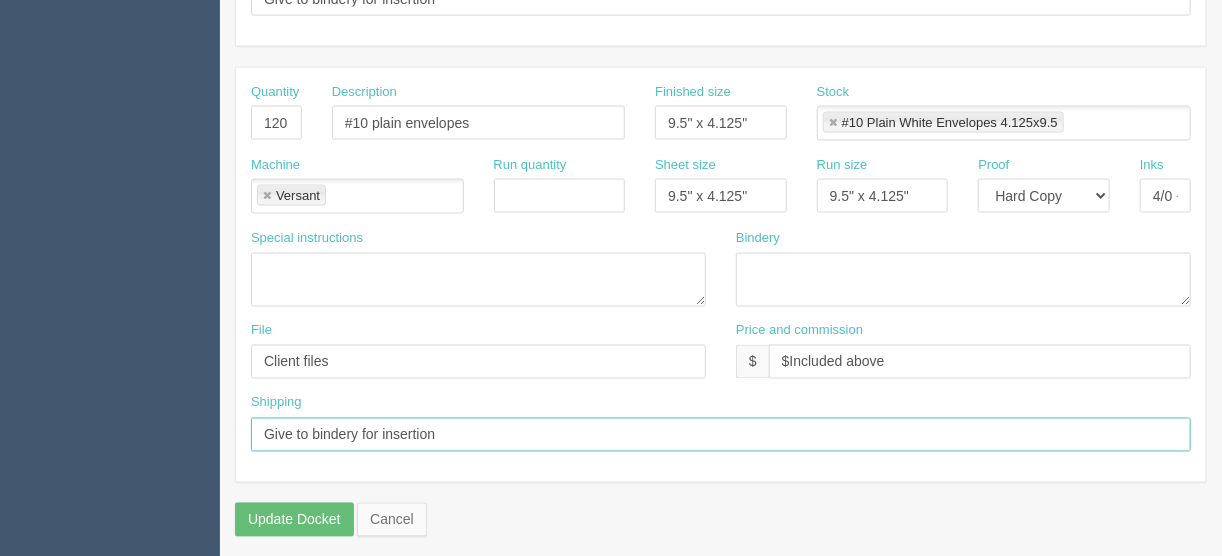 type on "Give to bindery for insertion" 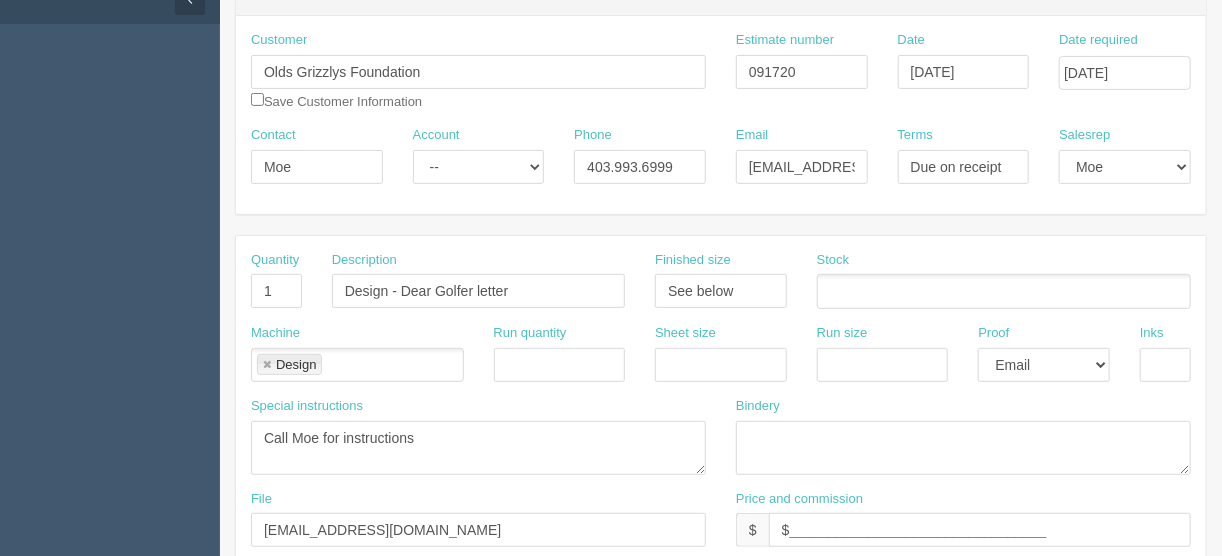 scroll, scrollTop: 0, scrollLeft: 0, axis: both 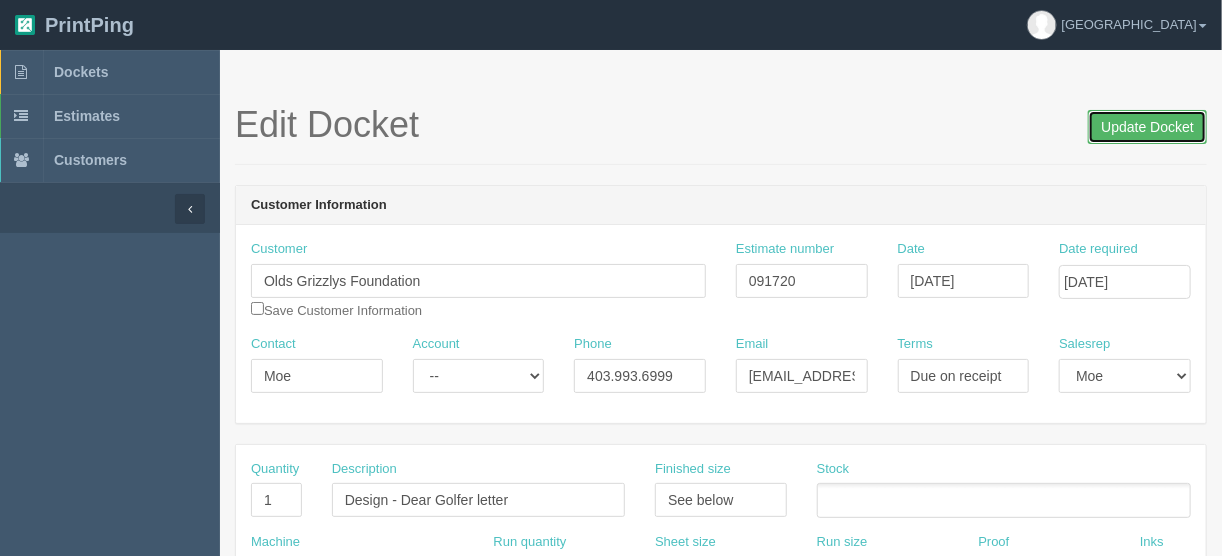 click on "Update Docket" at bounding box center [1147, 127] 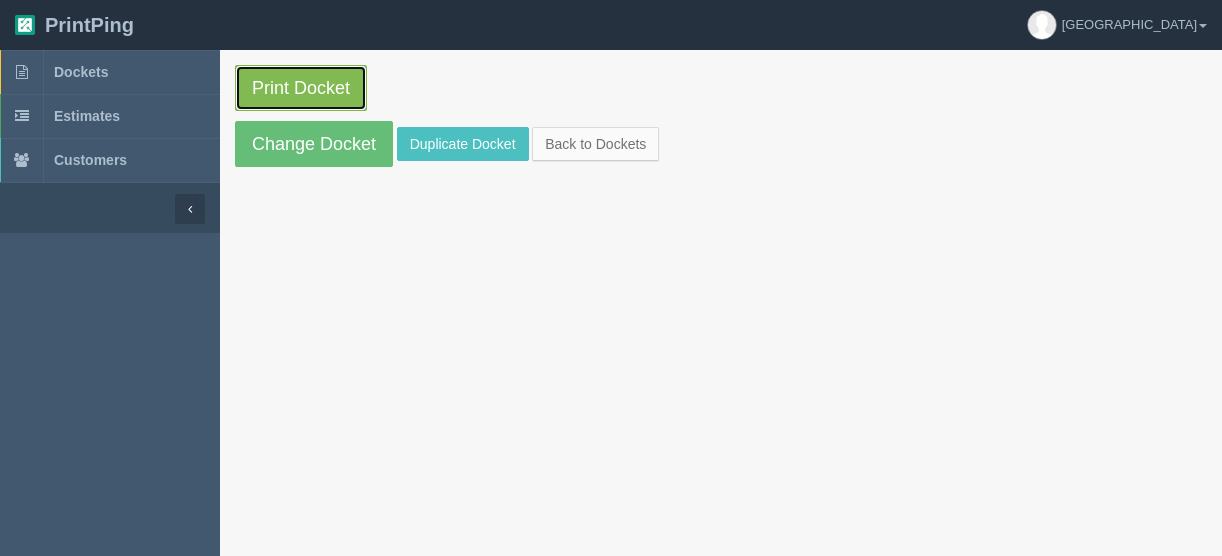 scroll, scrollTop: 0, scrollLeft: 0, axis: both 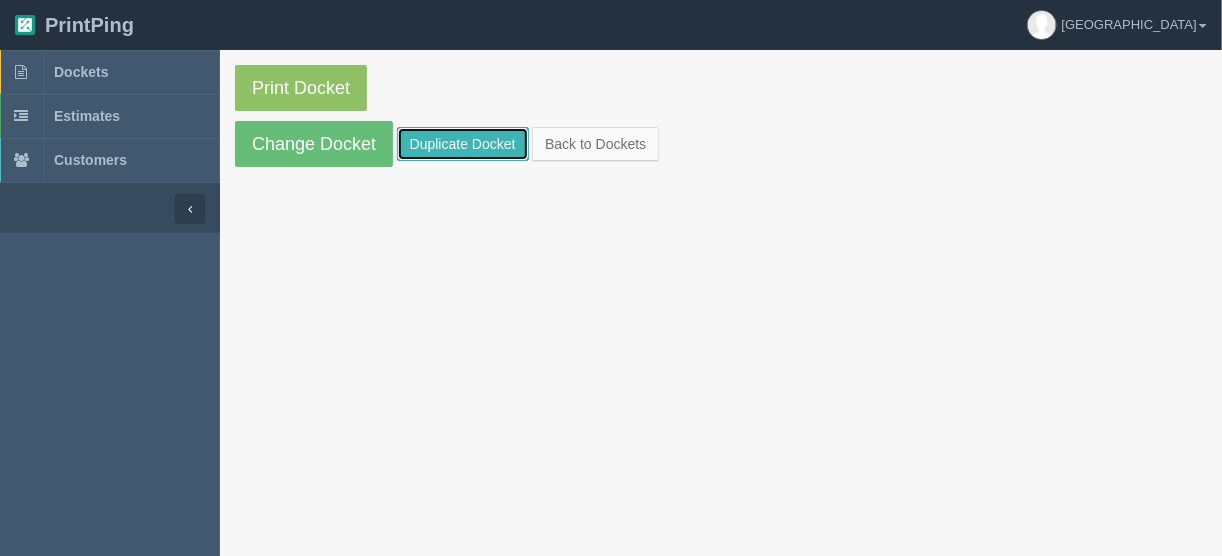 click on "Duplicate Docket" at bounding box center [463, 144] 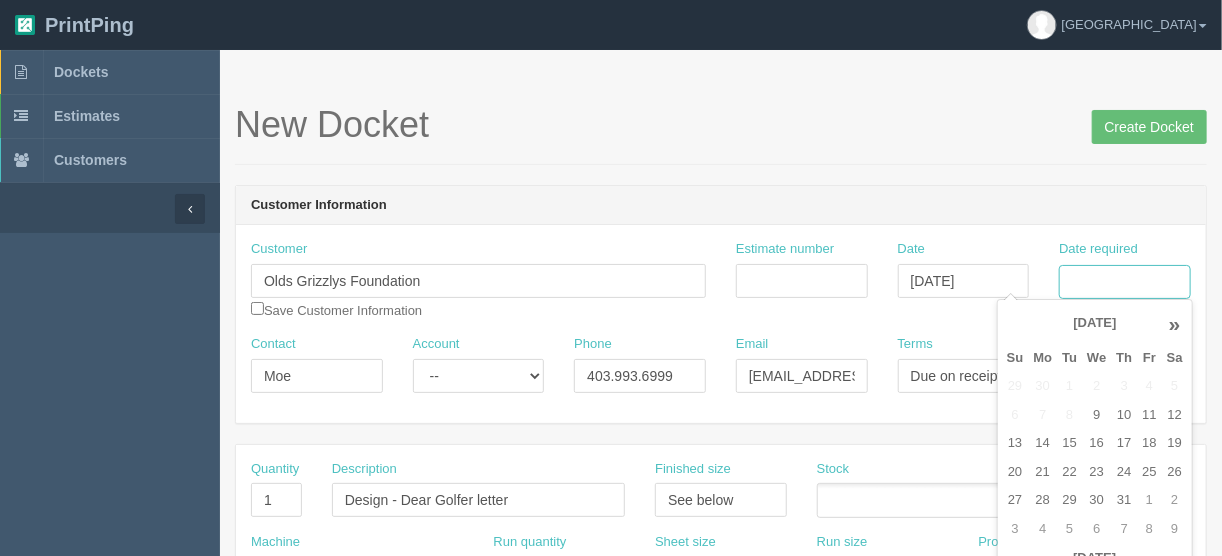 click on "Date required" at bounding box center [1125, 282] 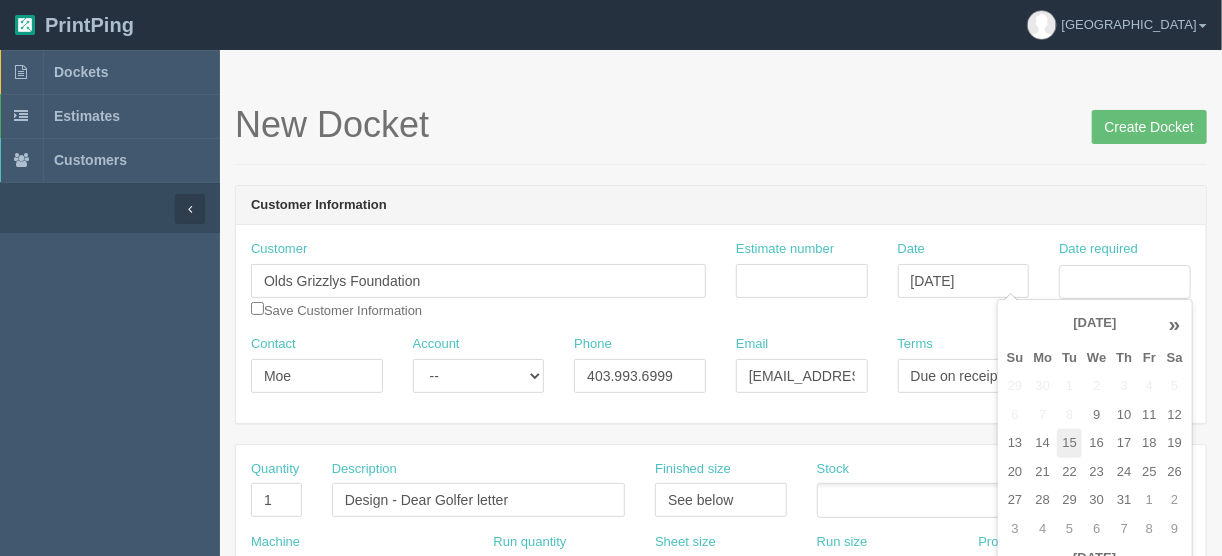 click on "15" at bounding box center [1069, 443] 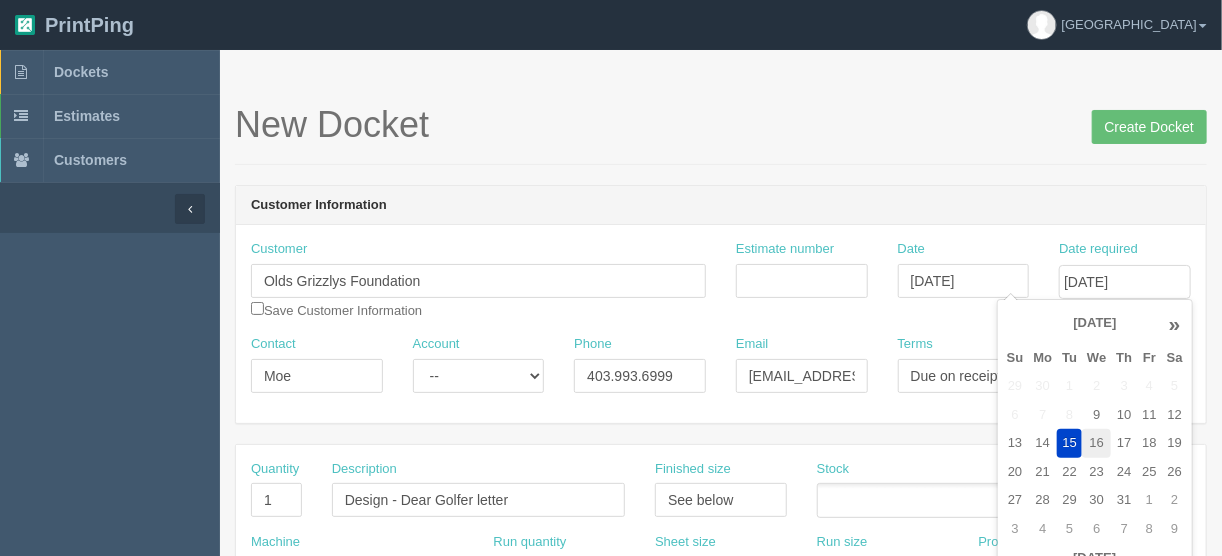 click on "16" at bounding box center (1096, 443) 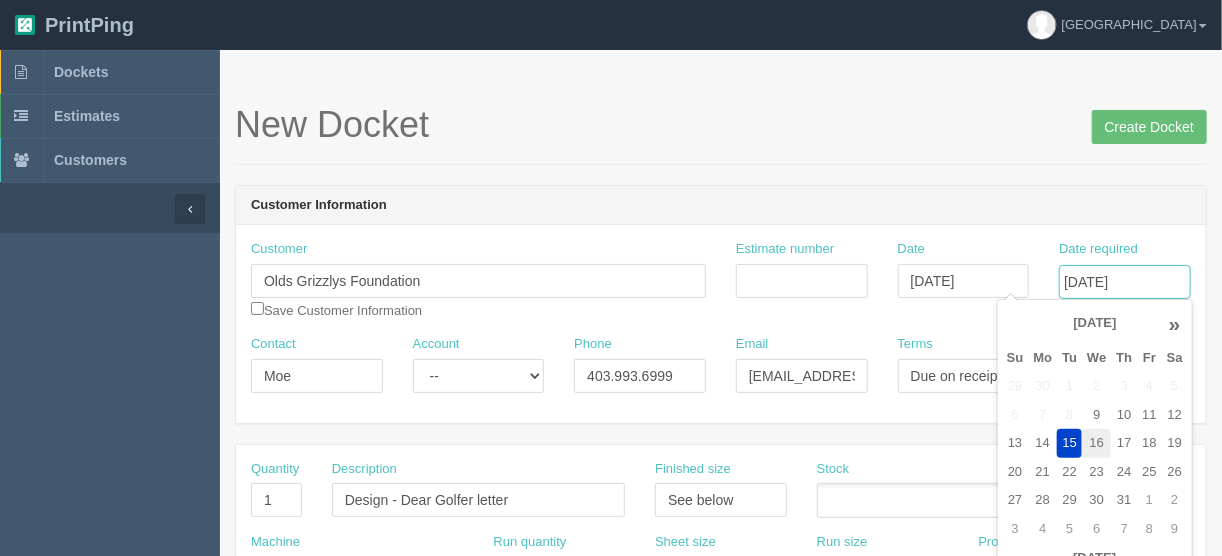 type on "[DATE]" 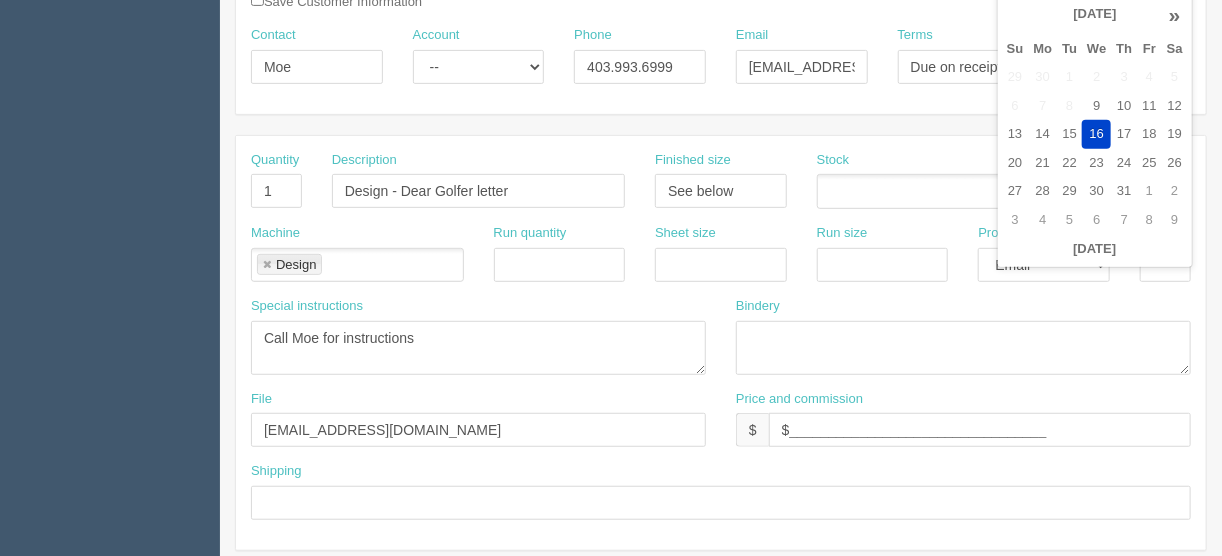 scroll, scrollTop: 320, scrollLeft: 0, axis: vertical 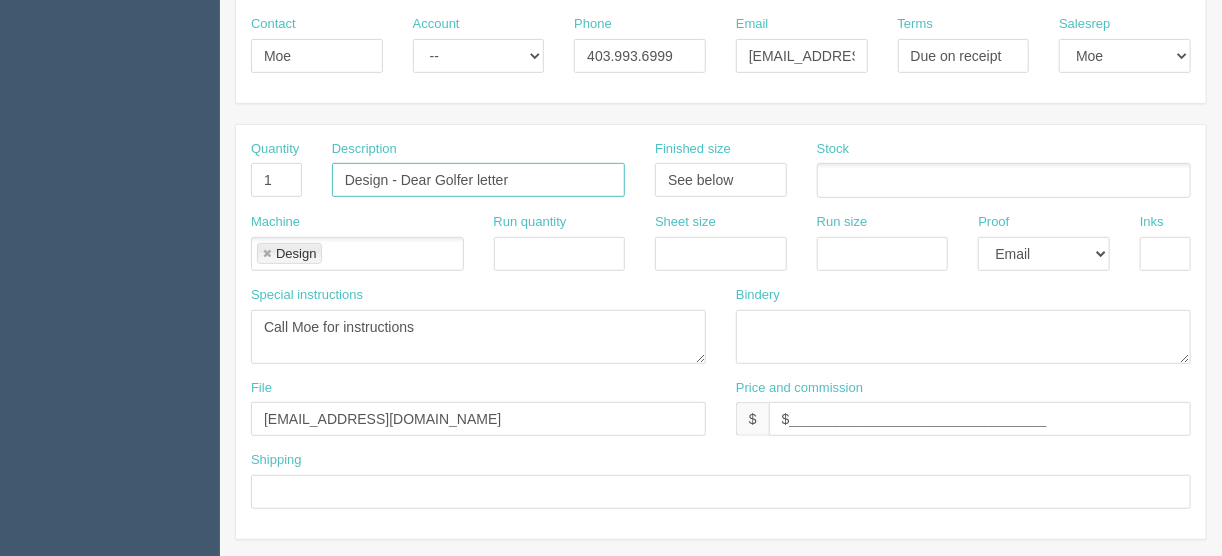 drag, startPoint x: 532, startPoint y: 179, endPoint x: 250, endPoint y: 198, distance: 282.63934 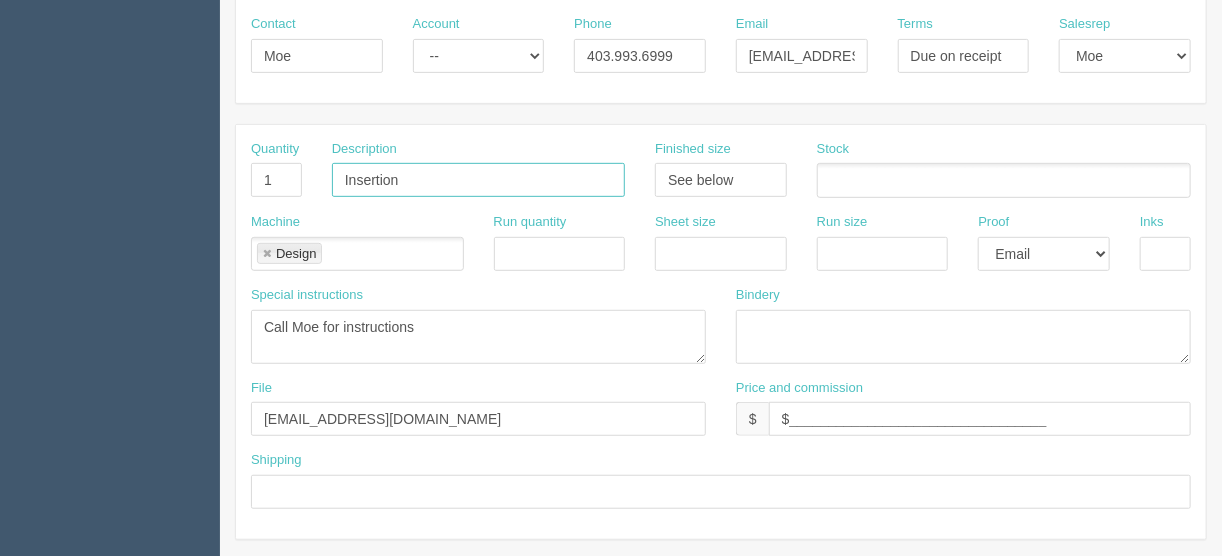 type on "Insertion" 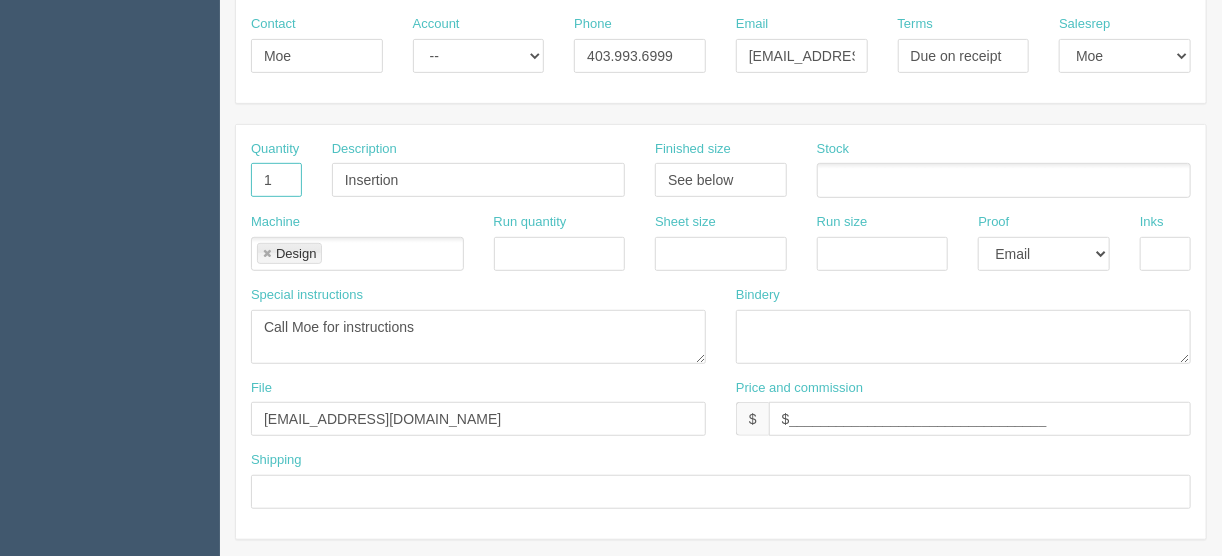 click on "1" at bounding box center [276, 180] 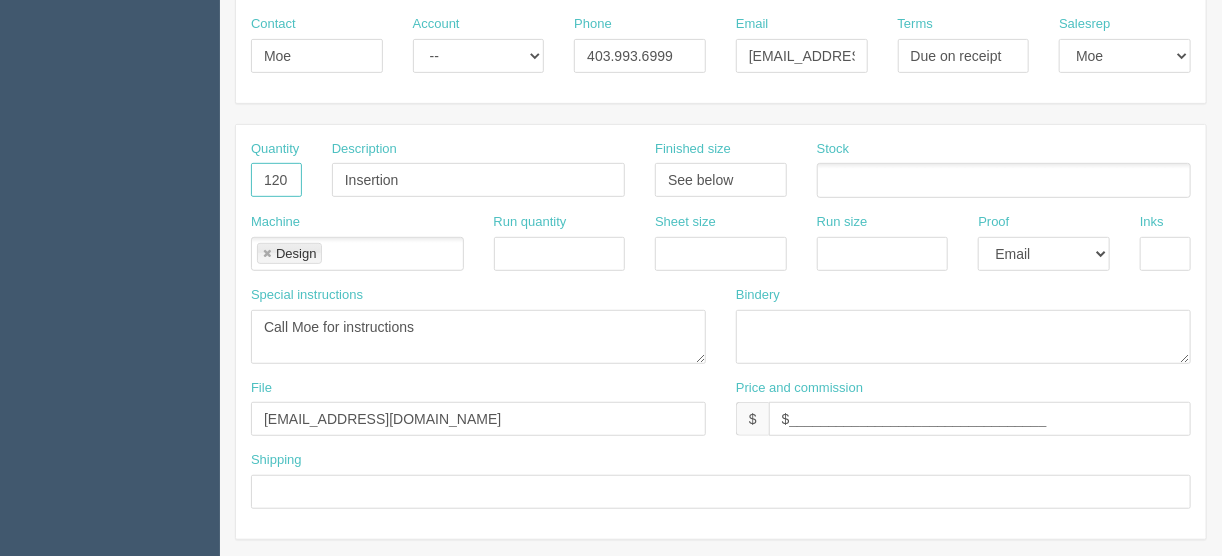 type on "120" 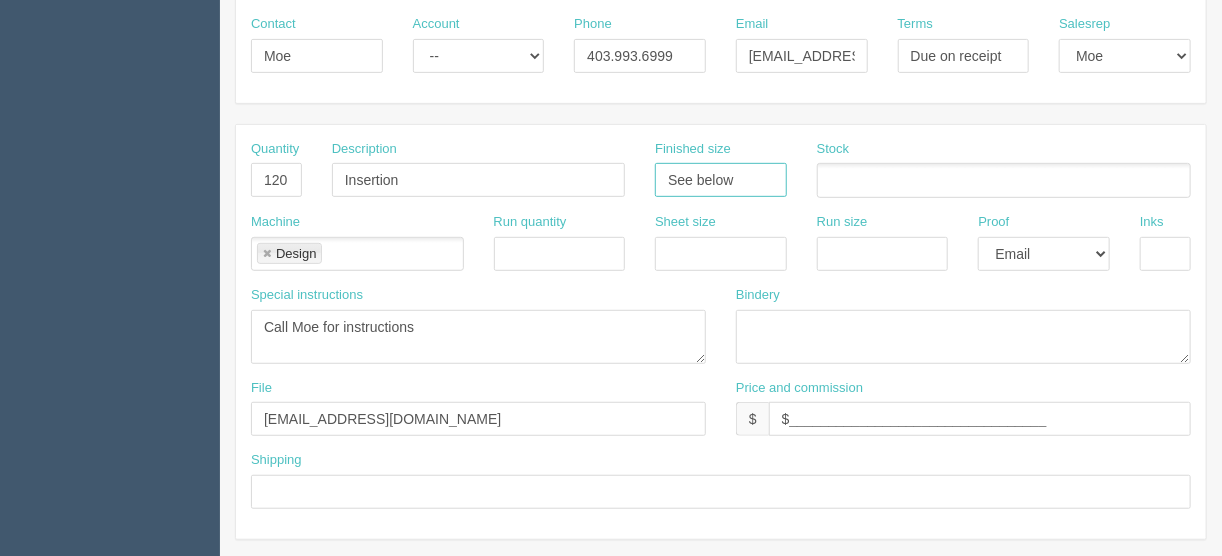 drag, startPoint x: 746, startPoint y: 178, endPoint x: 577, endPoint y: 182, distance: 169.04733 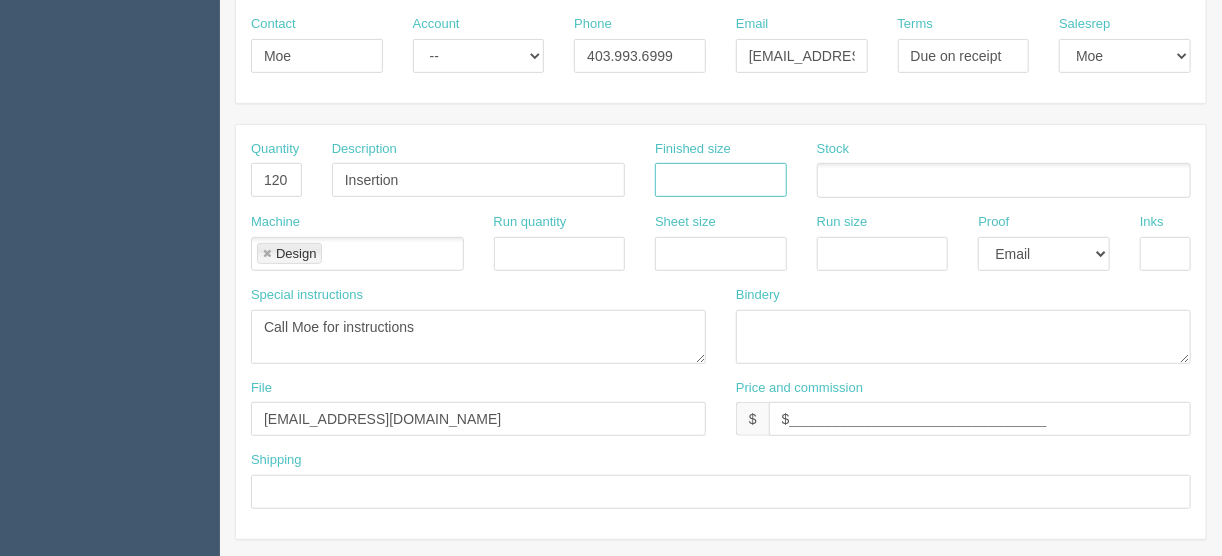 click at bounding box center (267, 254) 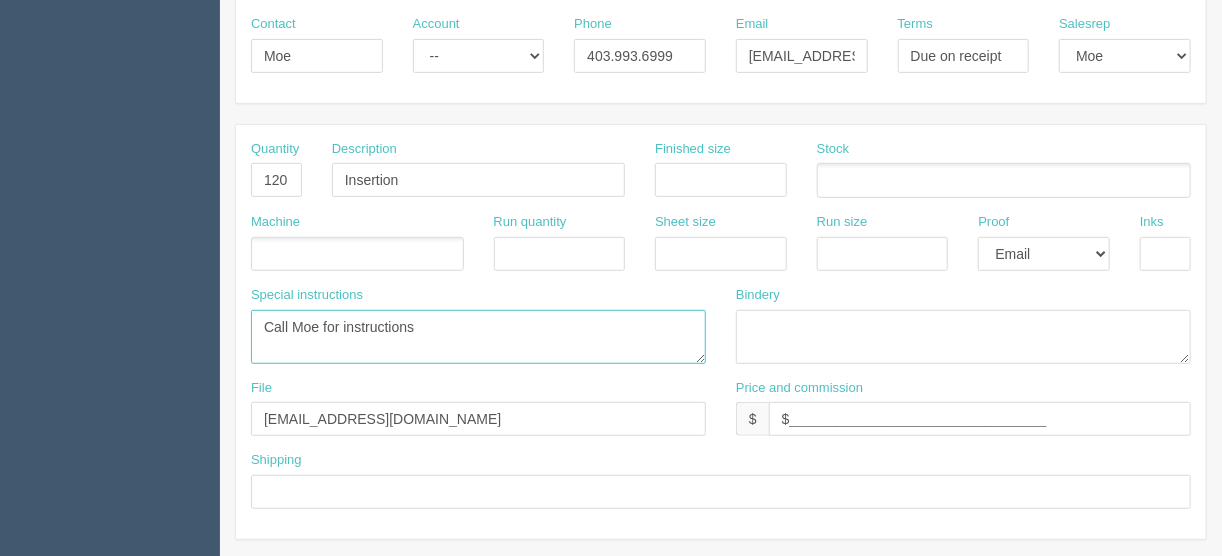 drag, startPoint x: 441, startPoint y: 325, endPoint x: 236, endPoint y: 325, distance: 205 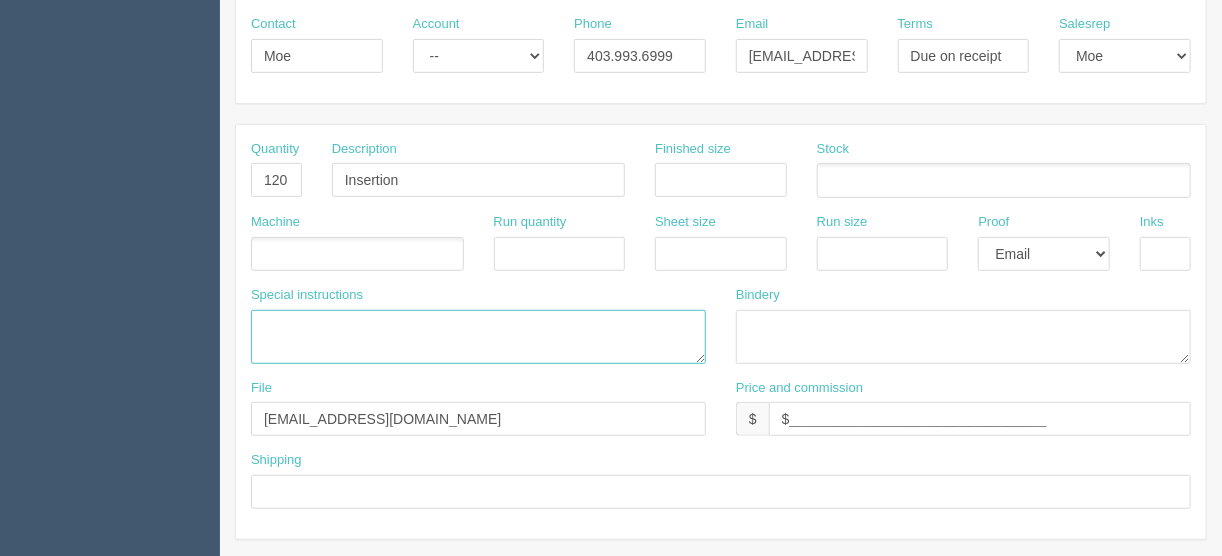 type 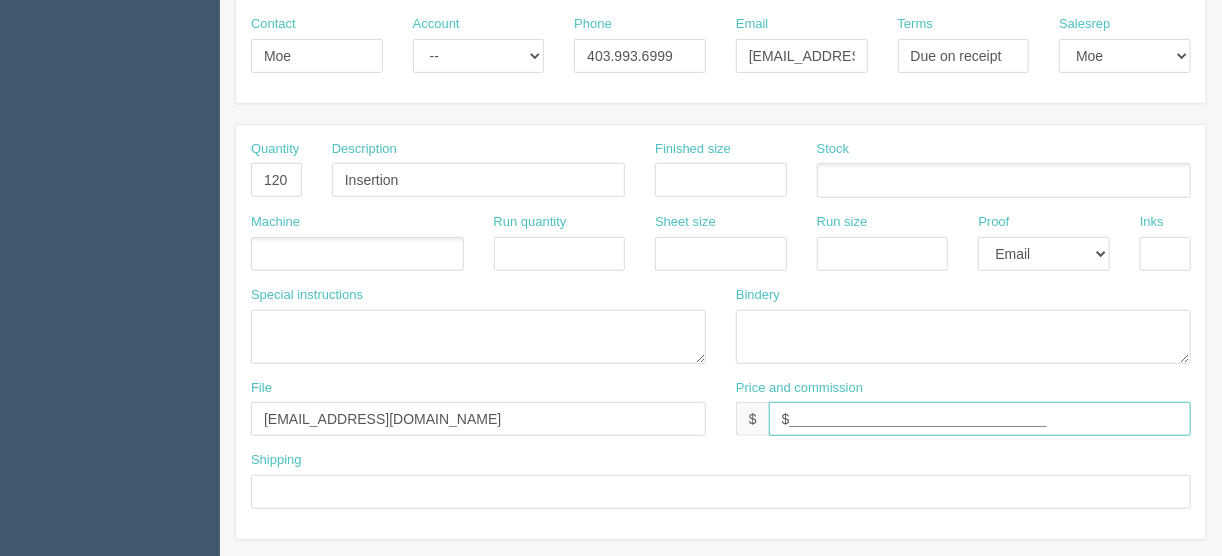 drag, startPoint x: 1057, startPoint y: 418, endPoint x: 790, endPoint y: 428, distance: 267.1872 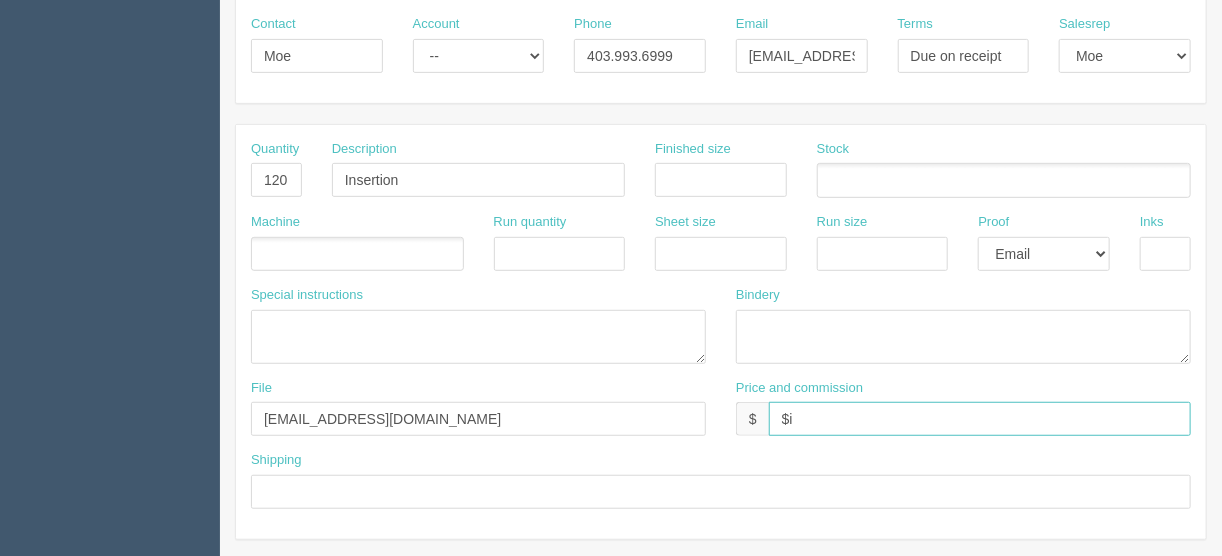 type on "$included in other docket" 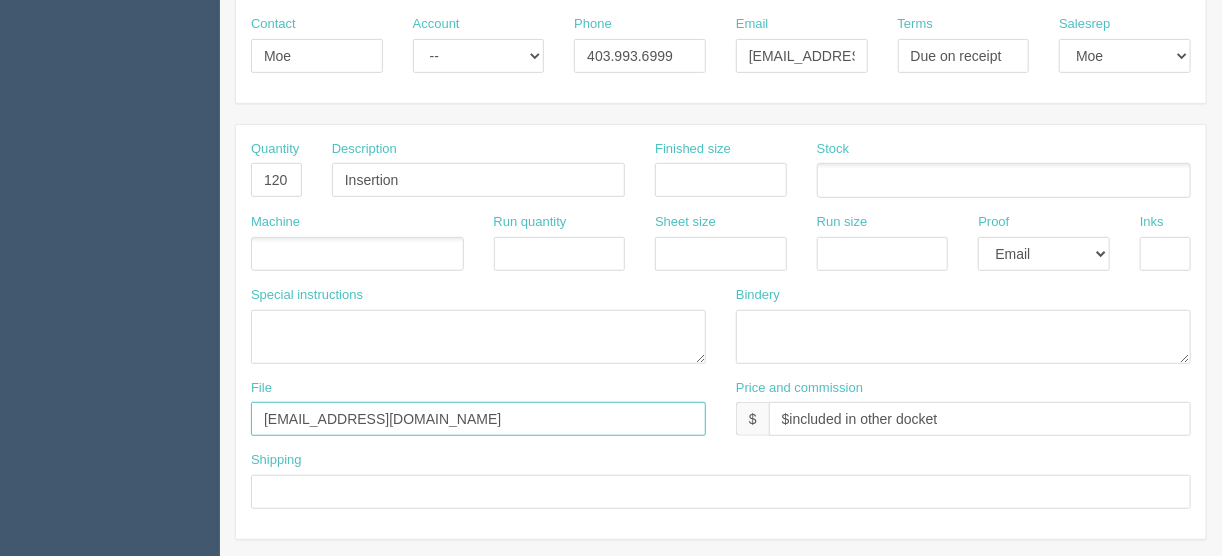 drag, startPoint x: 396, startPoint y: 421, endPoint x: 163, endPoint y: 413, distance: 233.1373 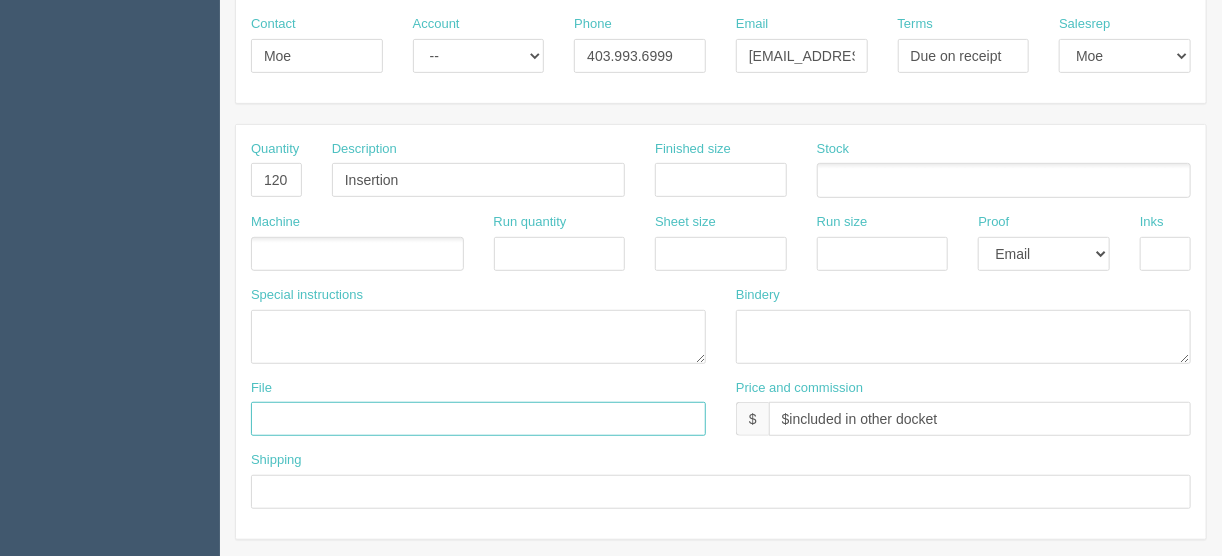 type 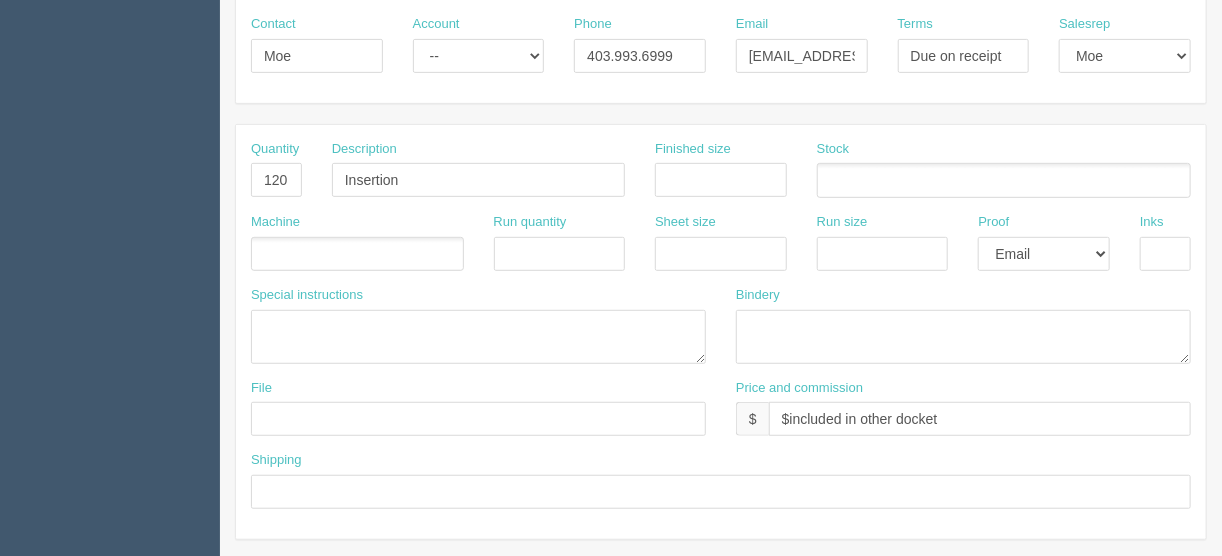 click at bounding box center (357, 254) 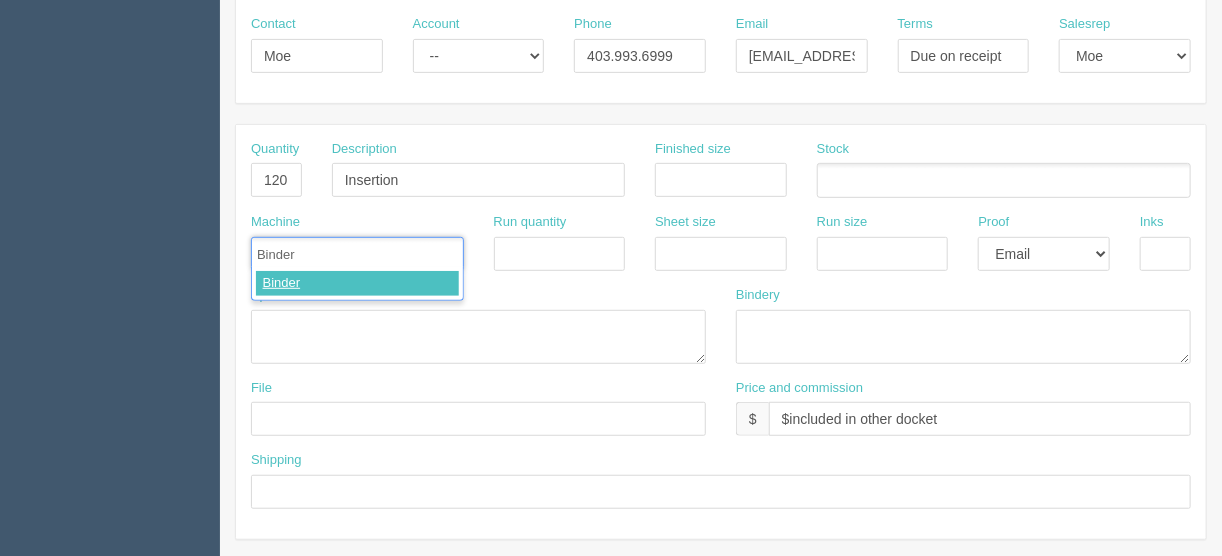 type on "Bindery" 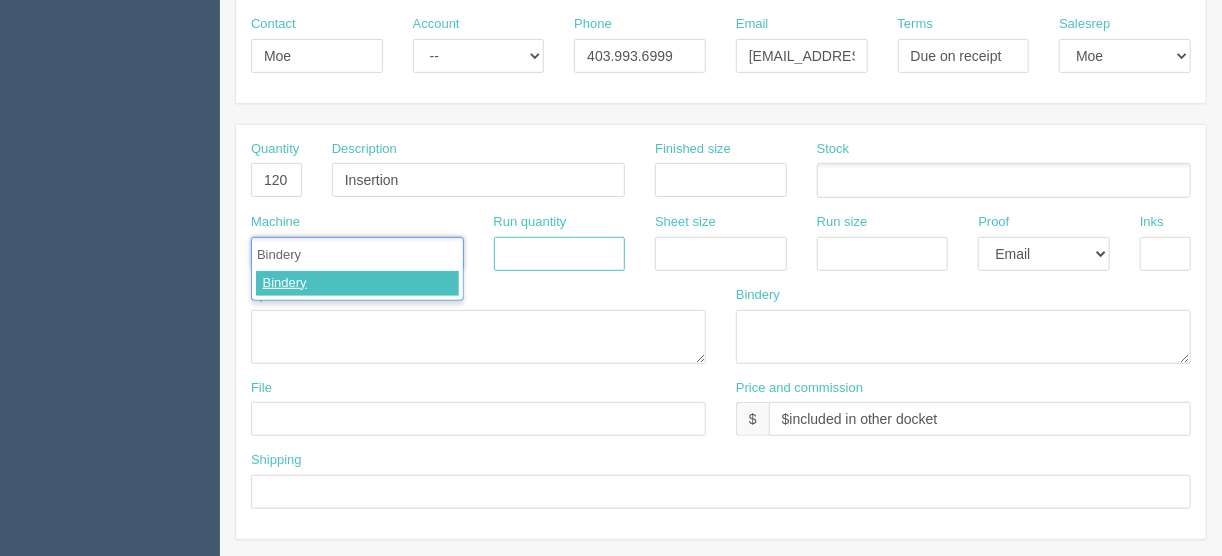 type 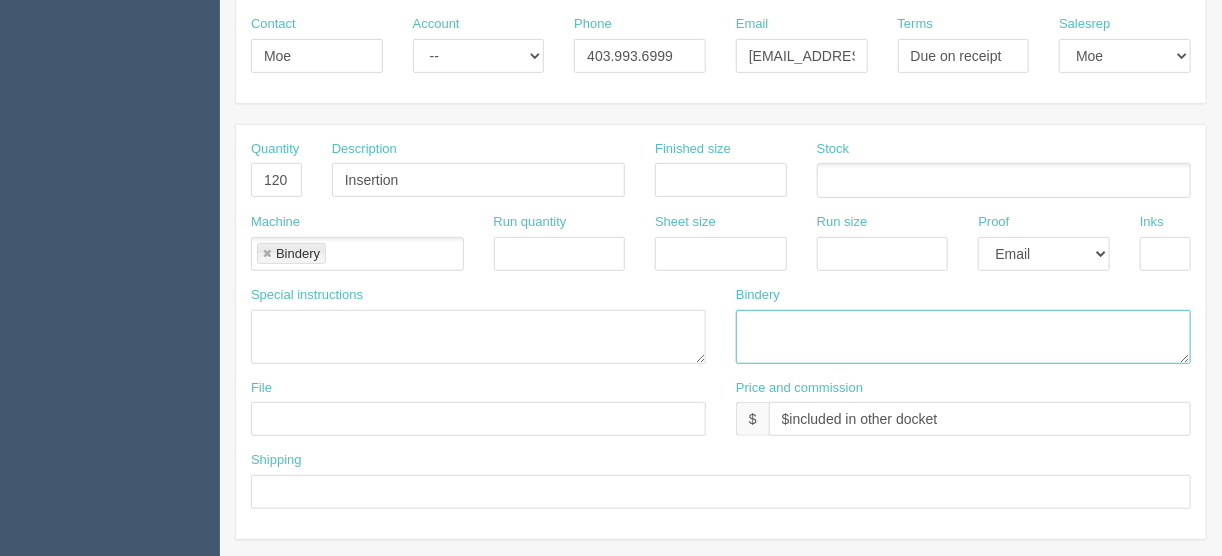click at bounding box center [963, 337] 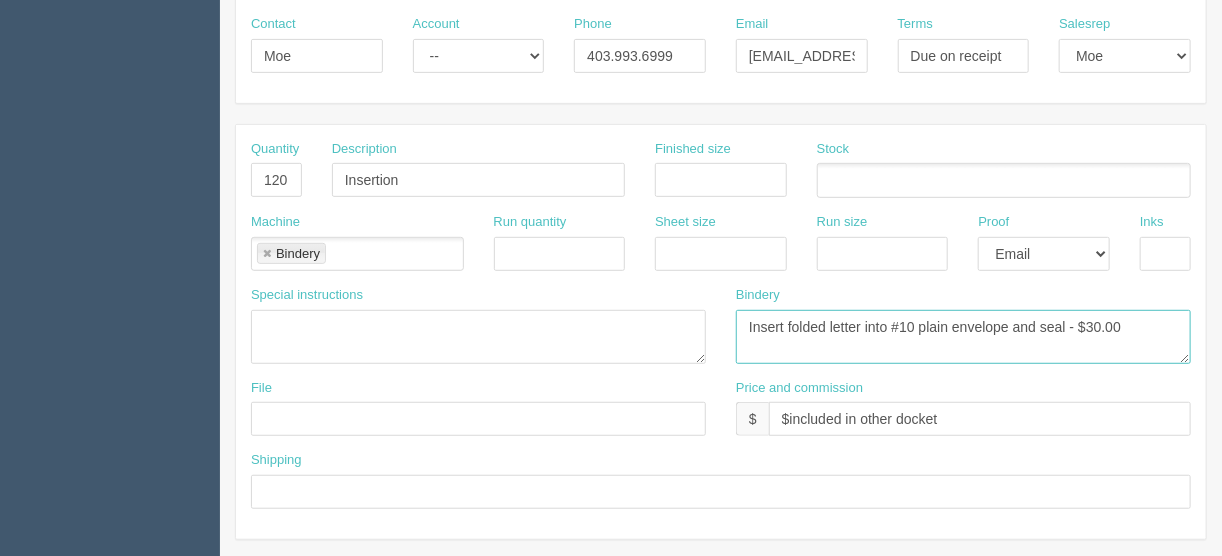 click on "Insert folded letter into #10 plain envelope and seal - $30.00" at bounding box center [963, 337] 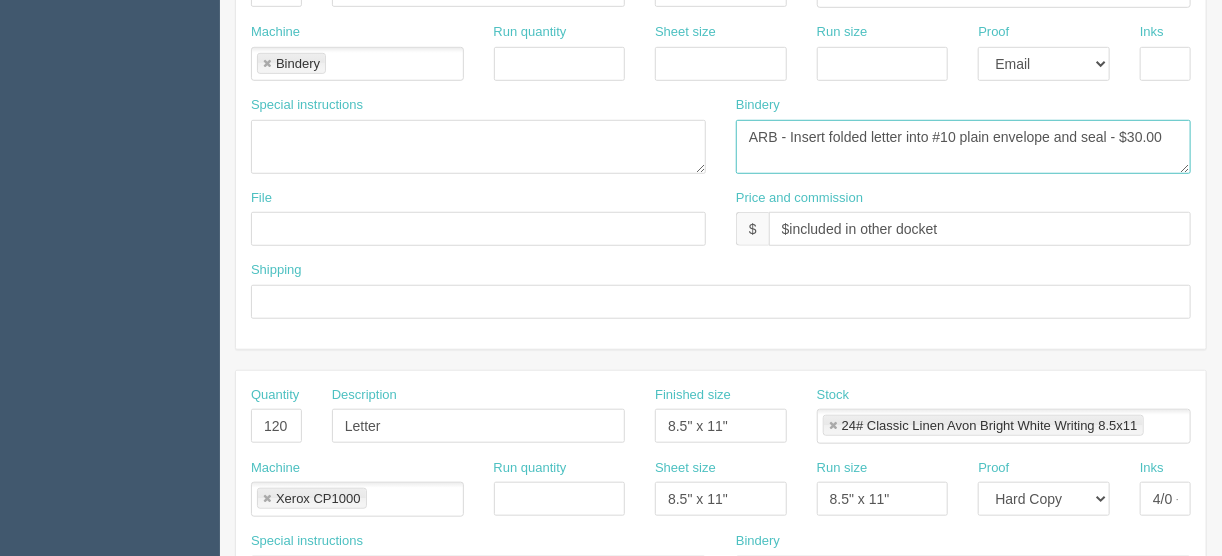scroll, scrollTop: 640, scrollLeft: 0, axis: vertical 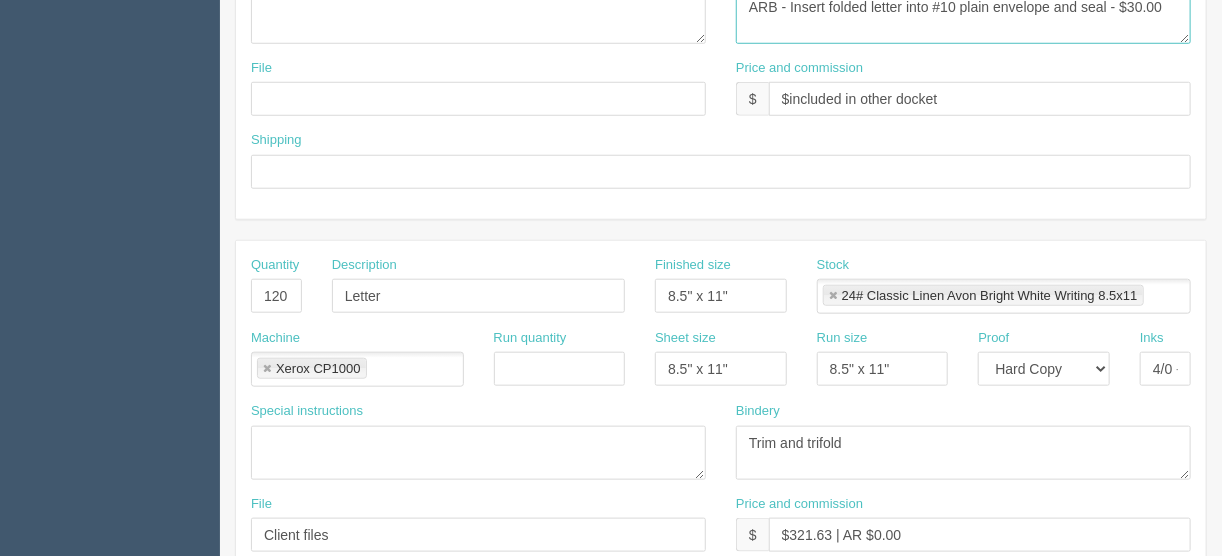 type on "ARB - Insert folded letter into #10 plain envelope and seal - $30.00" 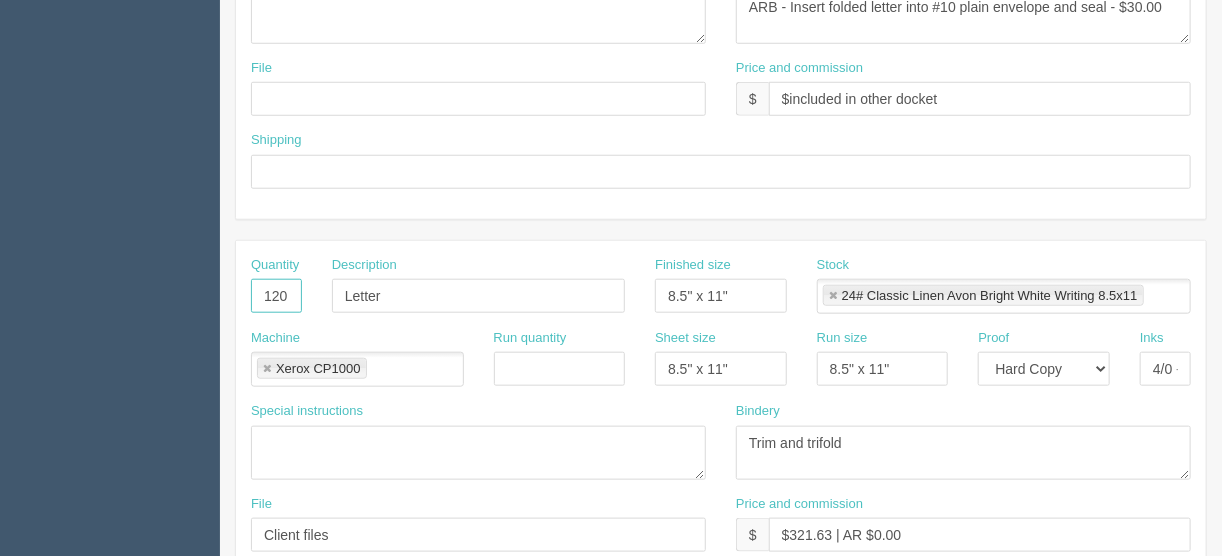 drag, startPoint x: 250, startPoint y: 284, endPoint x: 288, endPoint y: 276, distance: 38.832977 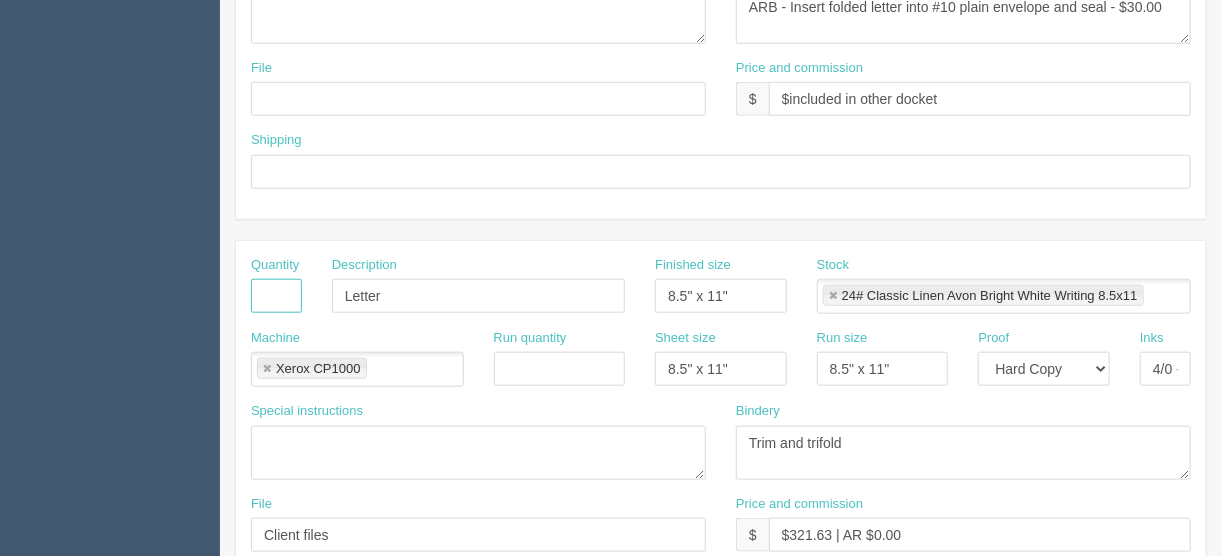 type 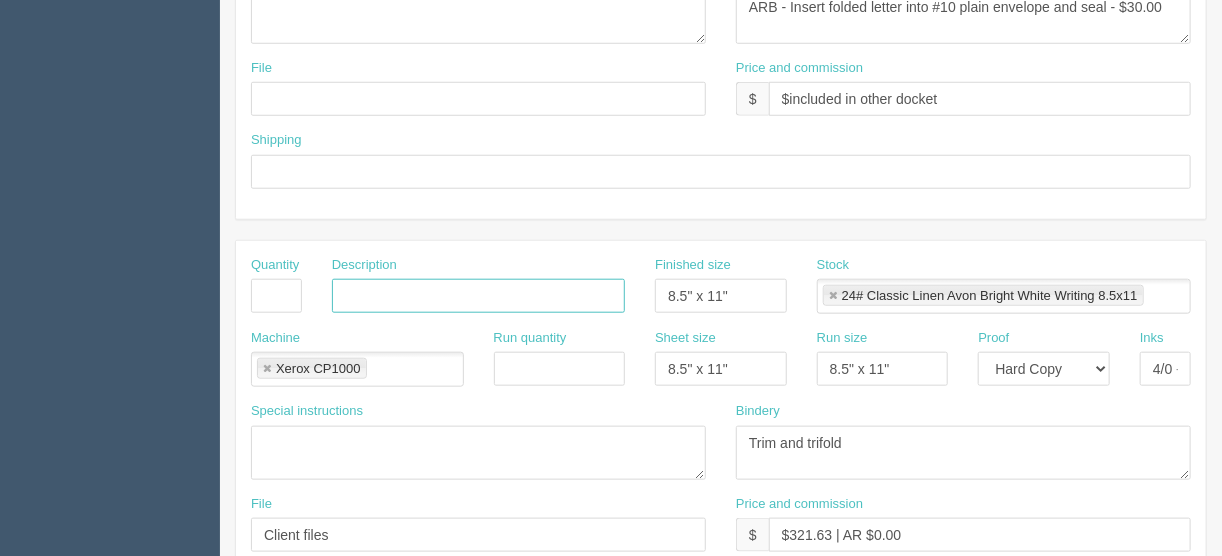 type 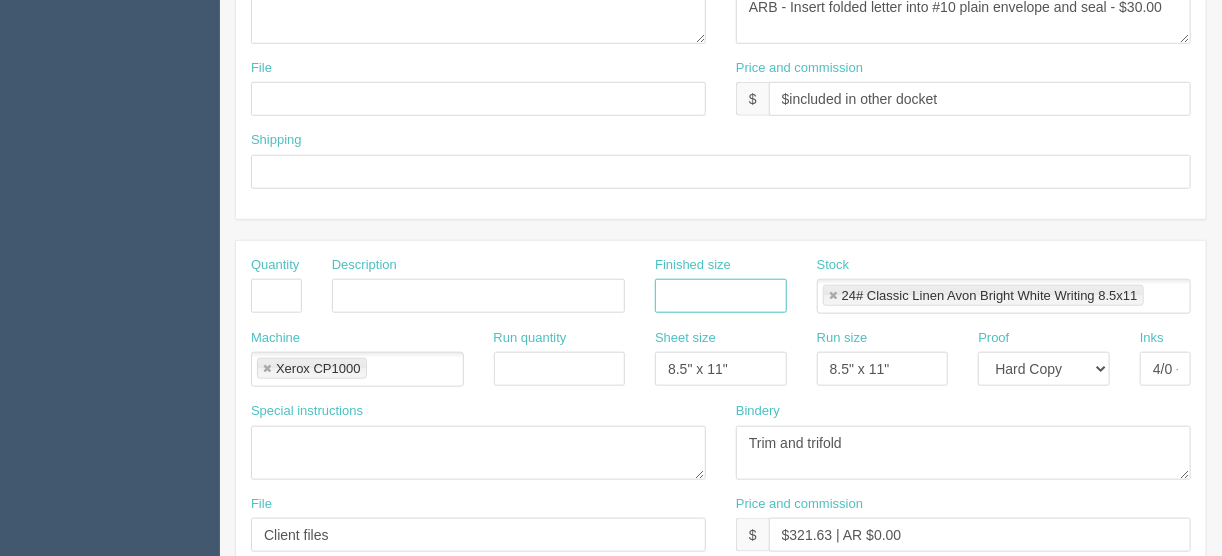 type 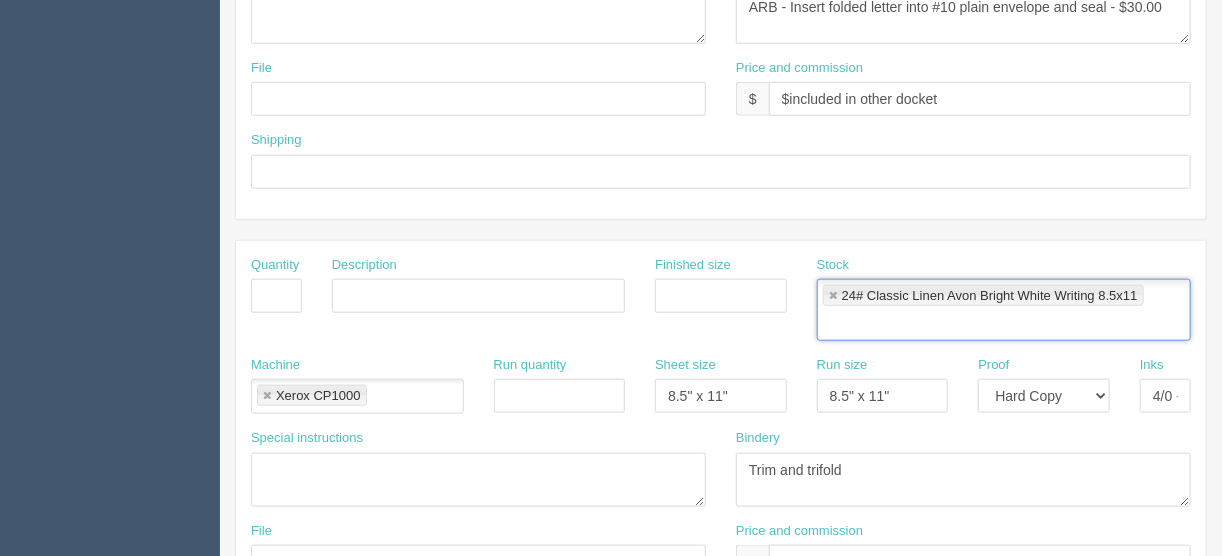 click at bounding box center (833, 296) 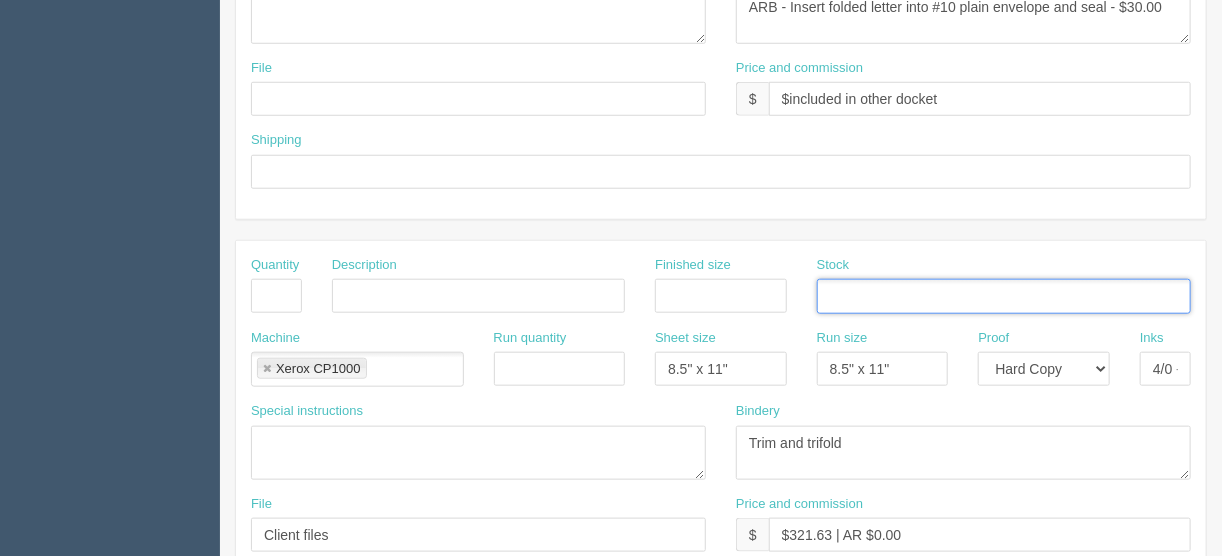 click at bounding box center [267, 369] 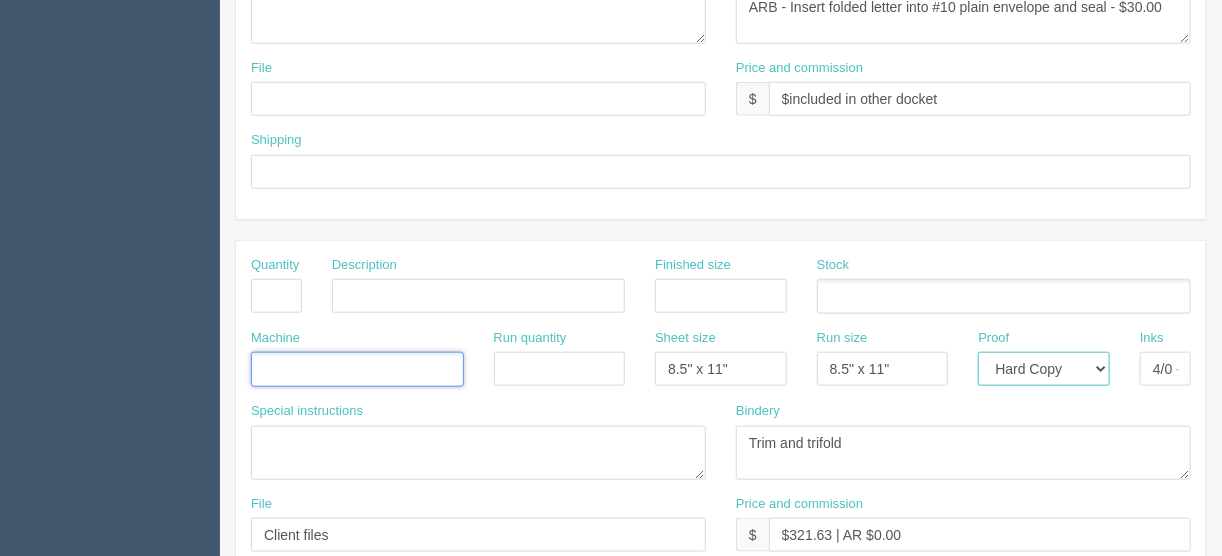 drag, startPoint x: 1102, startPoint y: 358, endPoint x: 1090, endPoint y: 366, distance: 14.422205 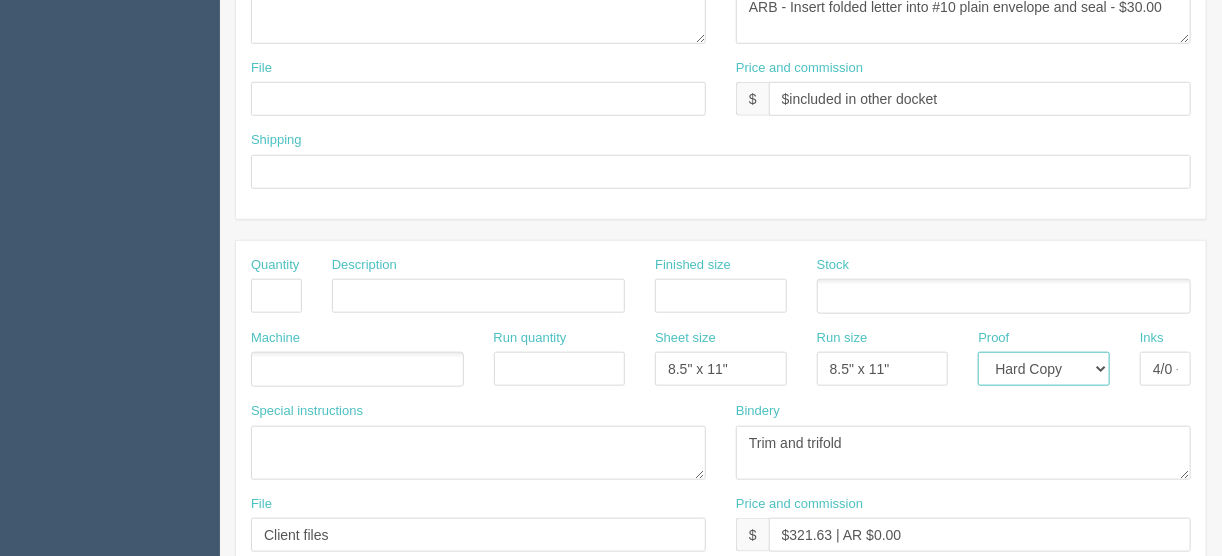 select 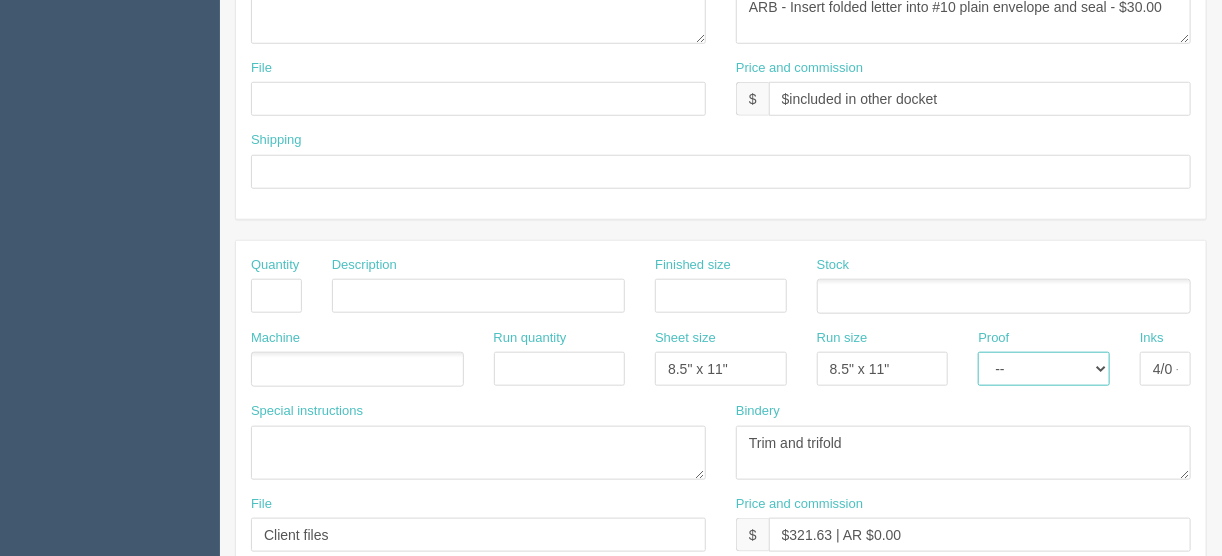 click on "--
Email
Hard Copy" at bounding box center [1044, 369] 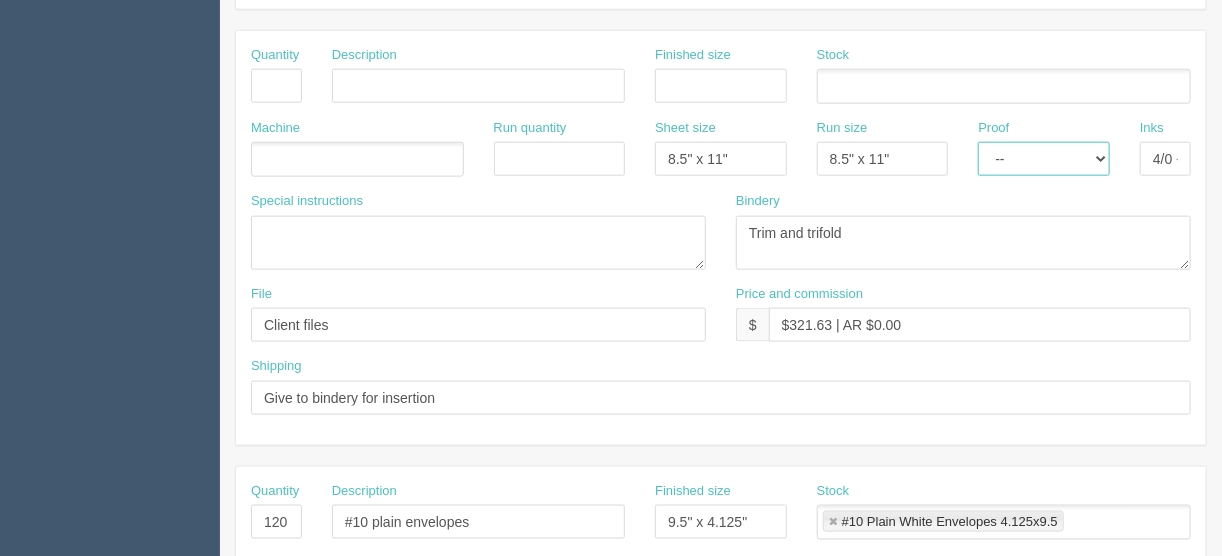 scroll, scrollTop: 1040, scrollLeft: 0, axis: vertical 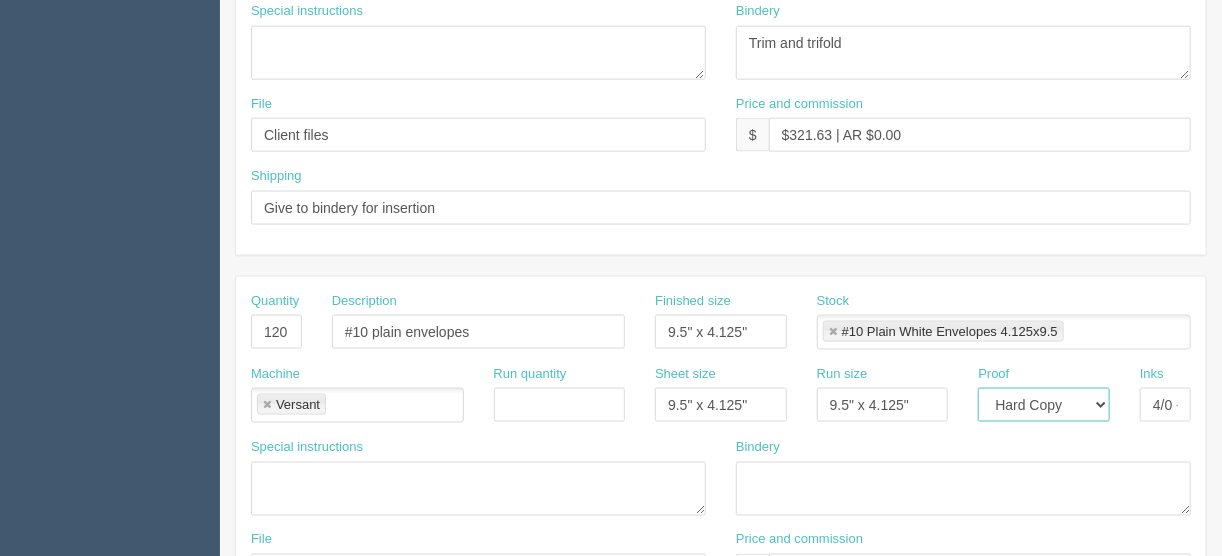 drag, startPoint x: 1100, startPoint y: 394, endPoint x: 1078, endPoint y: 403, distance: 23.769728 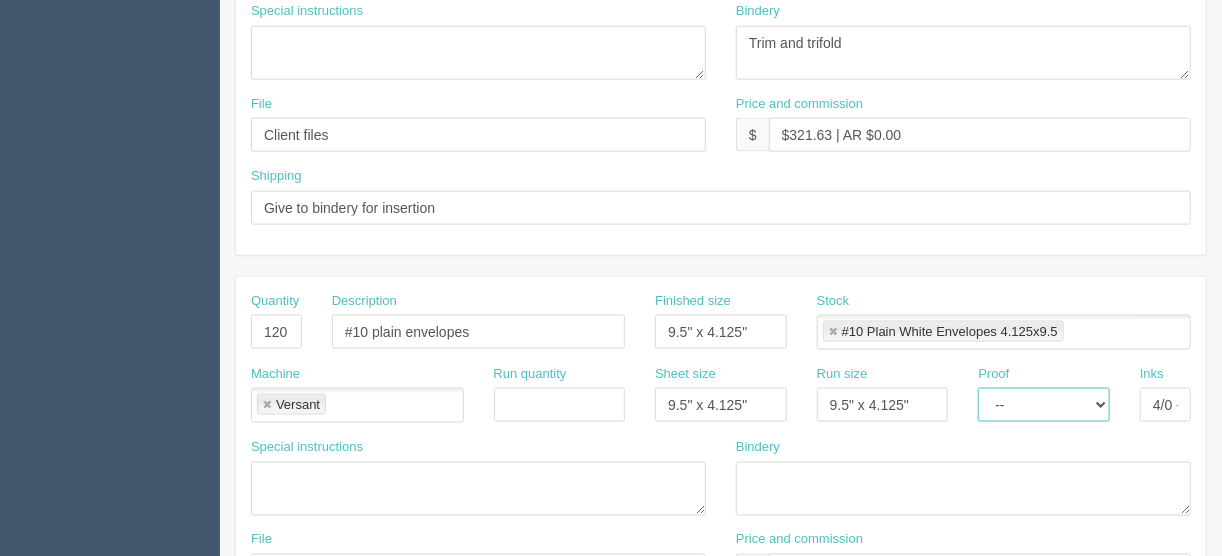 click at bounding box center [267, 405] 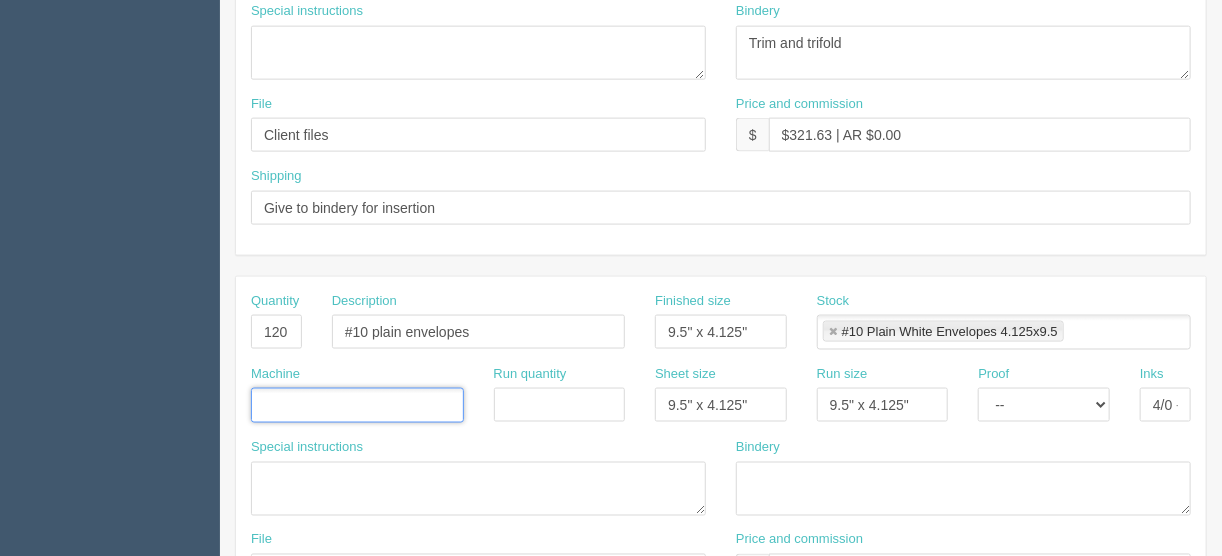 click at bounding box center (833, 332) 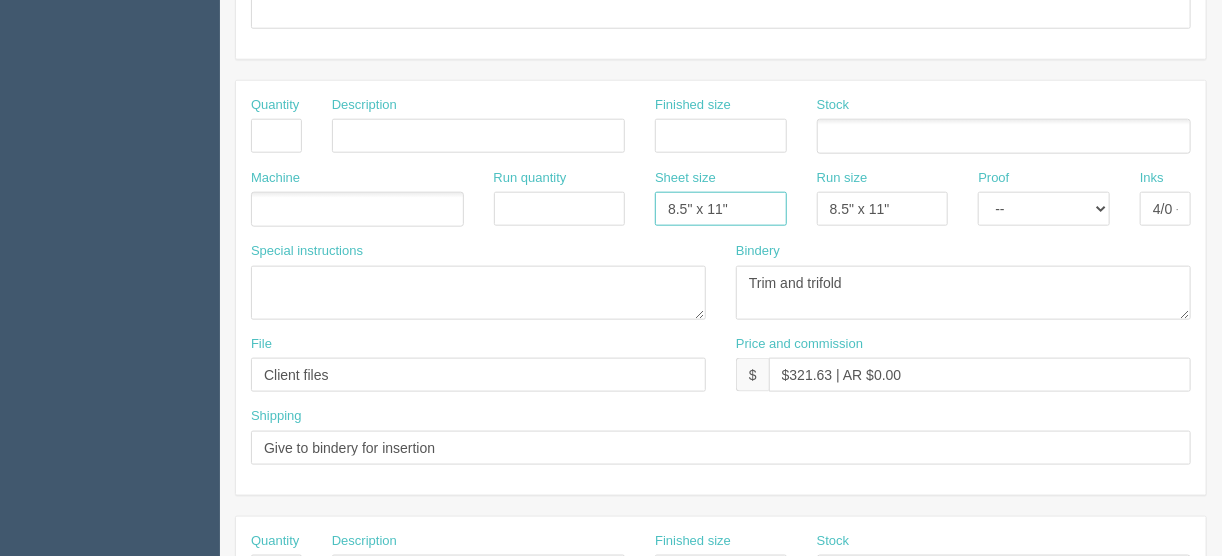 drag, startPoint x: 746, startPoint y: 202, endPoint x: 565, endPoint y: 207, distance: 181.06905 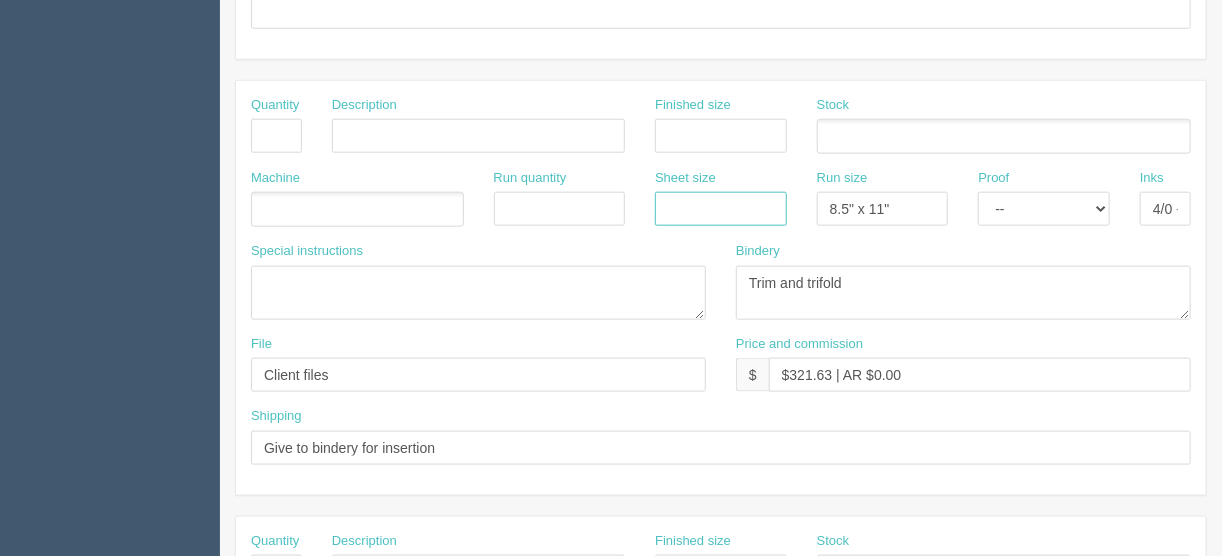 type 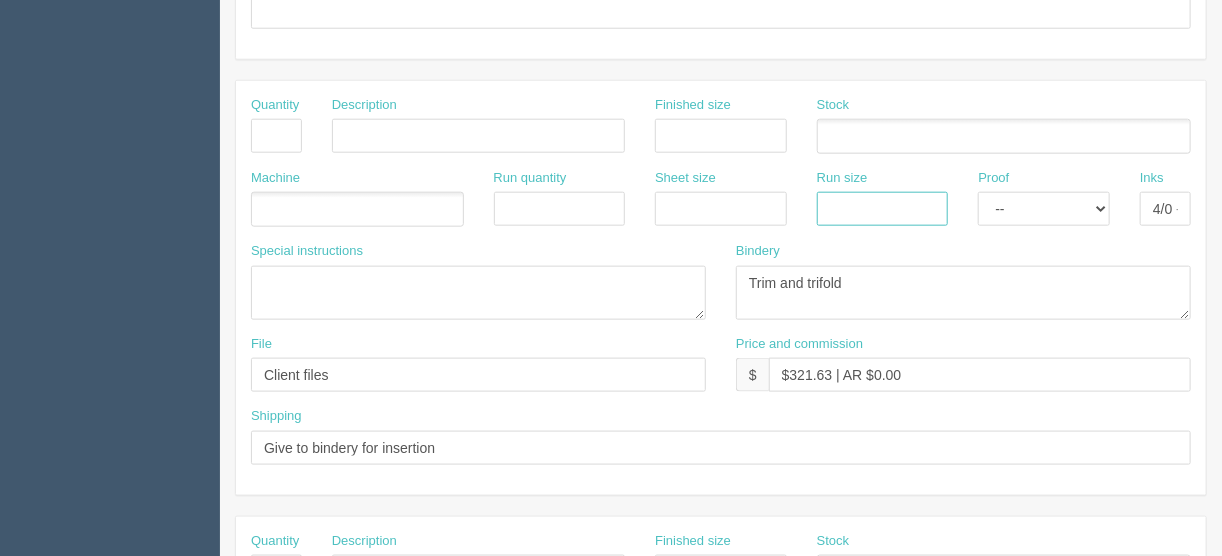 type 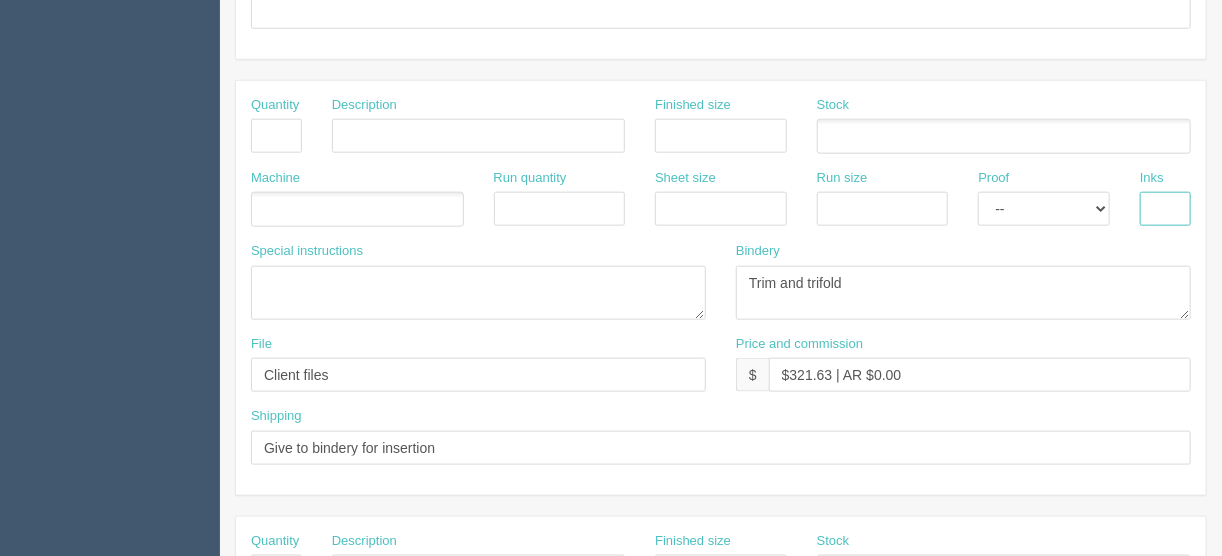 type 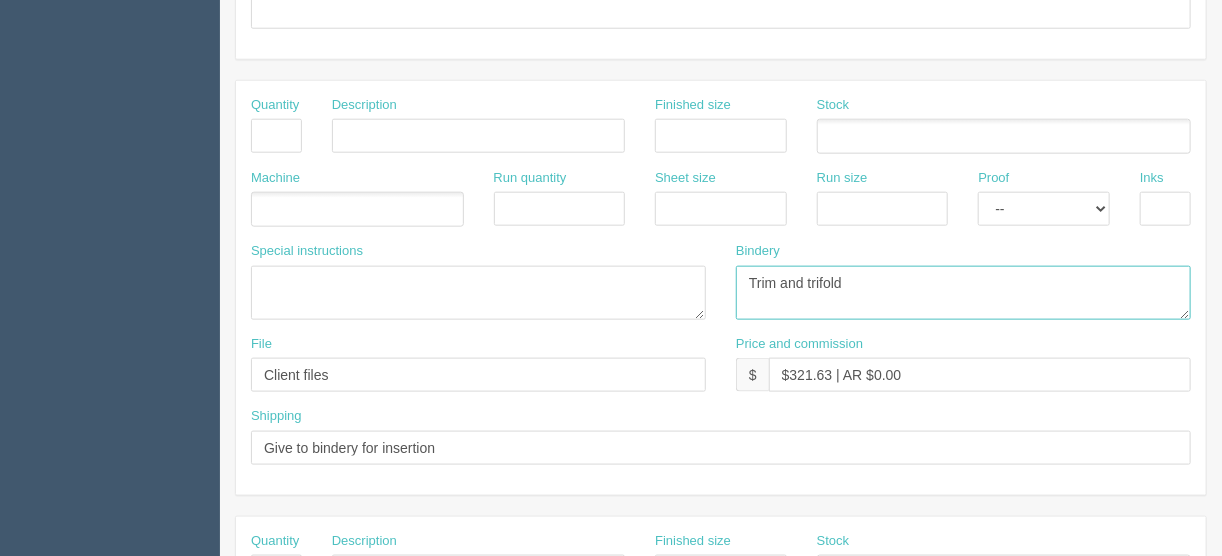drag, startPoint x: 868, startPoint y: 275, endPoint x: 656, endPoint y: 302, distance: 213.71242 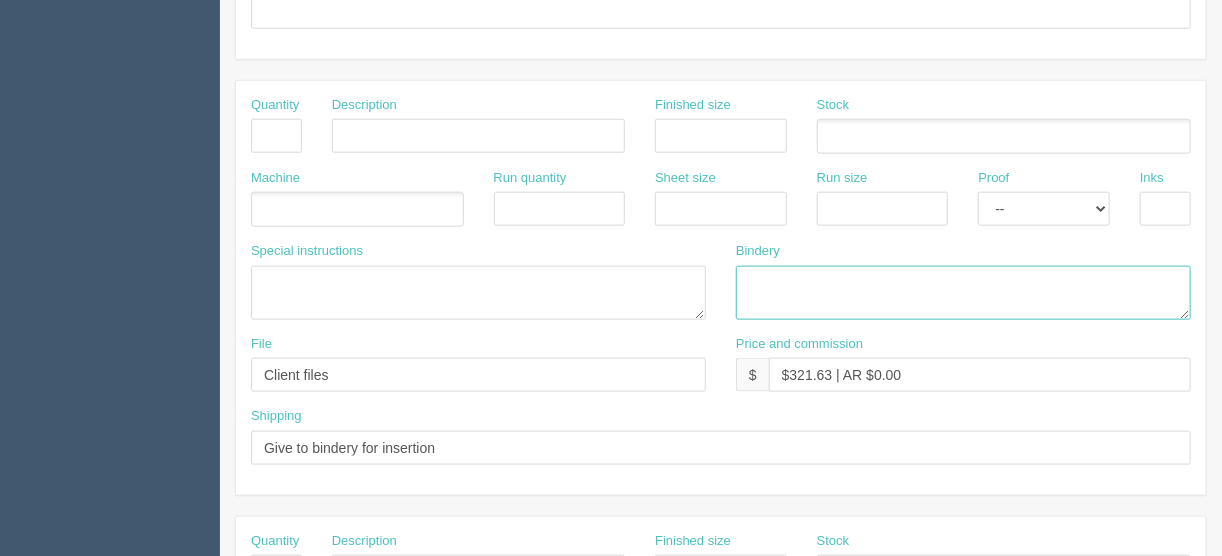 type 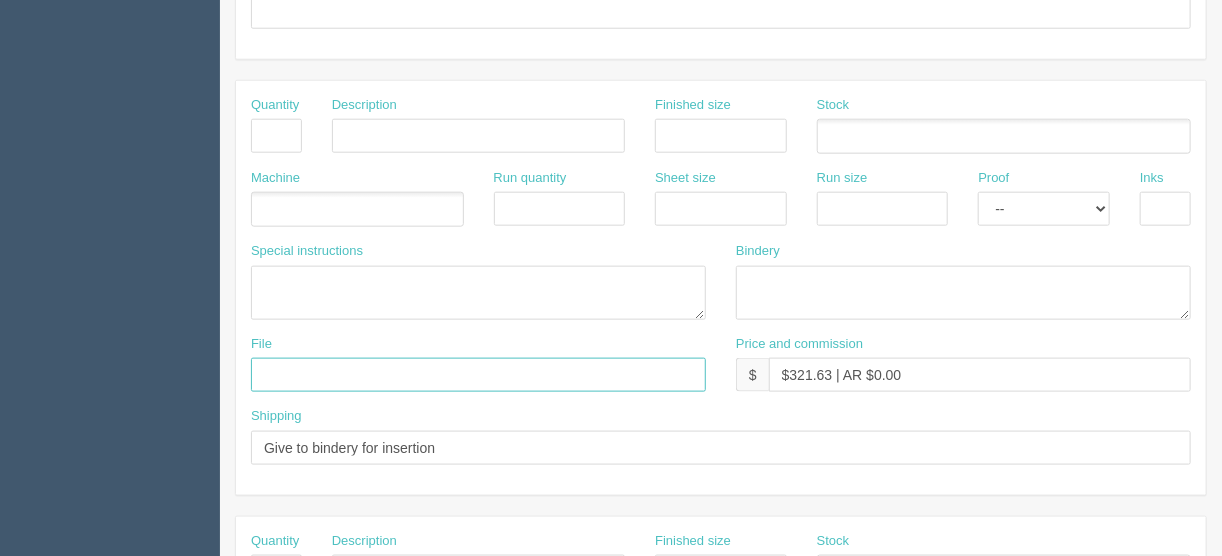 type 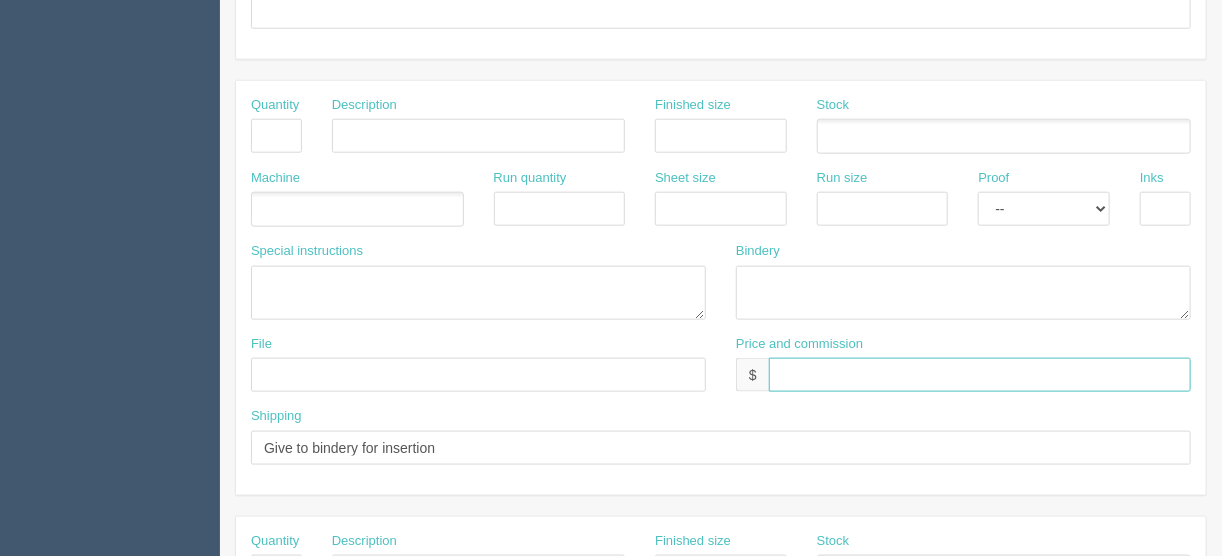 type 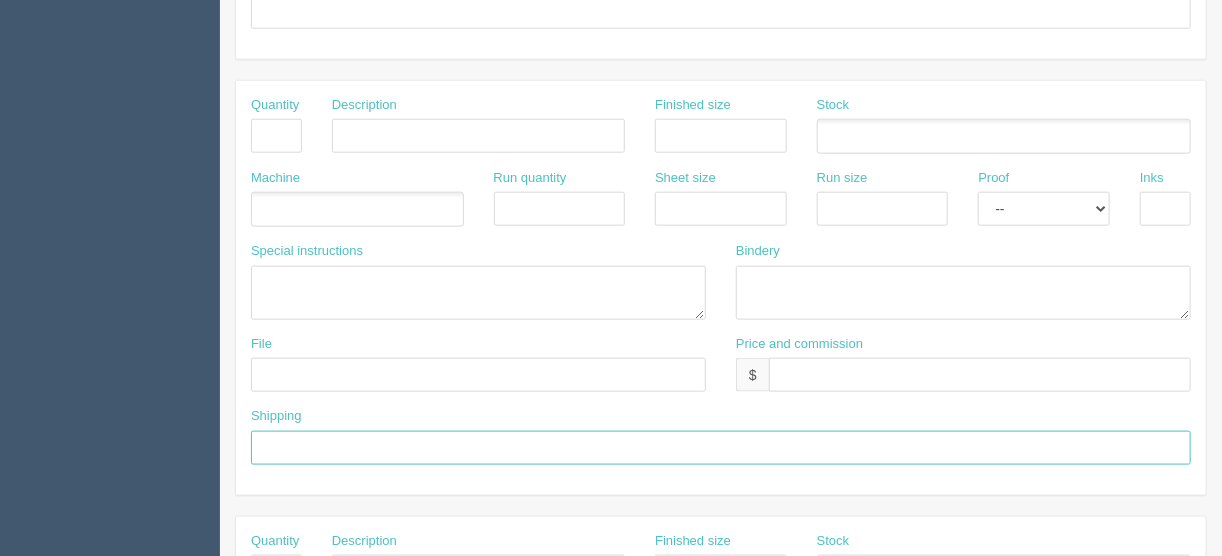 type 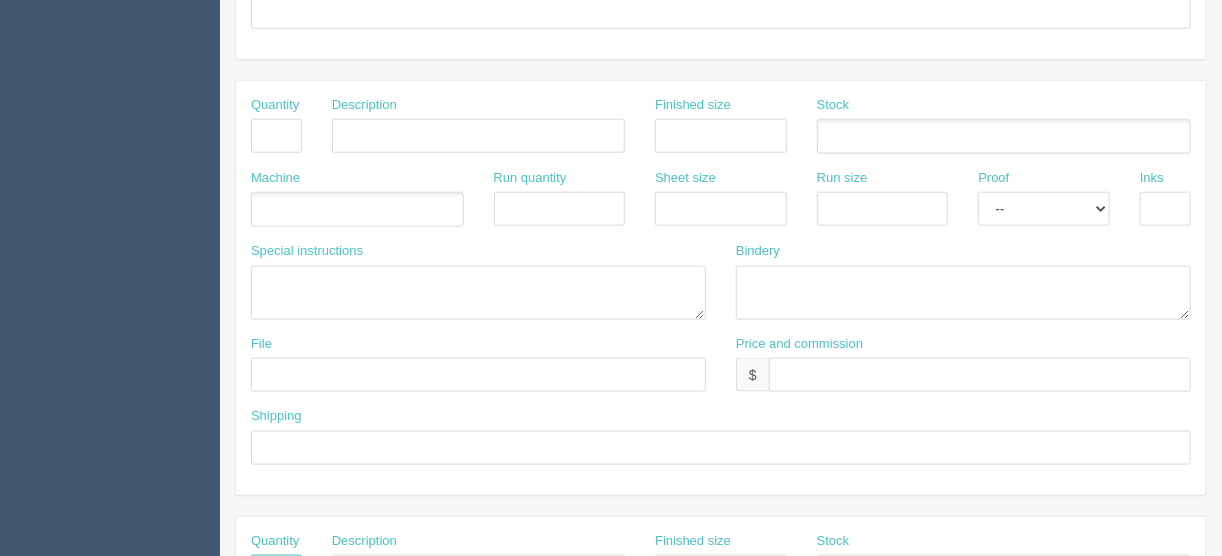 scroll, scrollTop: 825, scrollLeft: 0, axis: vertical 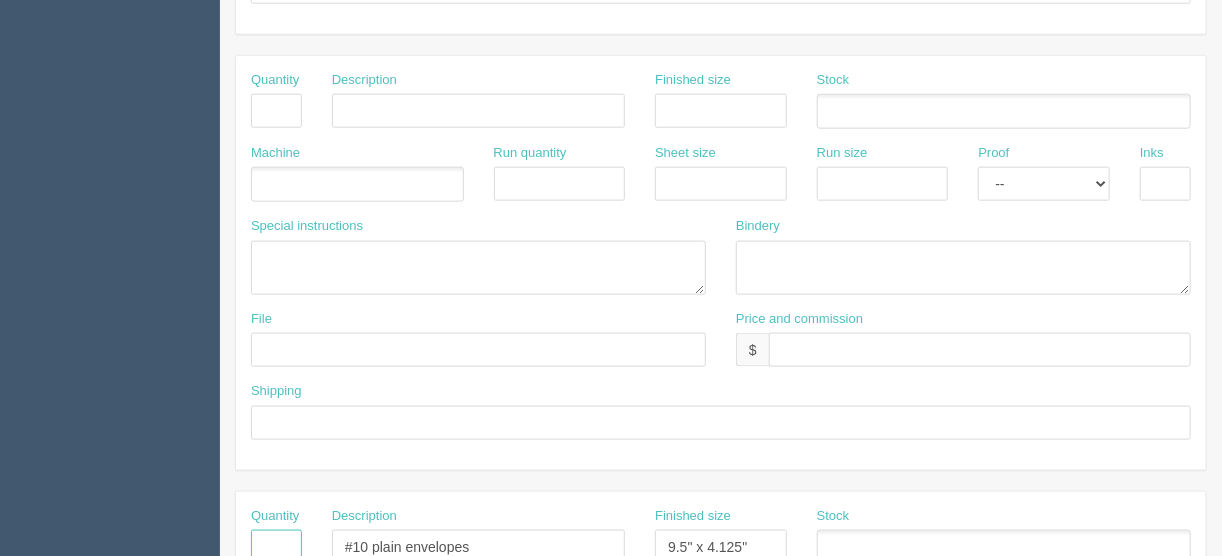 type 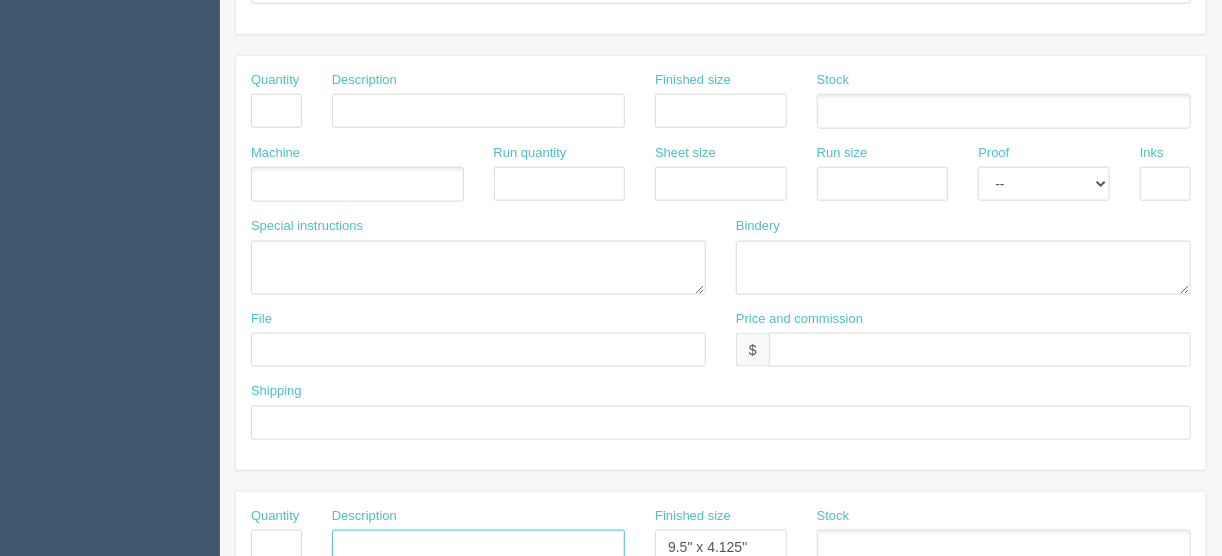 type 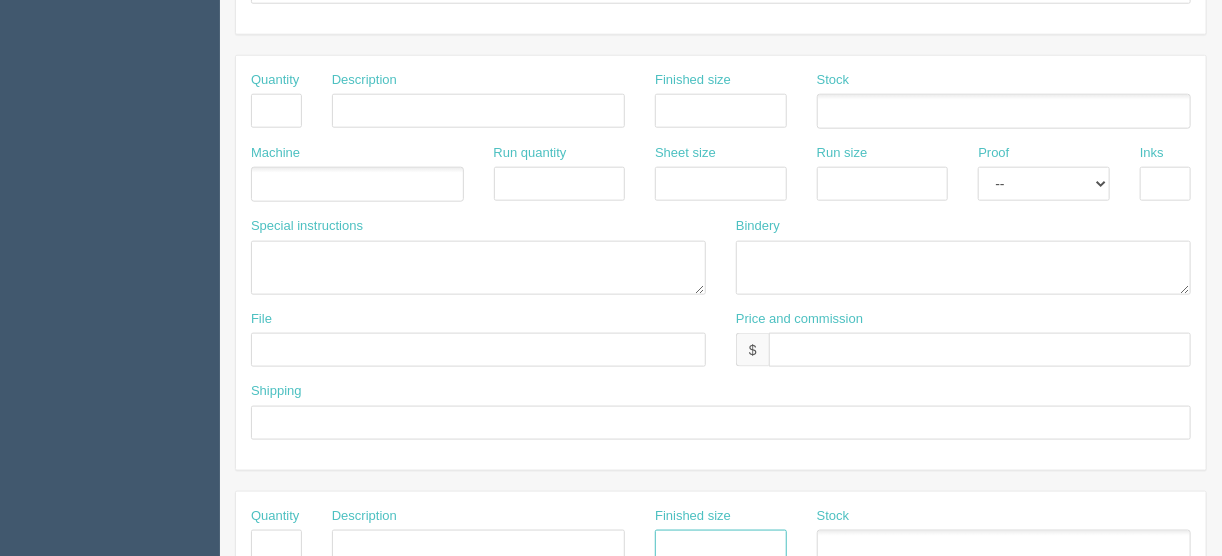 type 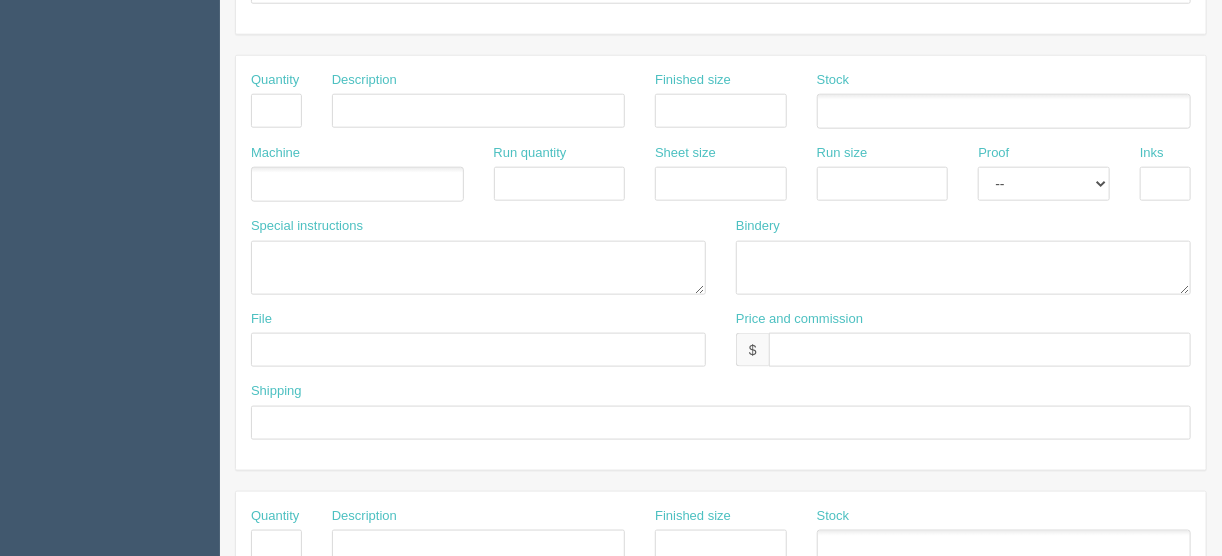 scroll, scrollTop: 1160, scrollLeft: 0, axis: vertical 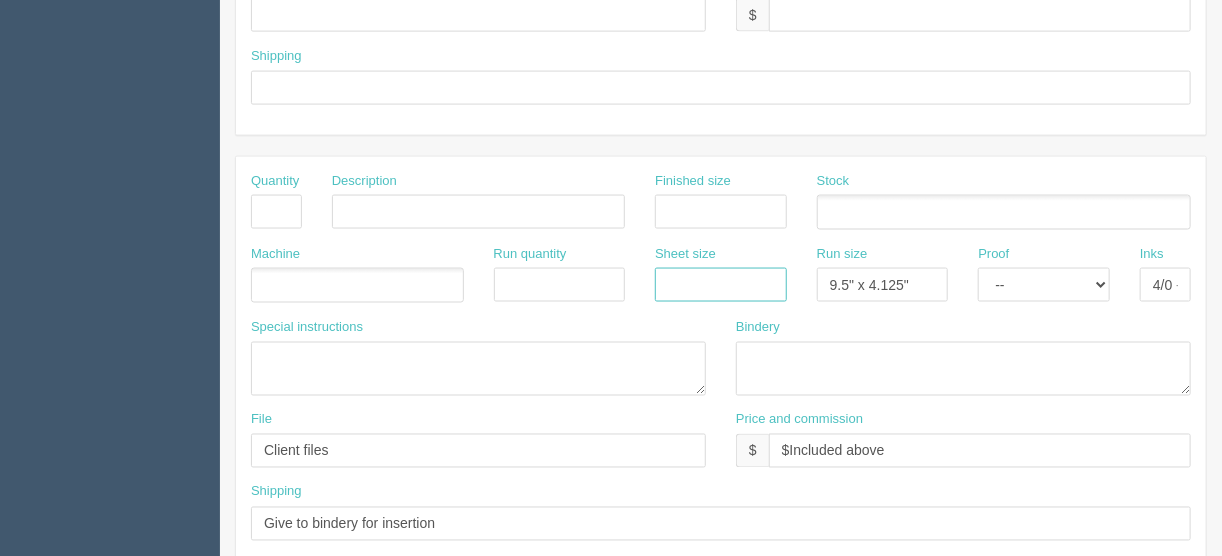 type 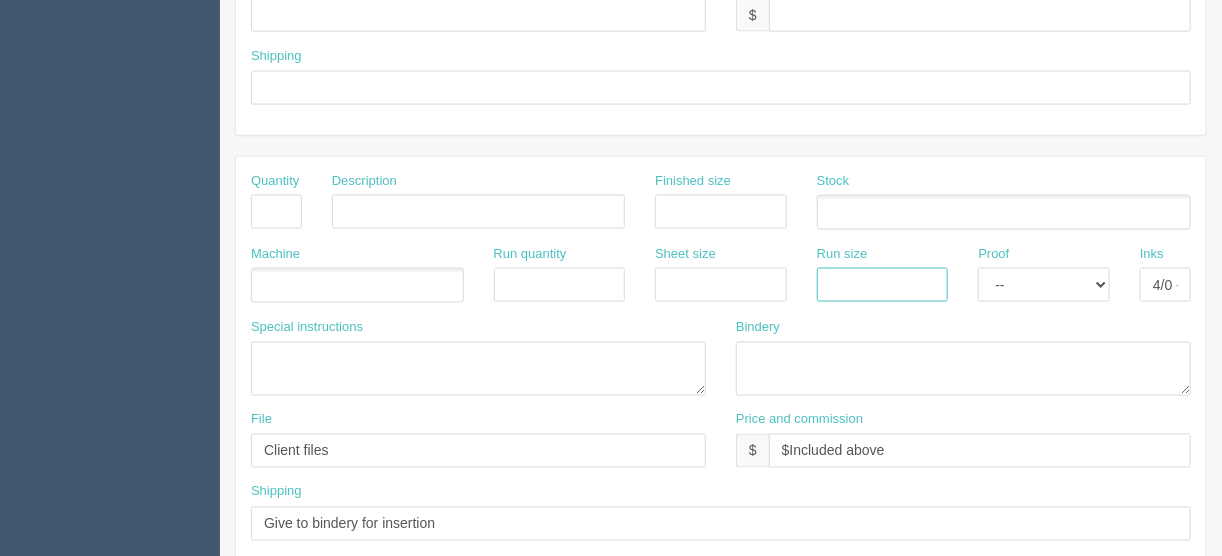 type 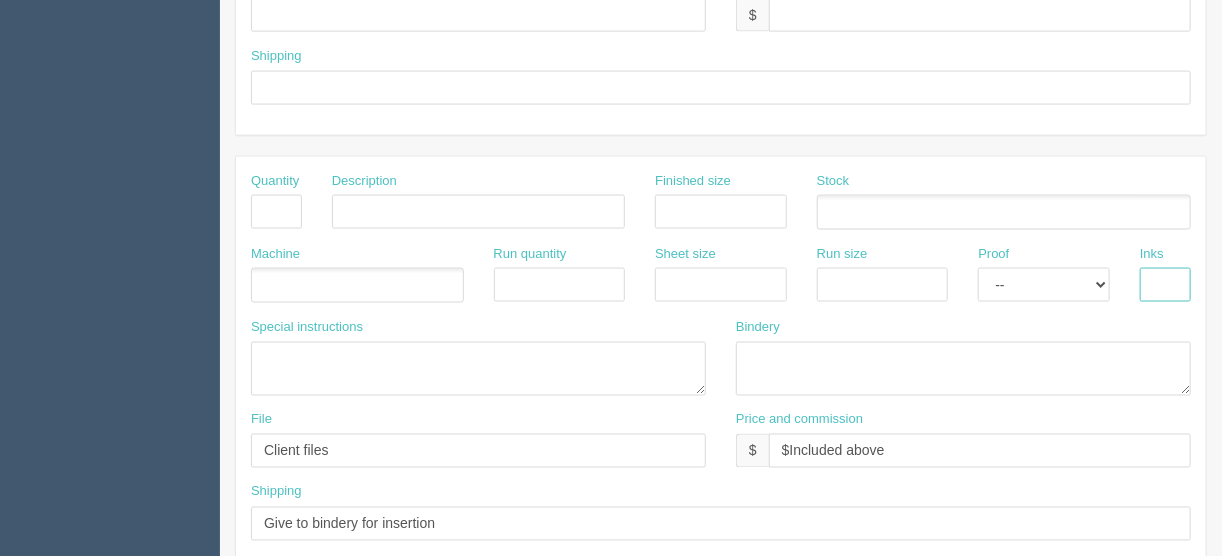 type 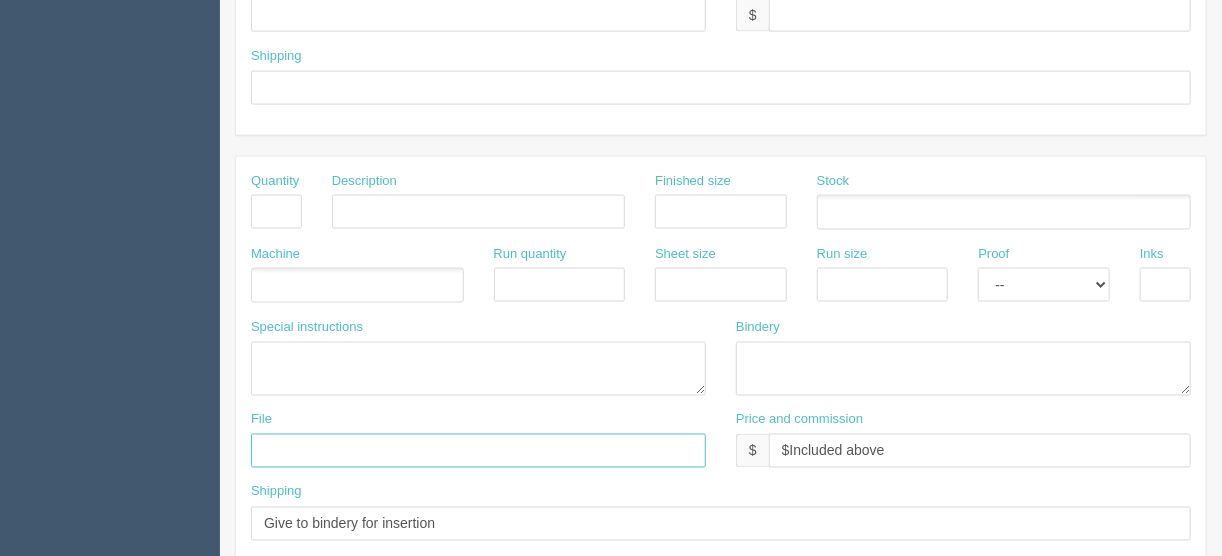 type 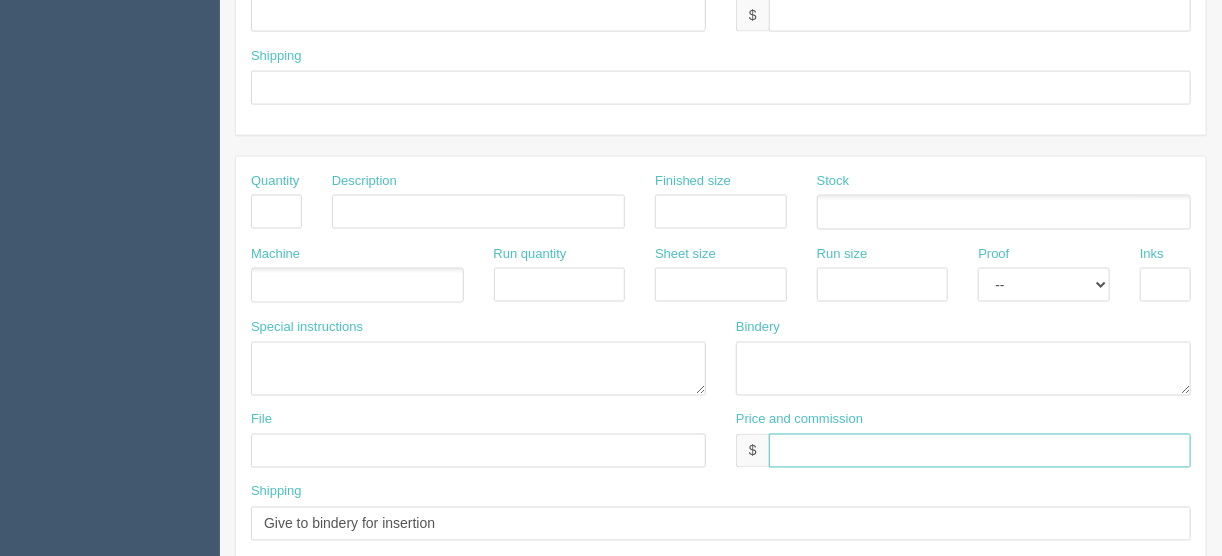 type 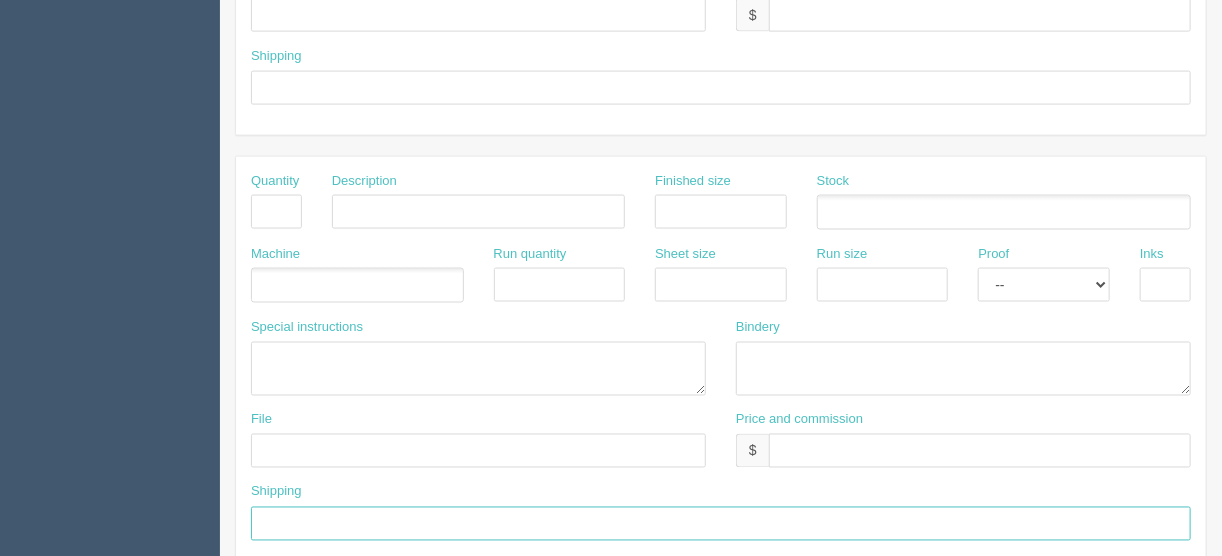type 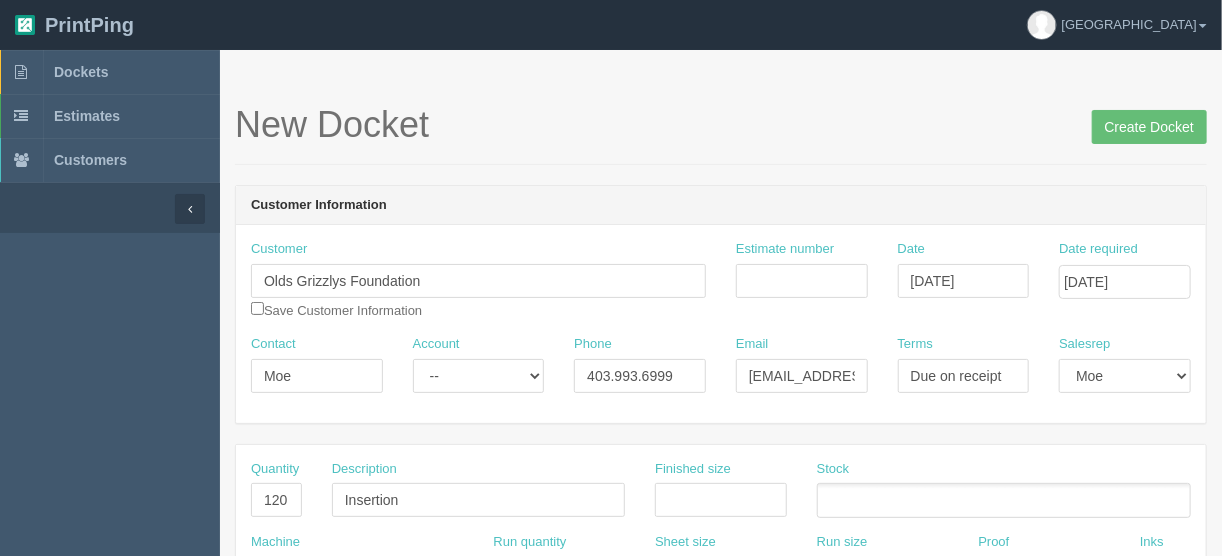 scroll, scrollTop: 0, scrollLeft: 0, axis: both 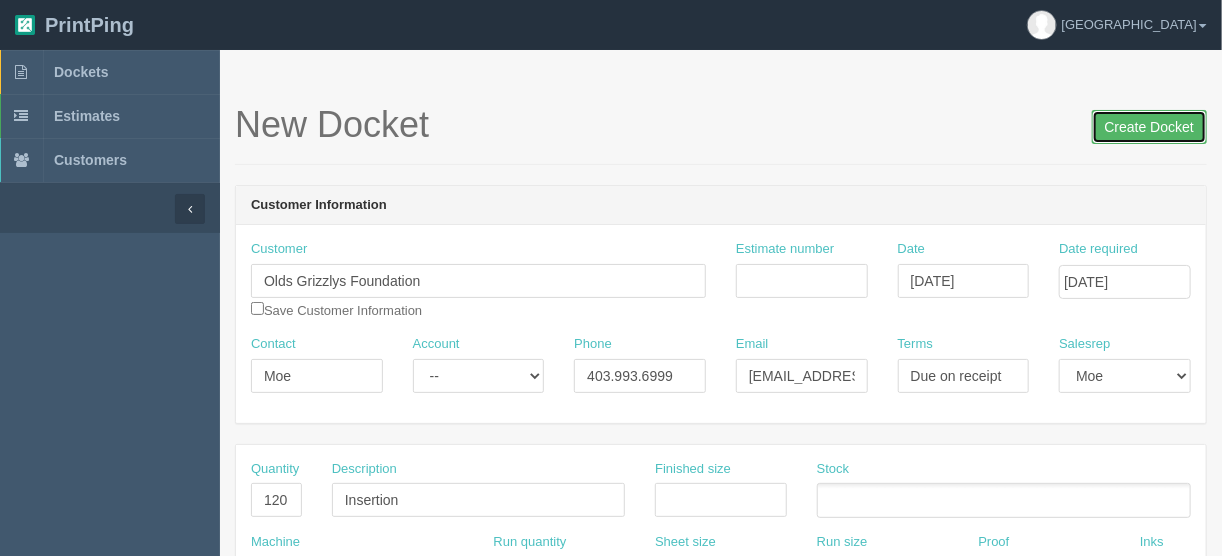 click on "Create Docket" at bounding box center (1149, 127) 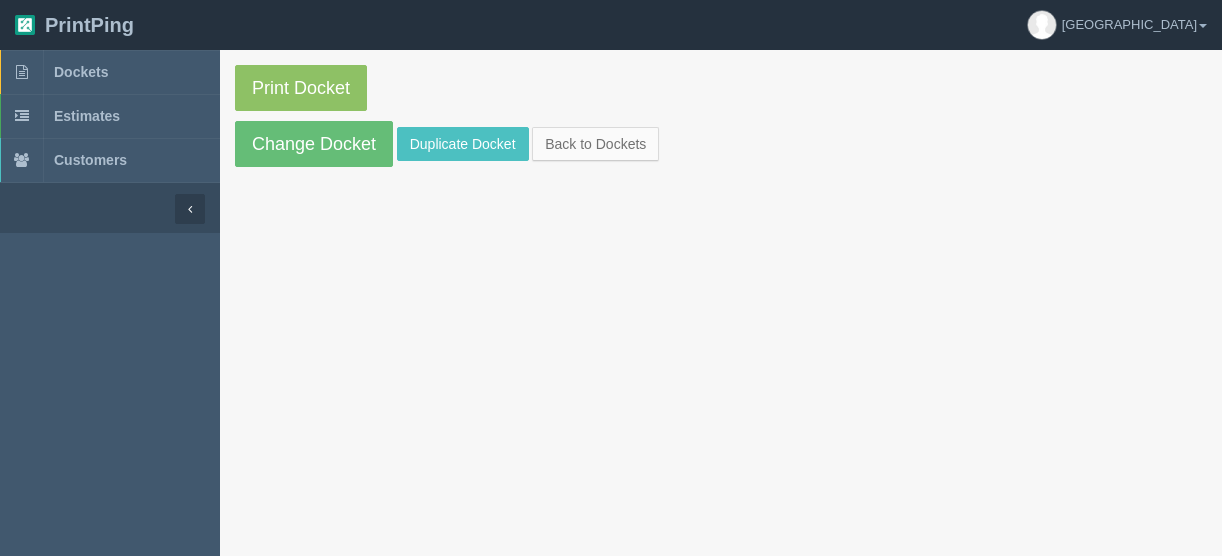 scroll, scrollTop: 0, scrollLeft: 0, axis: both 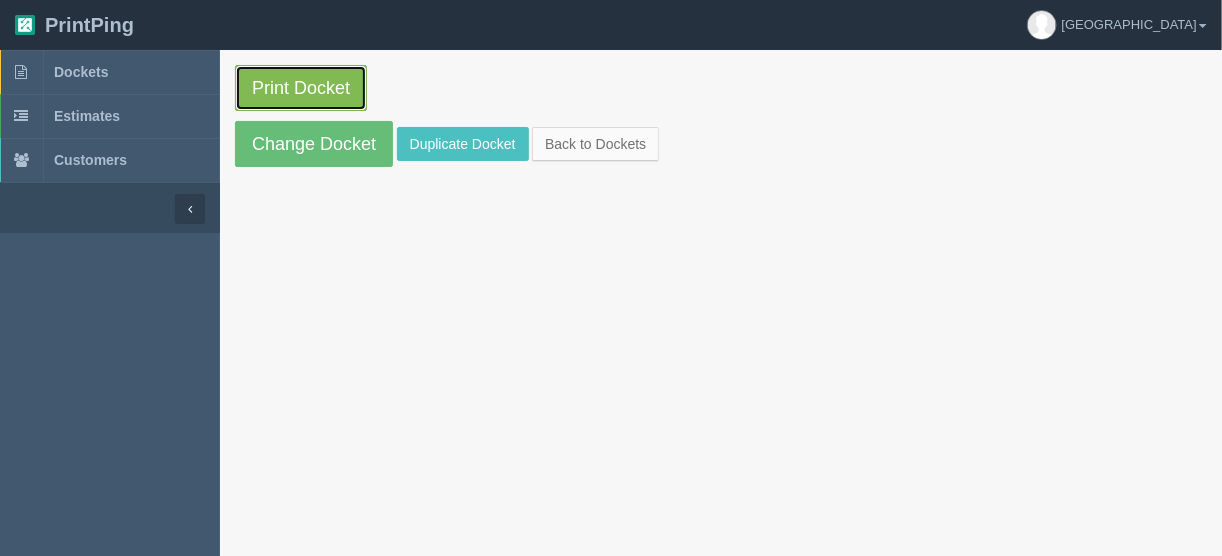 click on "Print Docket" at bounding box center (301, 88) 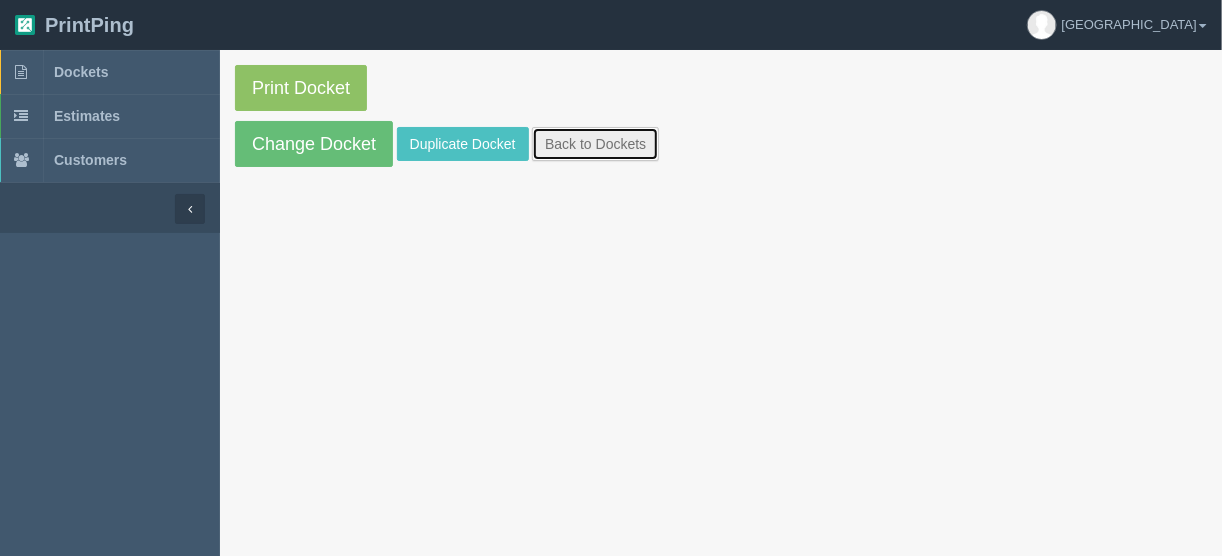 drag, startPoint x: 581, startPoint y: 145, endPoint x: 618, endPoint y: 156, distance: 38.600517 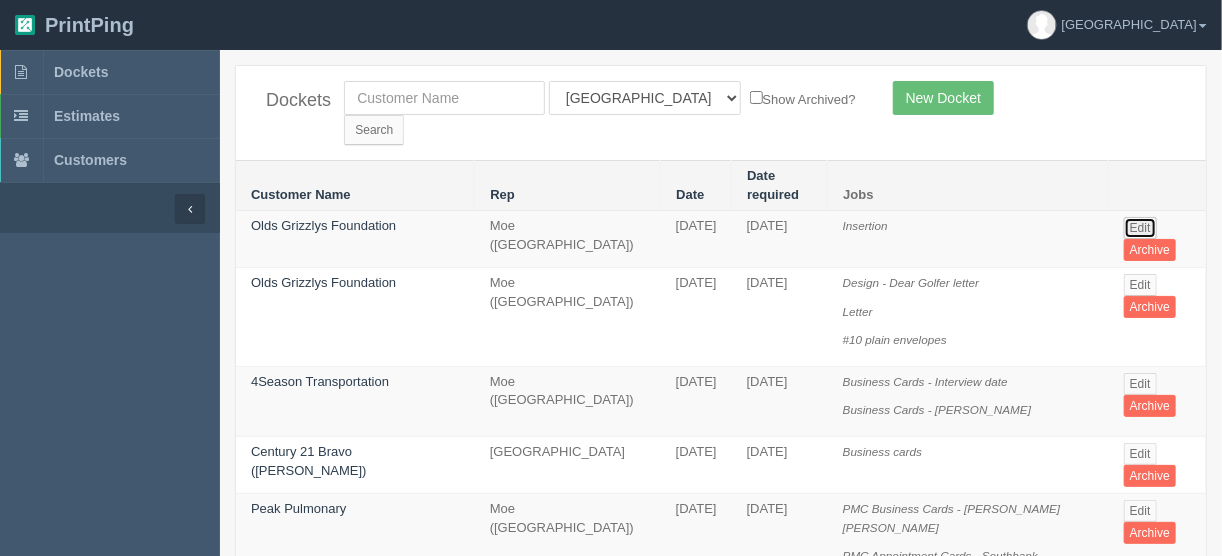 click on "Edit" at bounding box center [1140, 228] 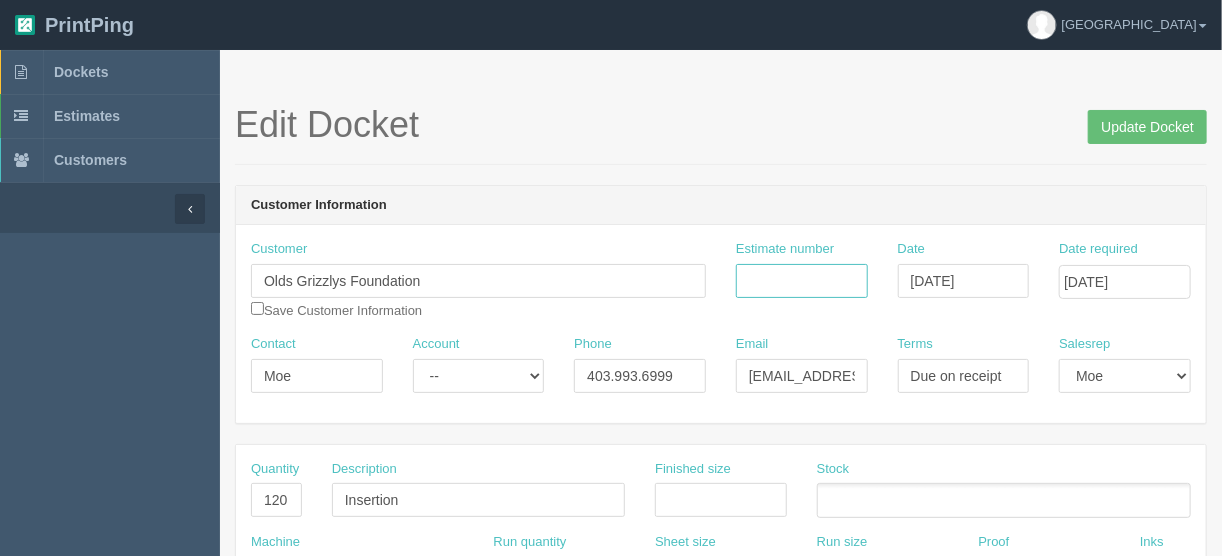 drag, startPoint x: 810, startPoint y: 274, endPoint x: 828, endPoint y: 273, distance: 18.027756 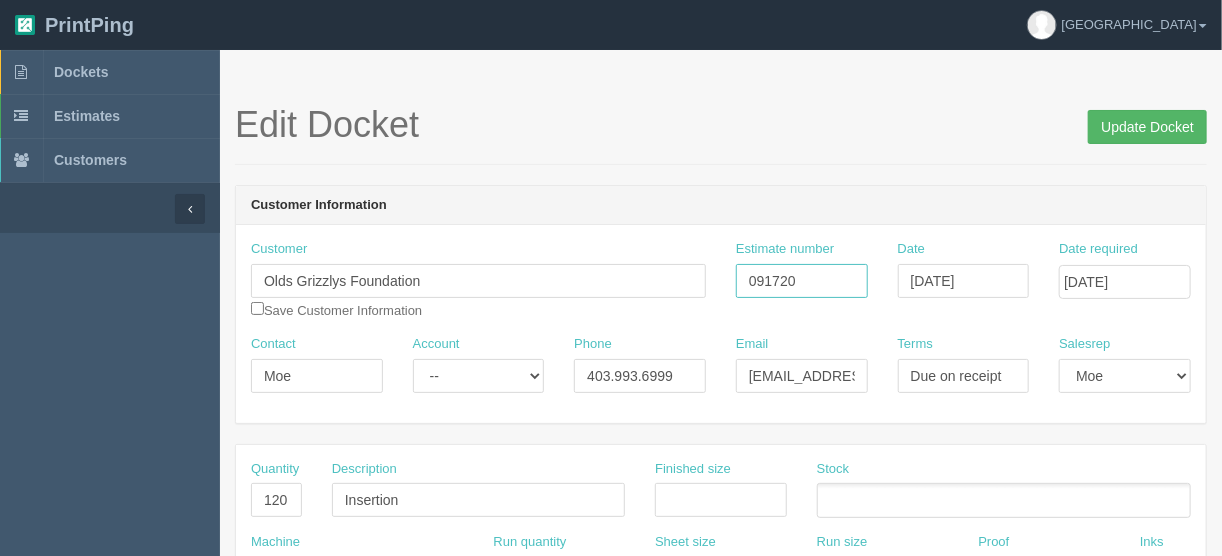 type on "091720" 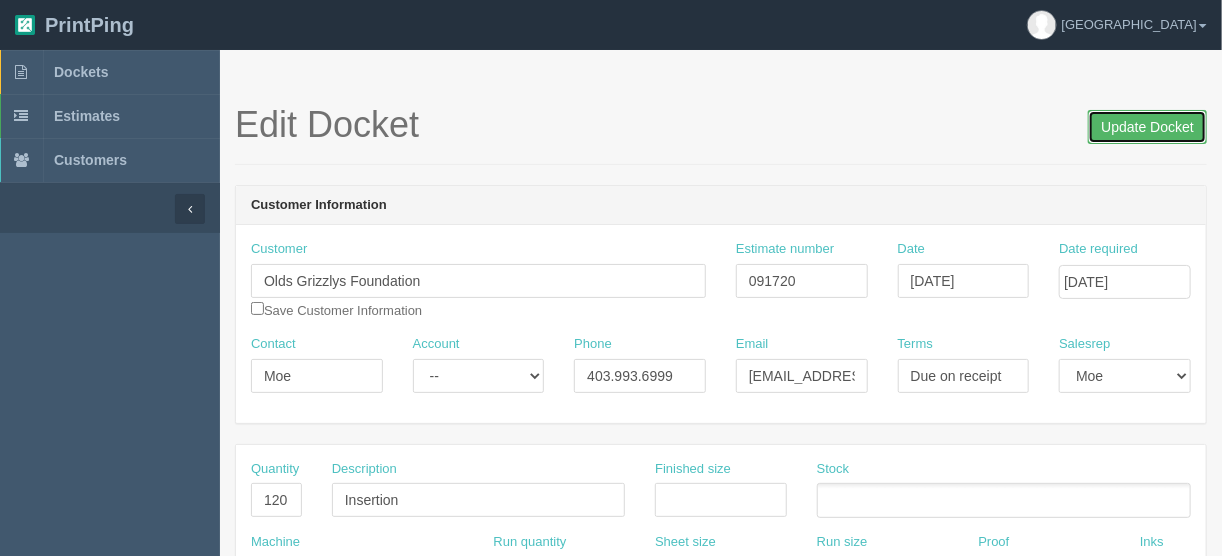 click on "Update Docket" at bounding box center (1147, 127) 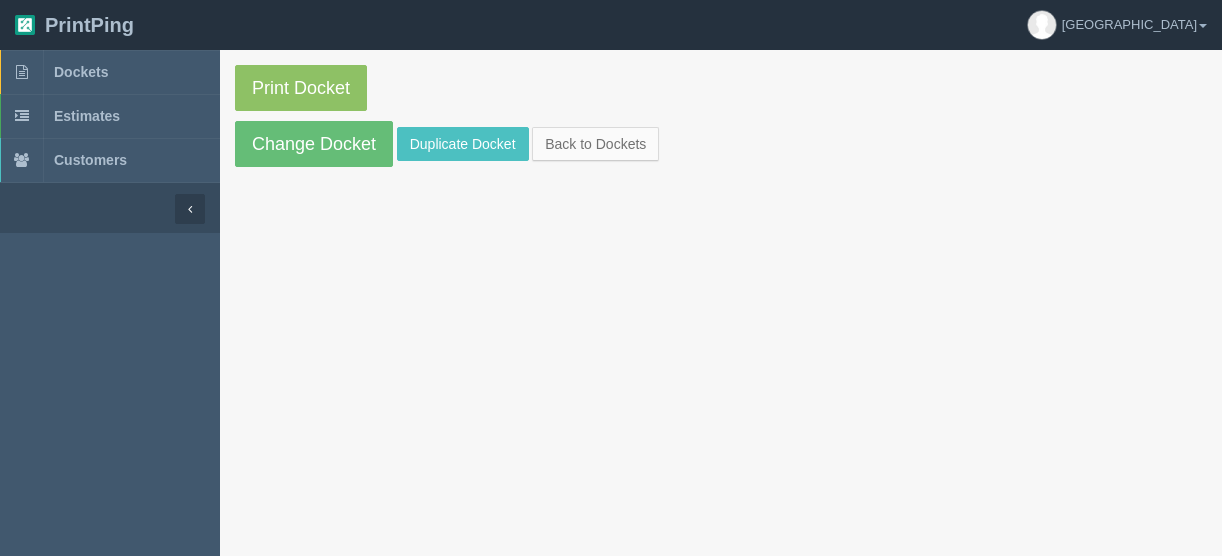 scroll, scrollTop: 0, scrollLeft: 0, axis: both 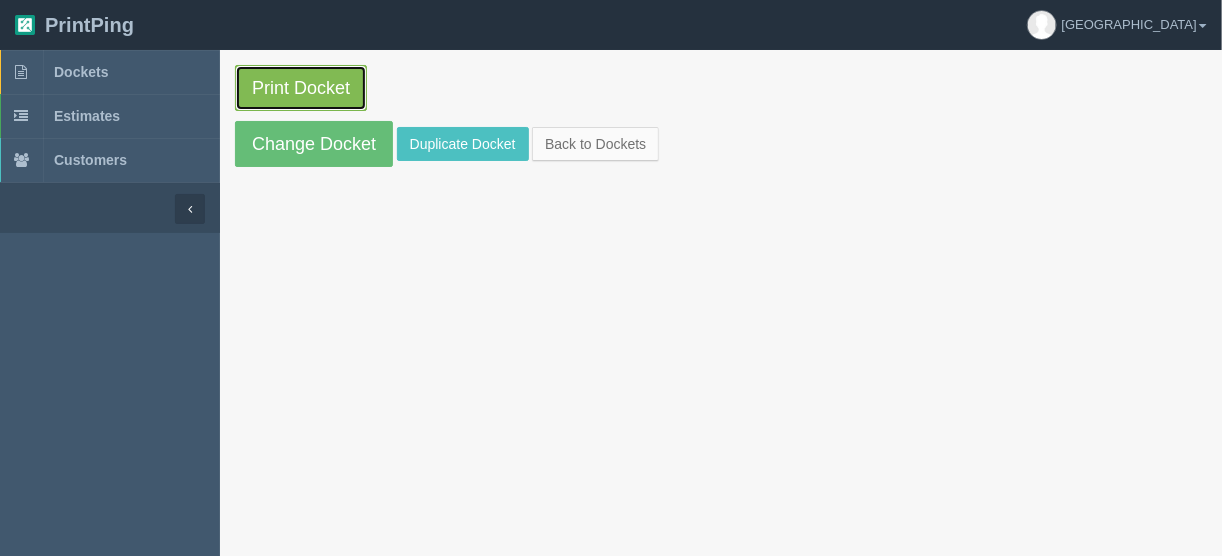 click on "Print Docket" at bounding box center (301, 88) 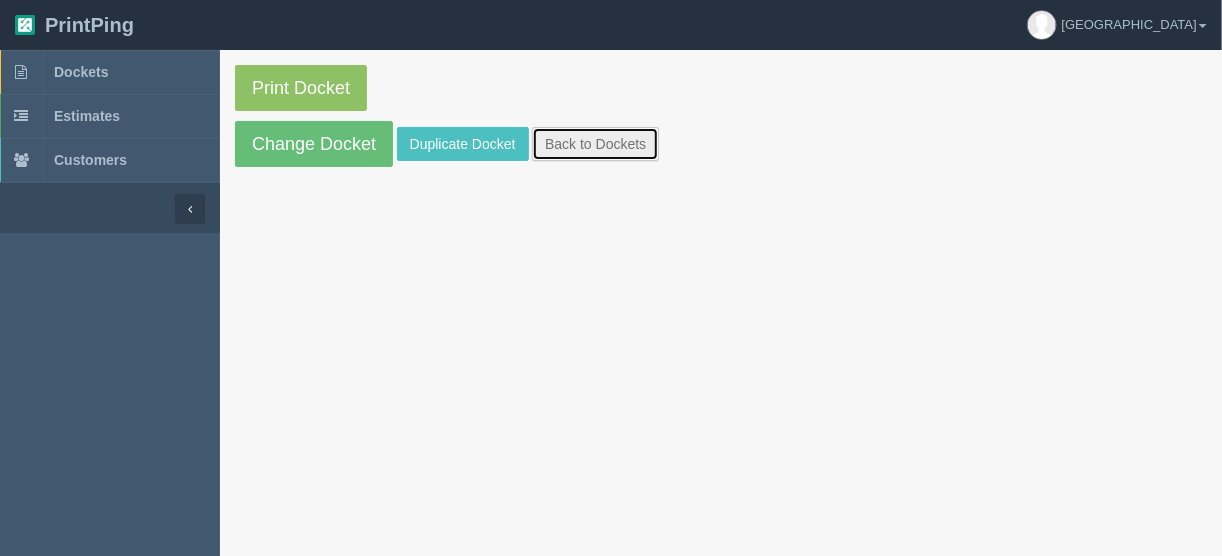 click on "Back to Dockets" at bounding box center (595, 144) 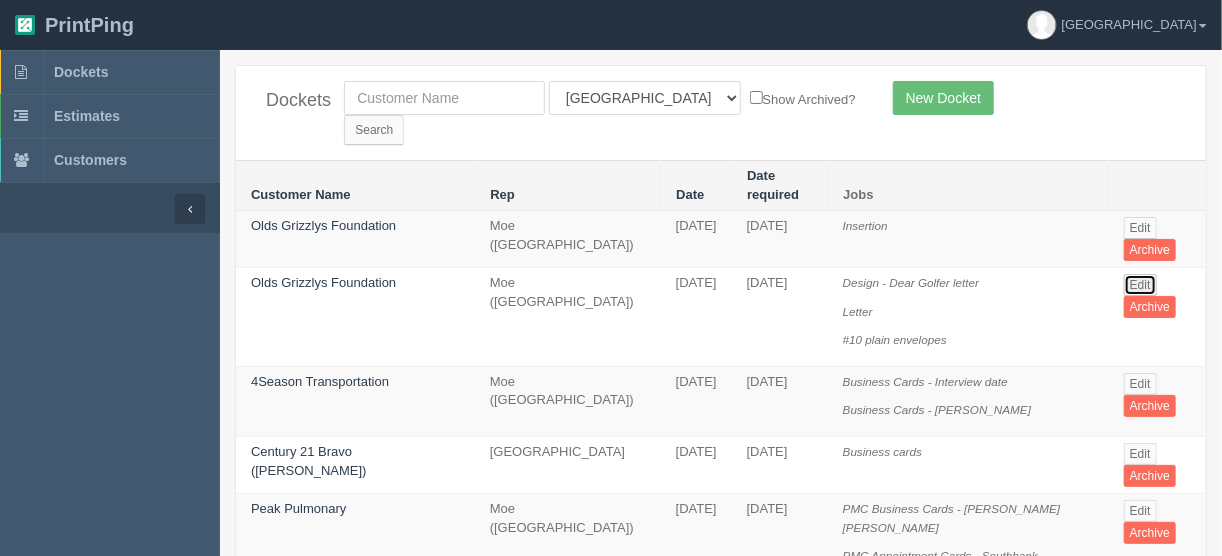 click on "Edit" at bounding box center [1140, 285] 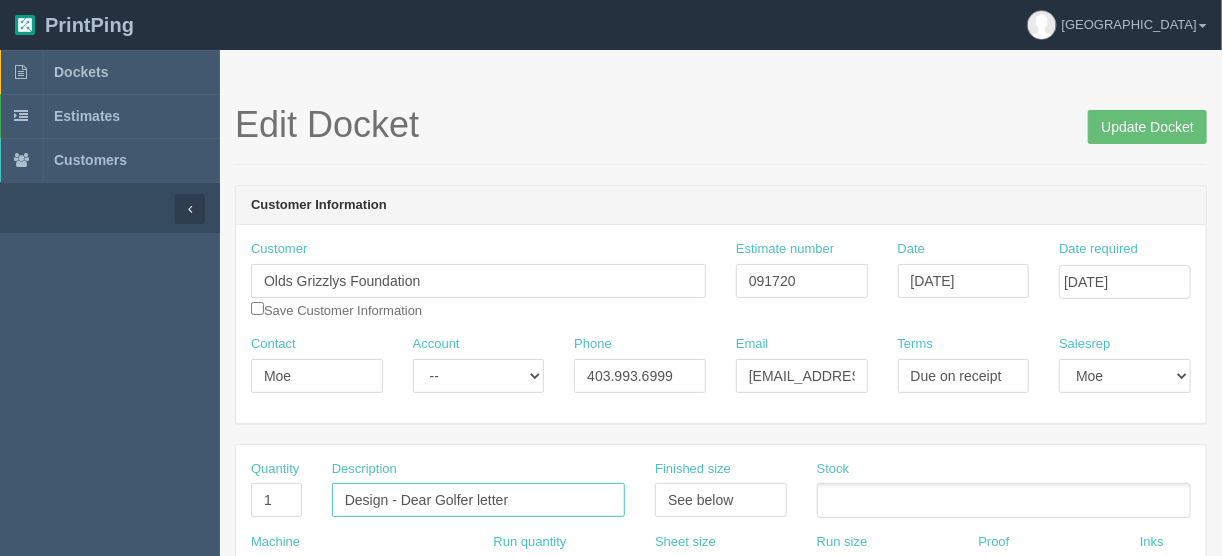 click on "Design - Dear Golfer letter" at bounding box center [478, 500] 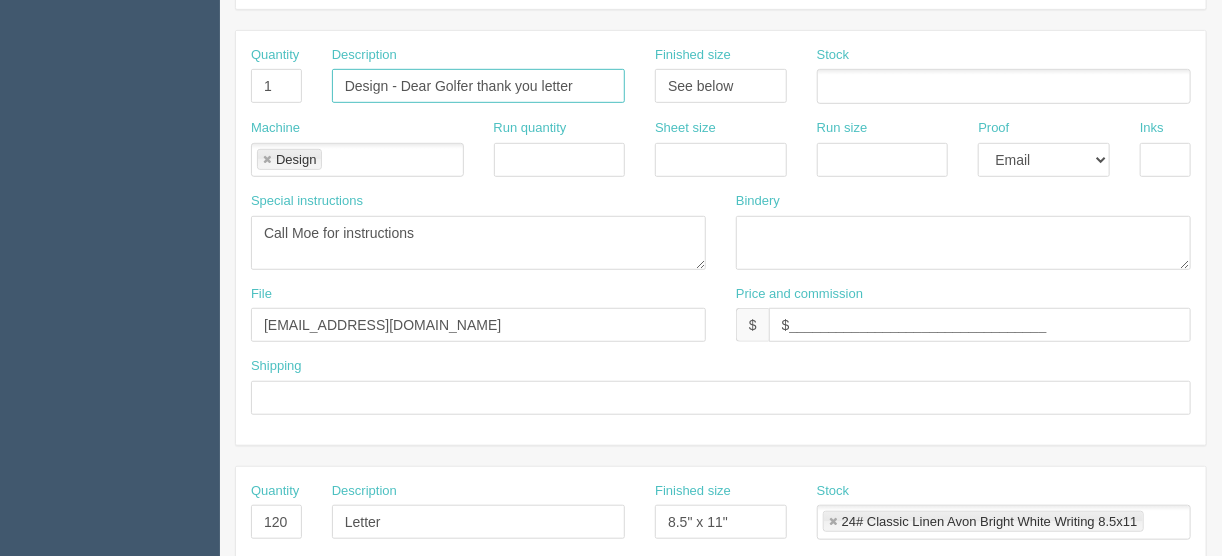 scroll, scrollTop: 560, scrollLeft: 0, axis: vertical 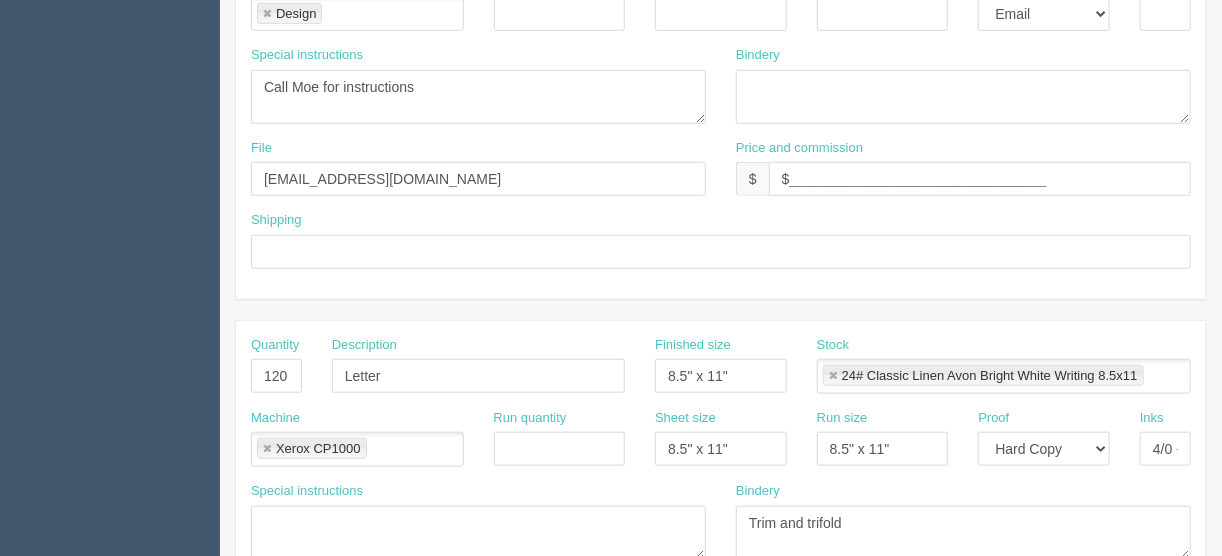 type on "Design - Dear Golfer thank you letter" 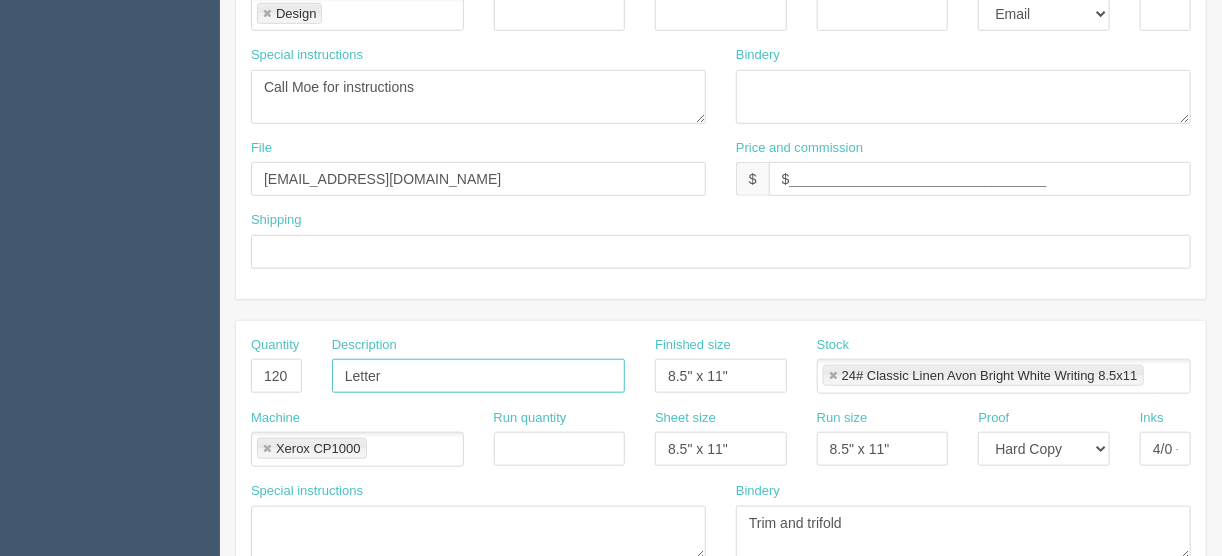 click on "Letter" at bounding box center [478, 376] 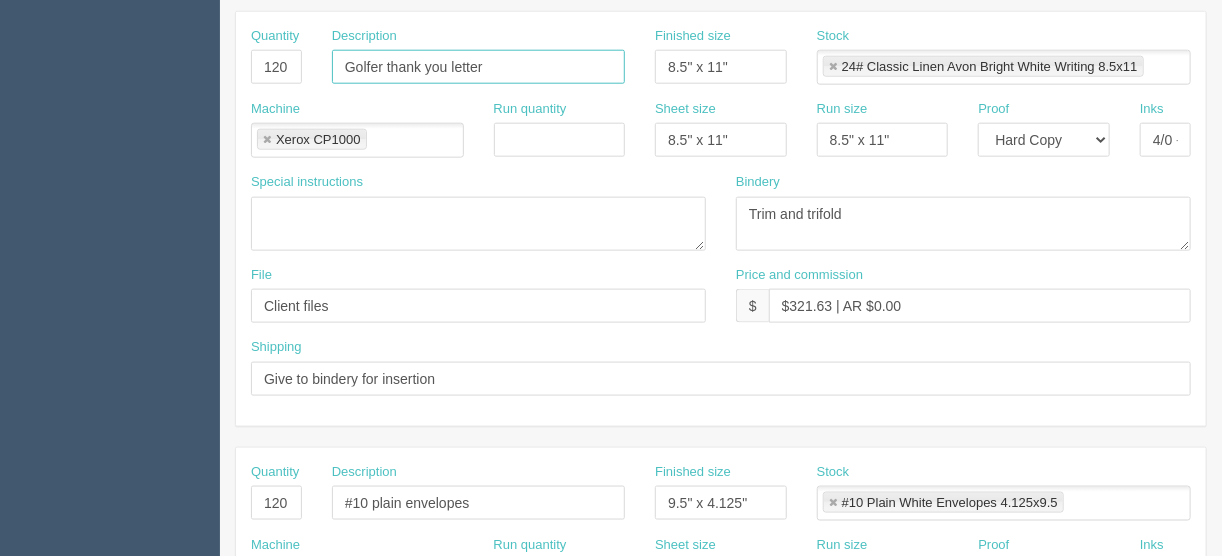 scroll, scrollTop: 880, scrollLeft: 0, axis: vertical 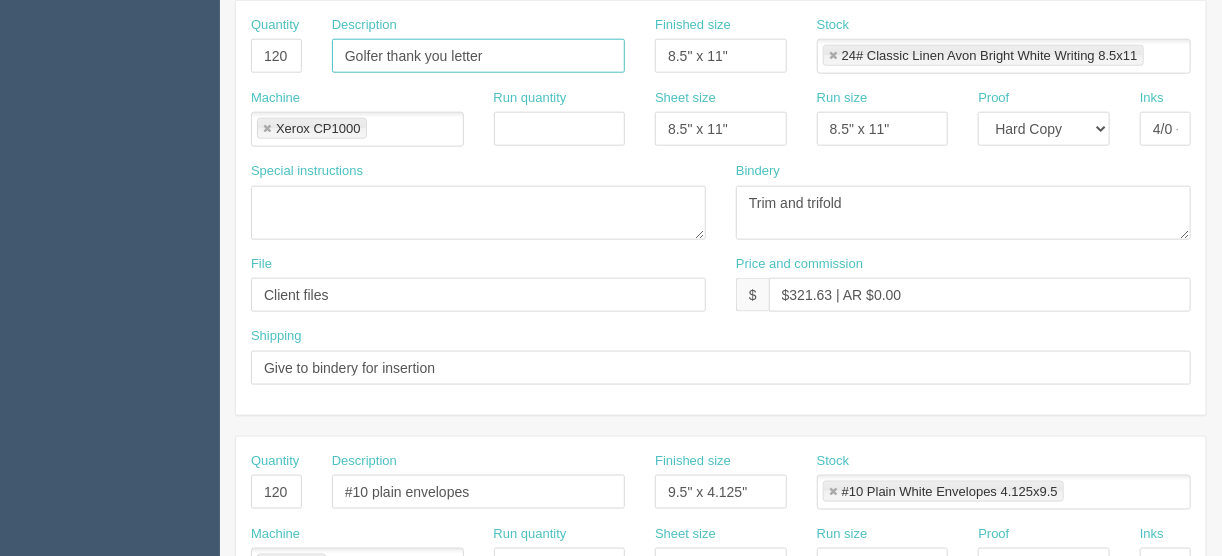 drag, startPoint x: 444, startPoint y: 54, endPoint x: 305, endPoint y: 61, distance: 139.17615 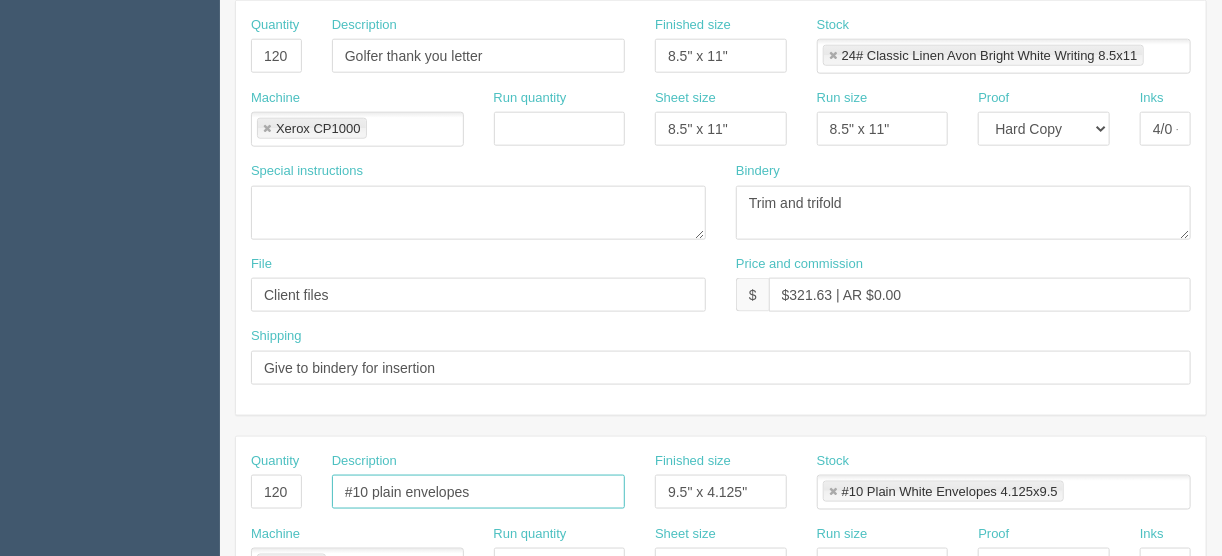 drag, startPoint x: 399, startPoint y: 484, endPoint x: 276, endPoint y: 483, distance: 123.00407 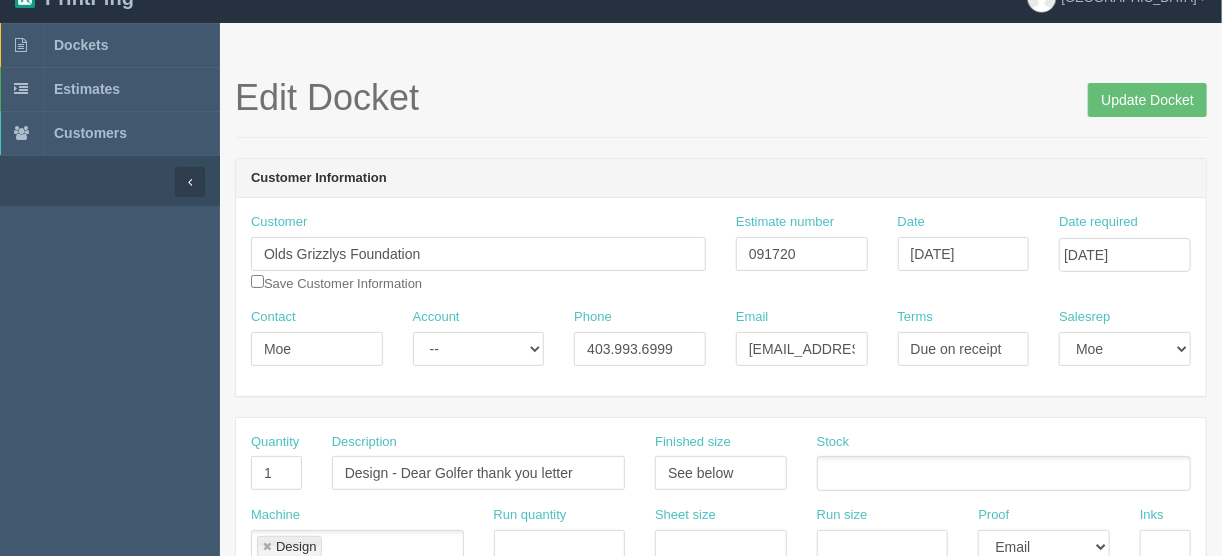 scroll, scrollTop: 0, scrollLeft: 0, axis: both 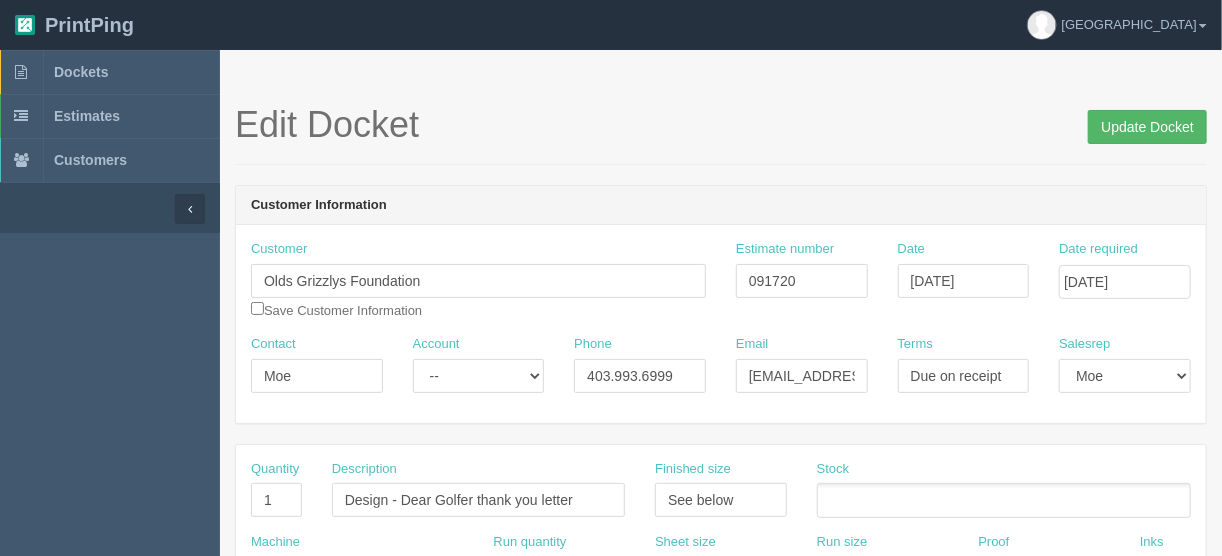 type on "Golfer thank you envelopes" 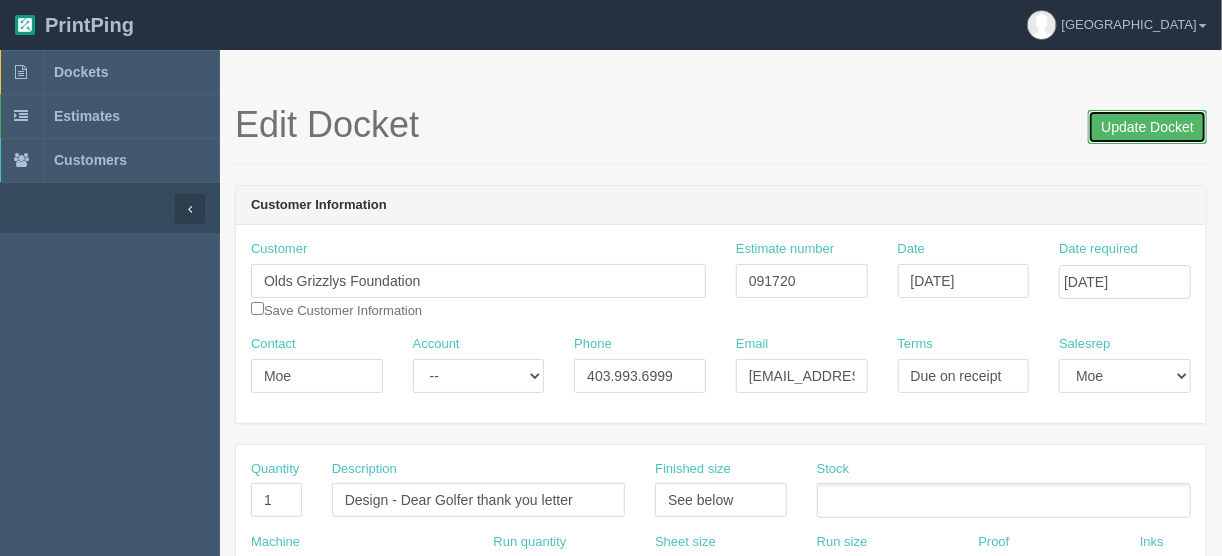 click on "Update Docket" at bounding box center [1147, 127] 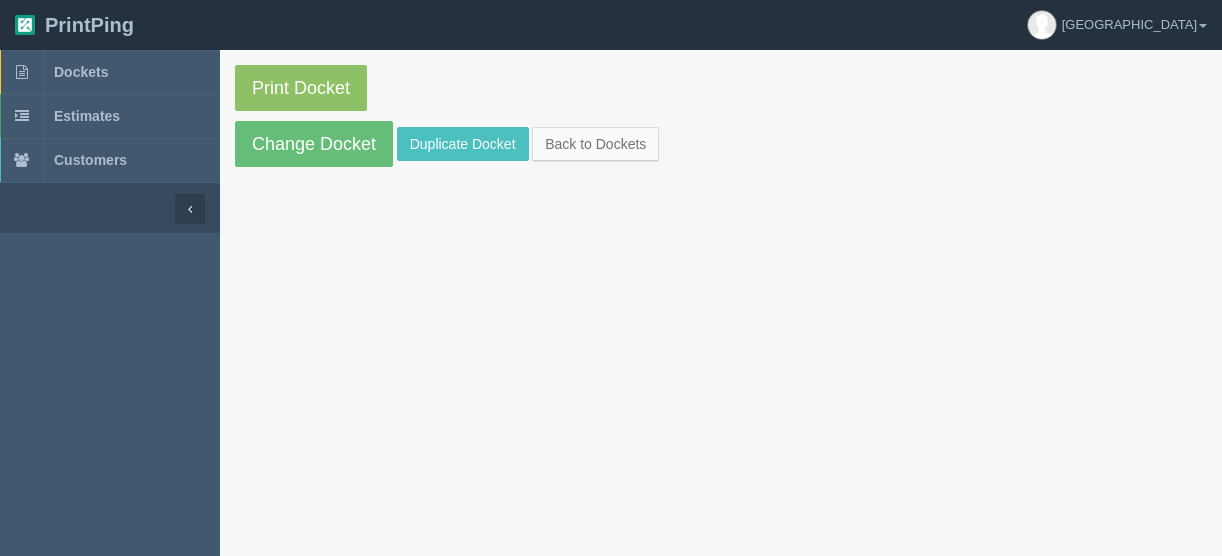 scroll, scrollTop: 0, scrollLeft: 0, axis: both 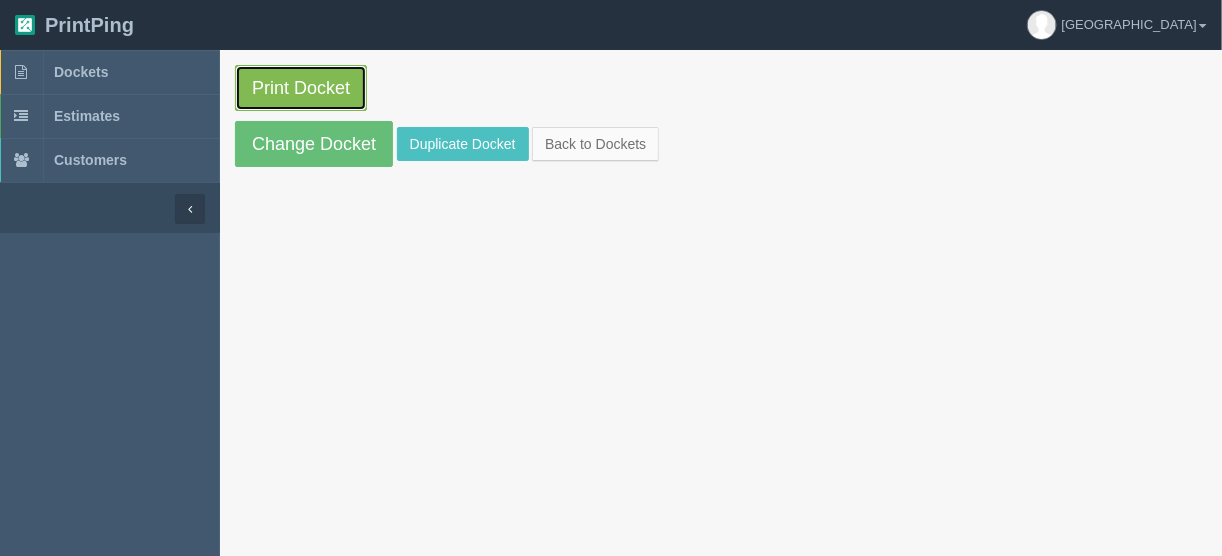 click on "Print Docket" at bounding box center (301, 88) 